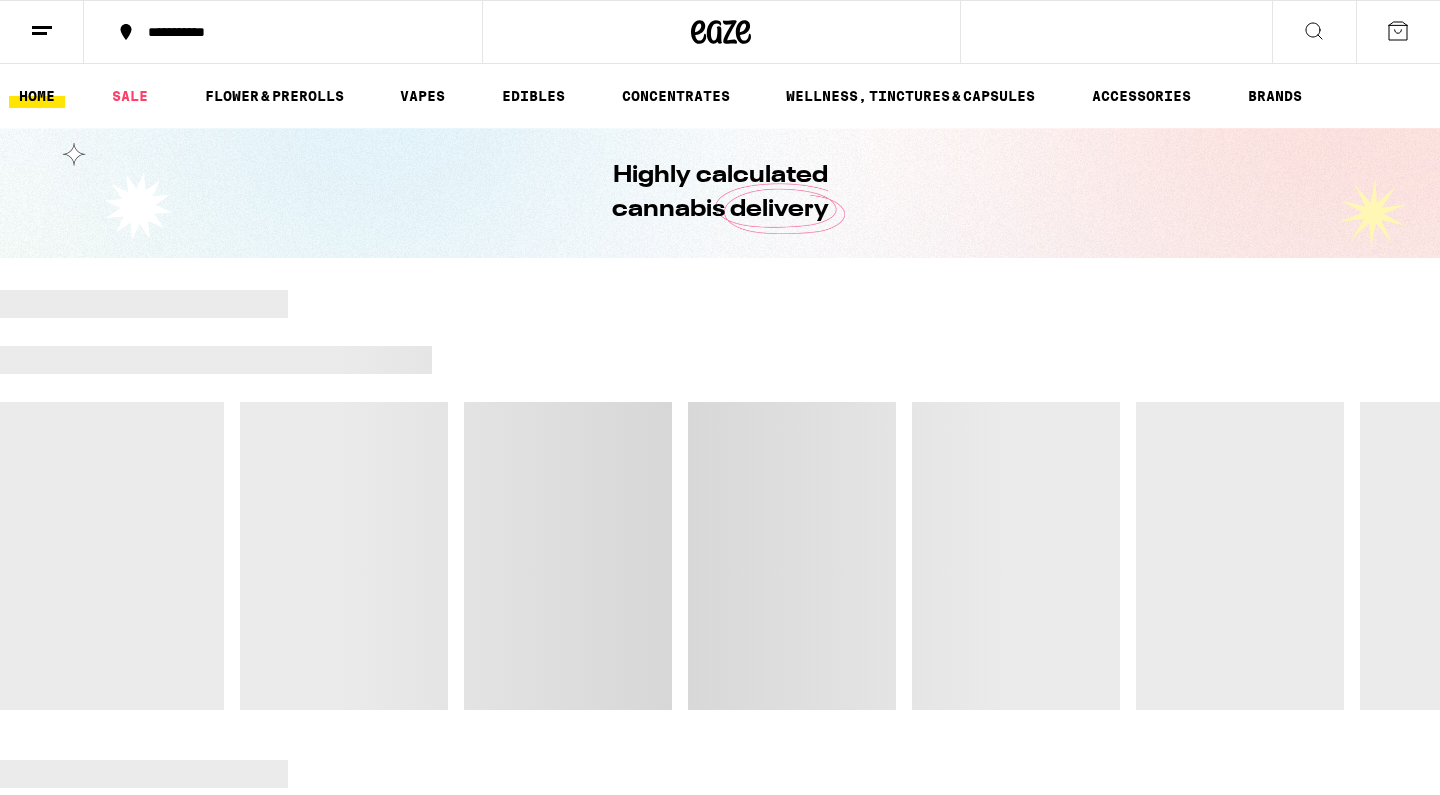scroll, scrollTop: 0, scrollLeft: 0, axis: both 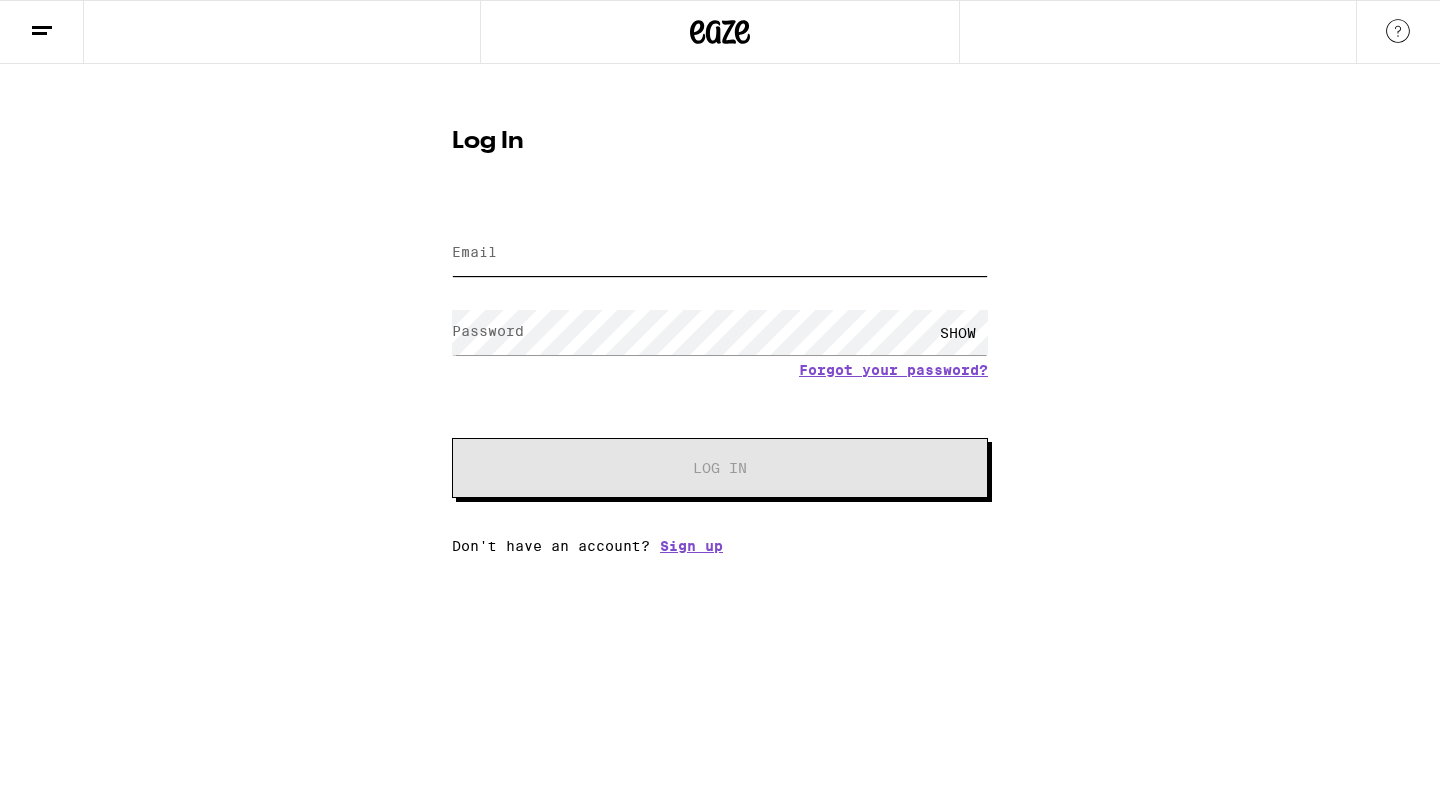 type on "lonerofearth5@yahoo.com" 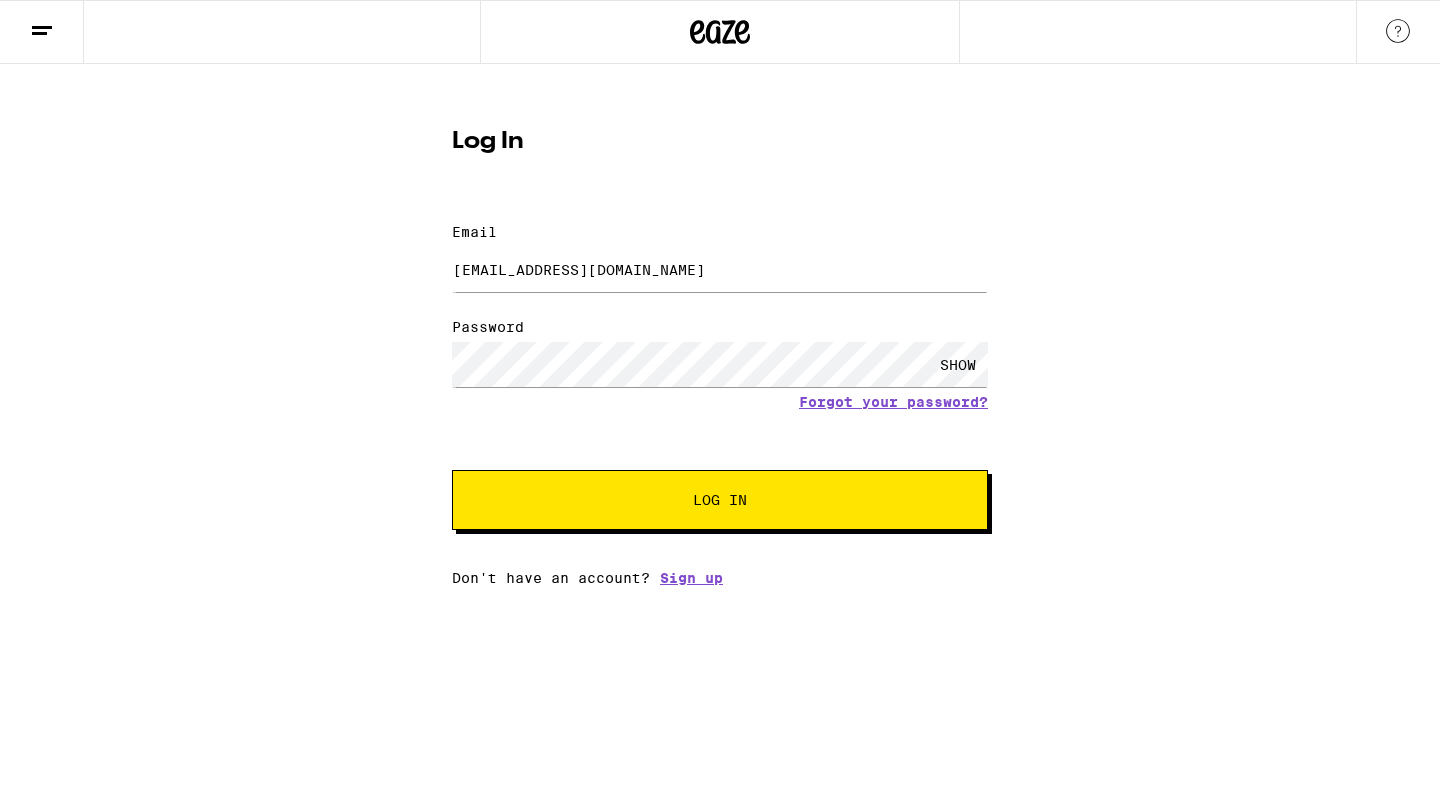click on "Log In" at bounding box center [720, 500] 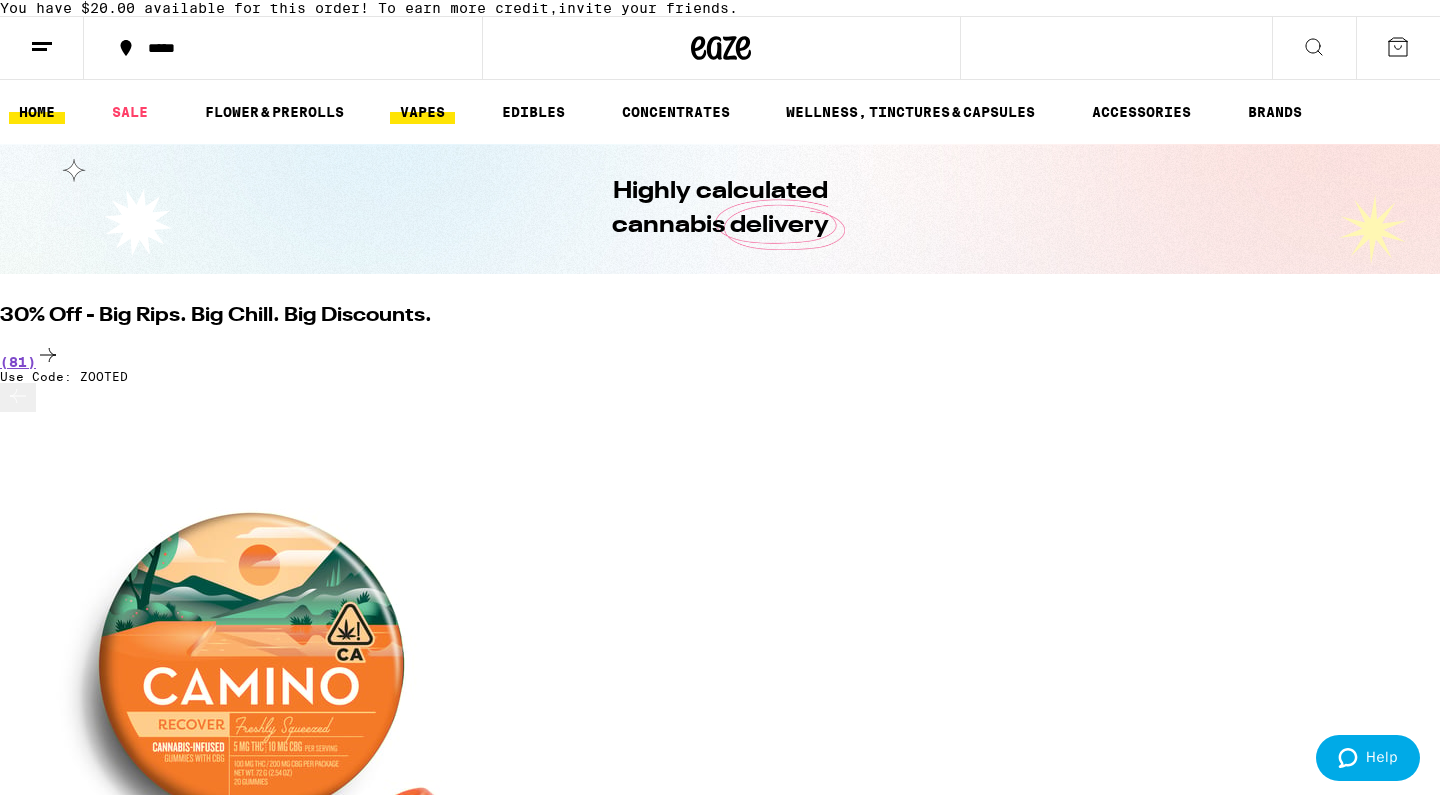 click on "VAPES" at bounding box center (422, 112) 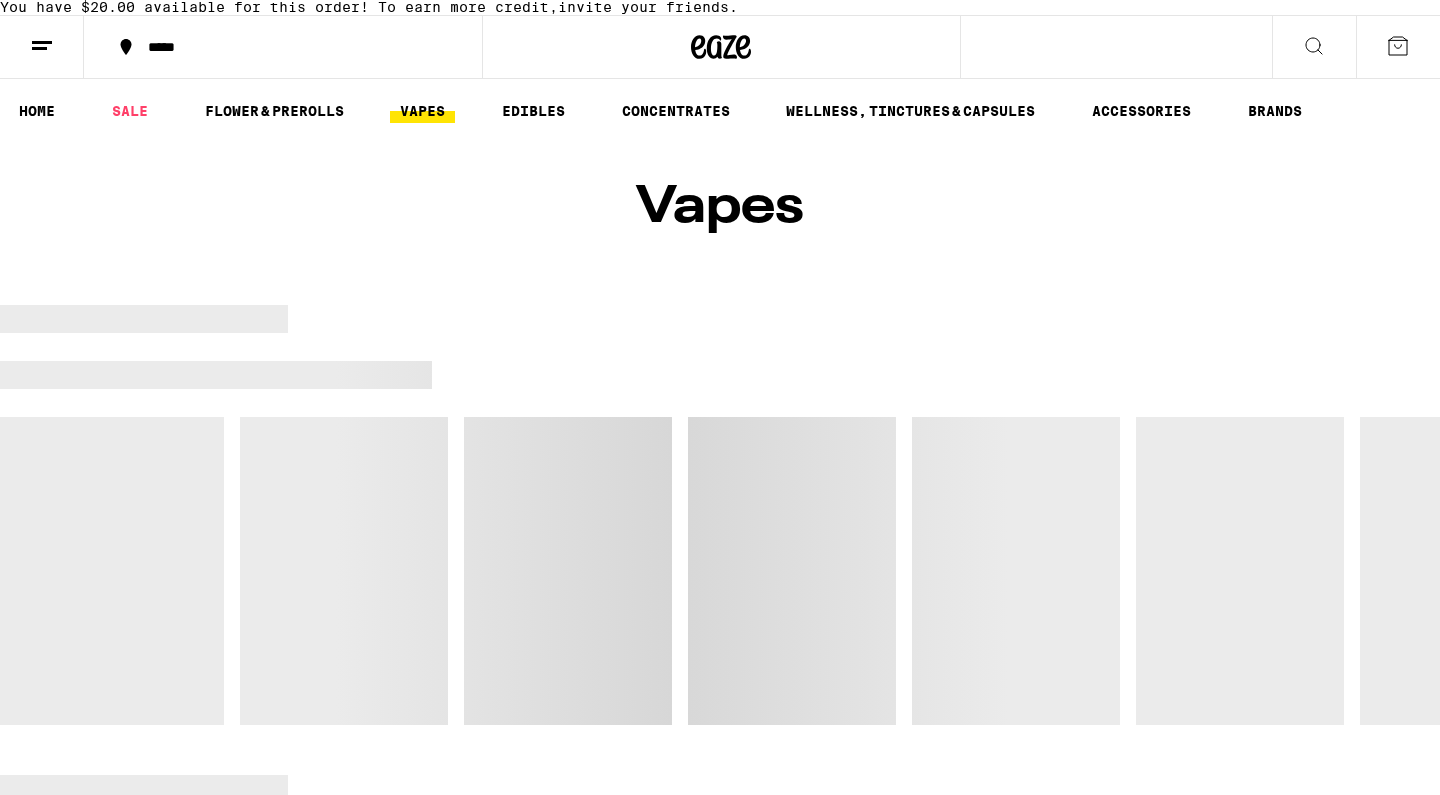 scroll, scrollTop: 0, scrollLeft: 0, axis: both 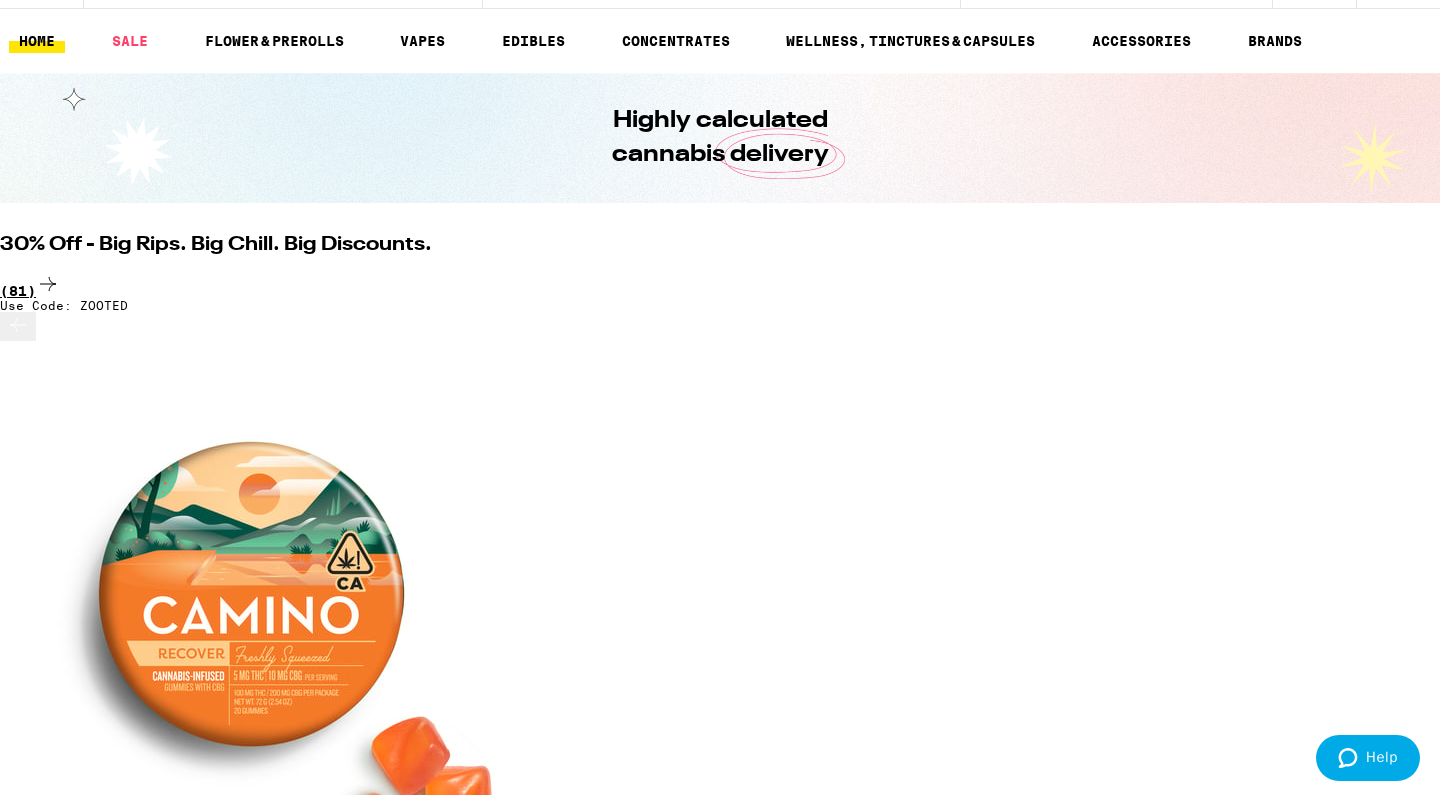 click on "(81)" at bounding box center (720, 285) 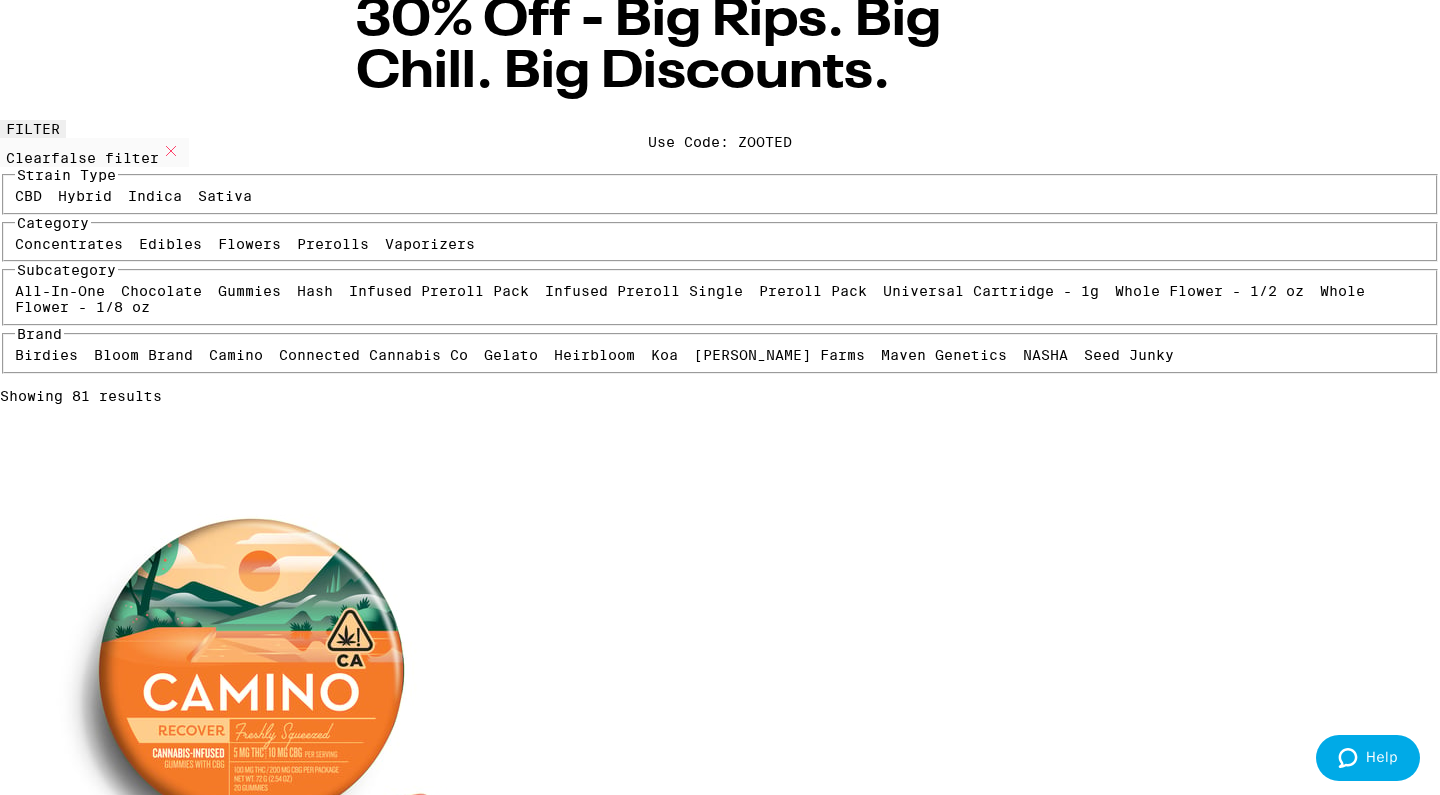 scroll, scrollTop: 161, scrollLeft: 0, axis: vertical 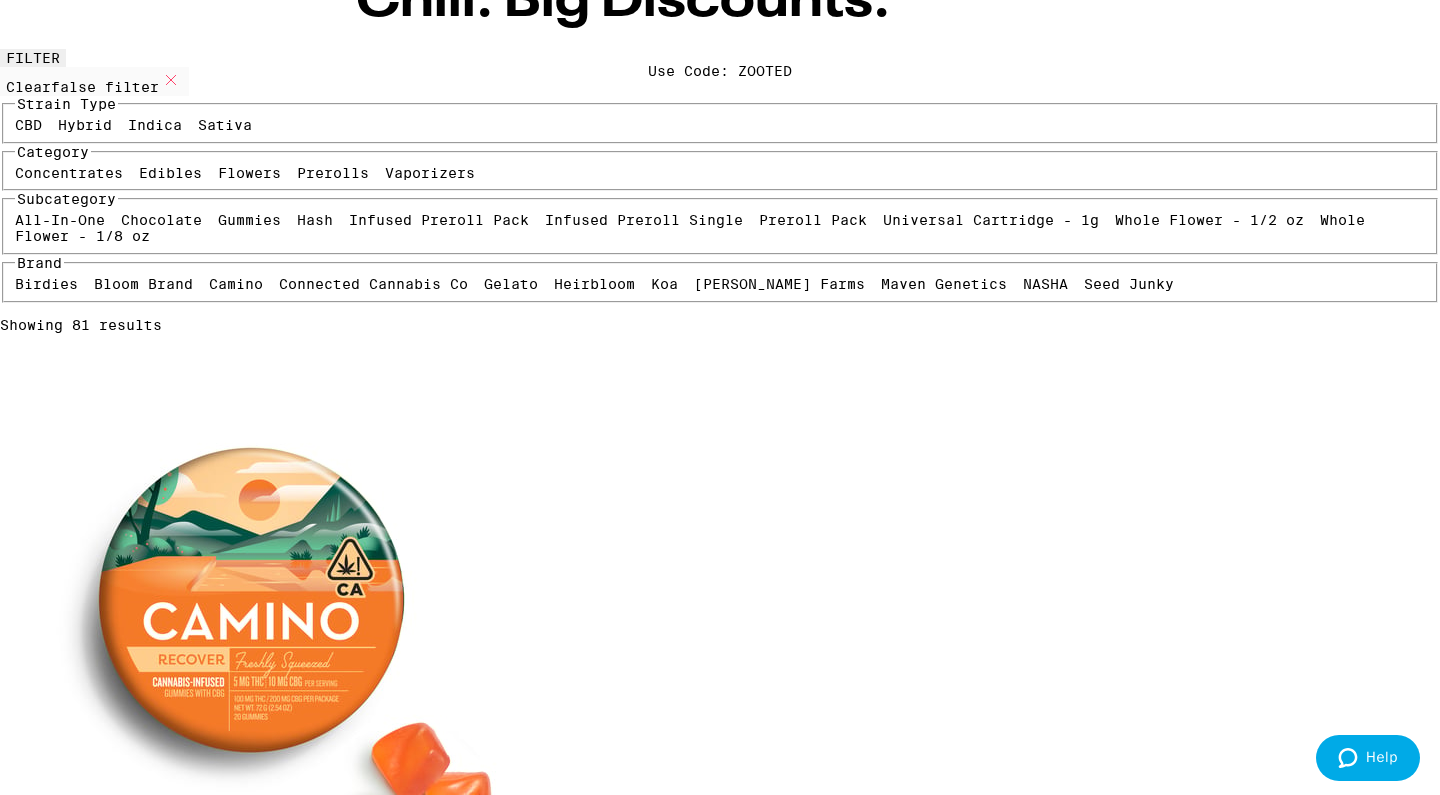click on "Vaporizers" at bounding box center (430, 173) 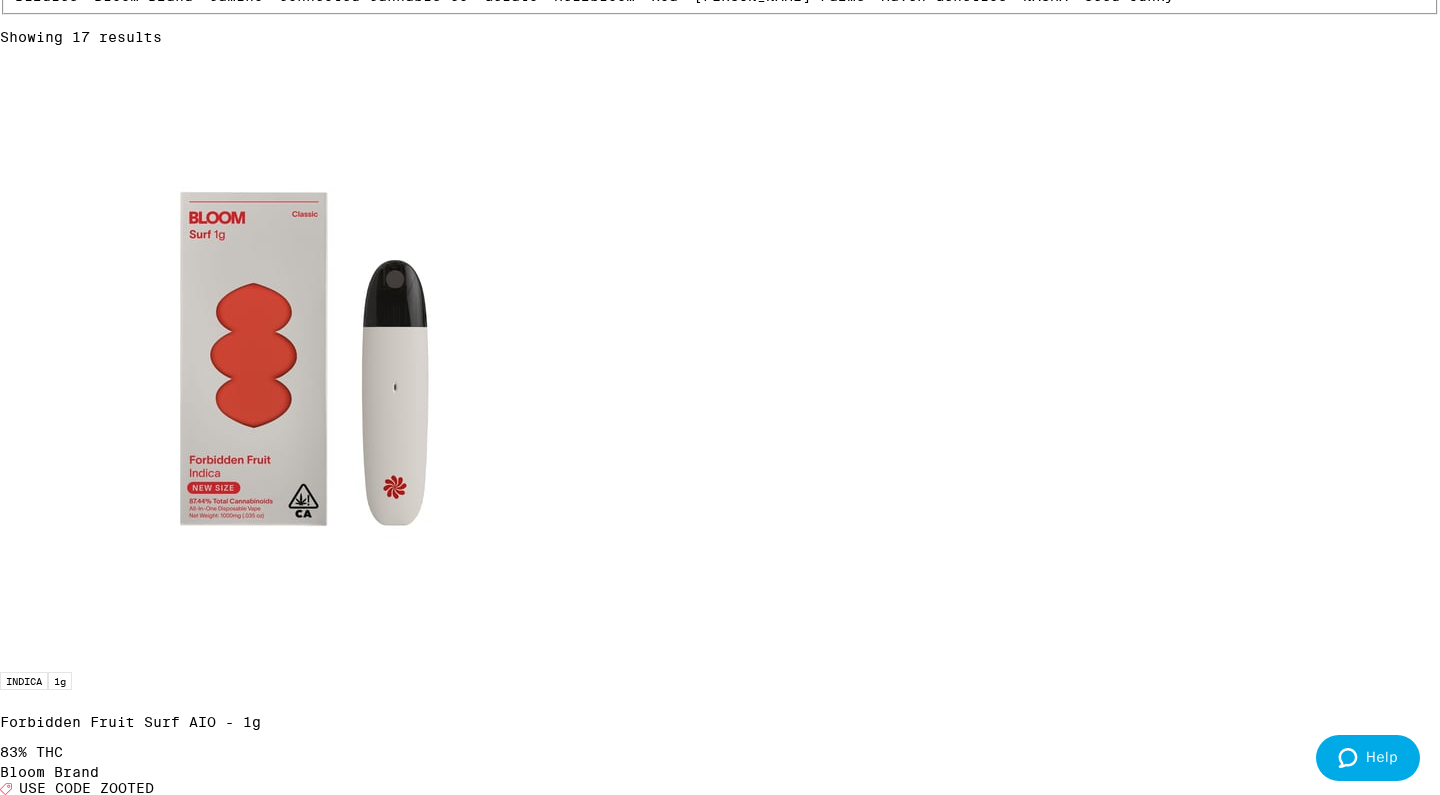 scroll, scrollTop: 464, scrollLeft: 0, axis: vertical 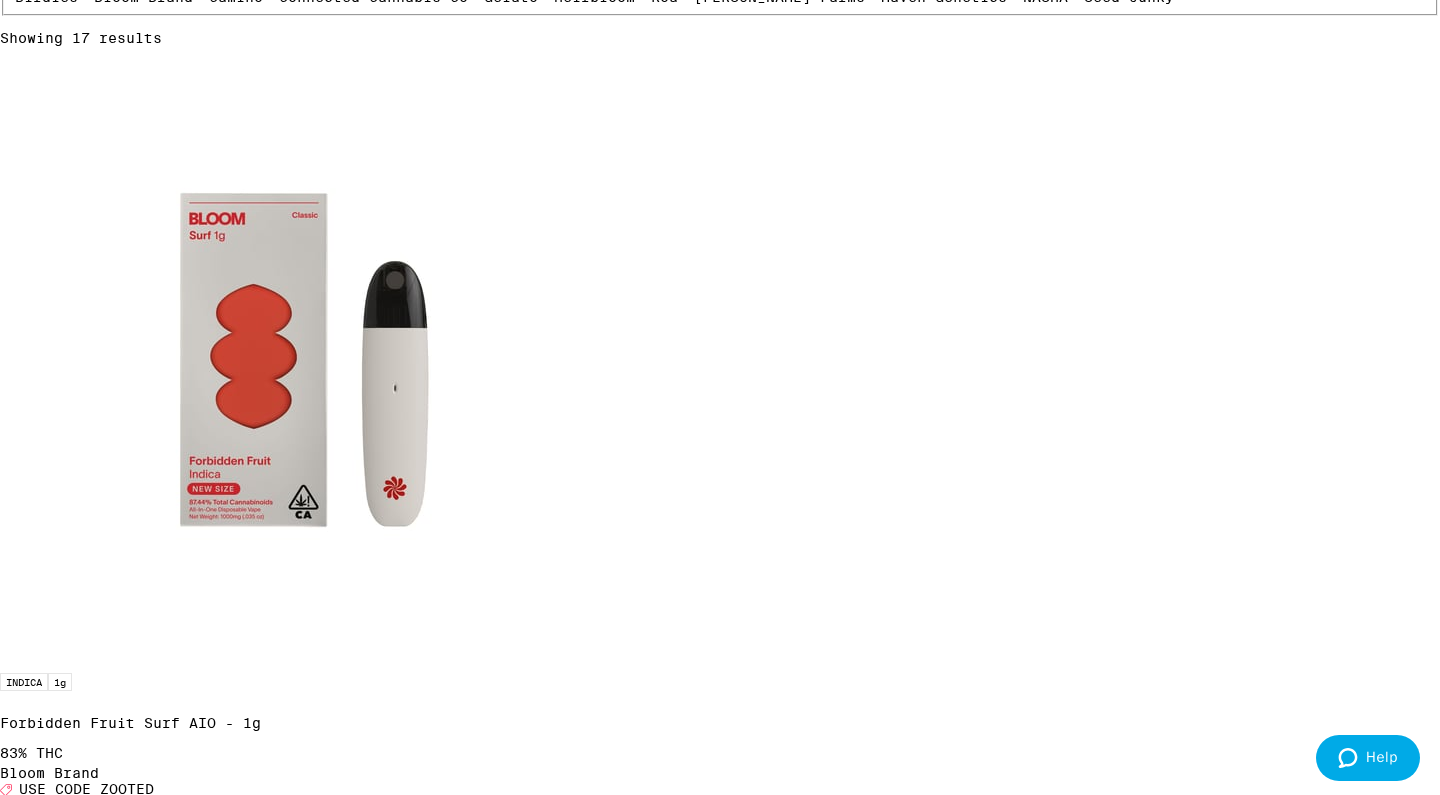 click at bounding box center (300, 5834) 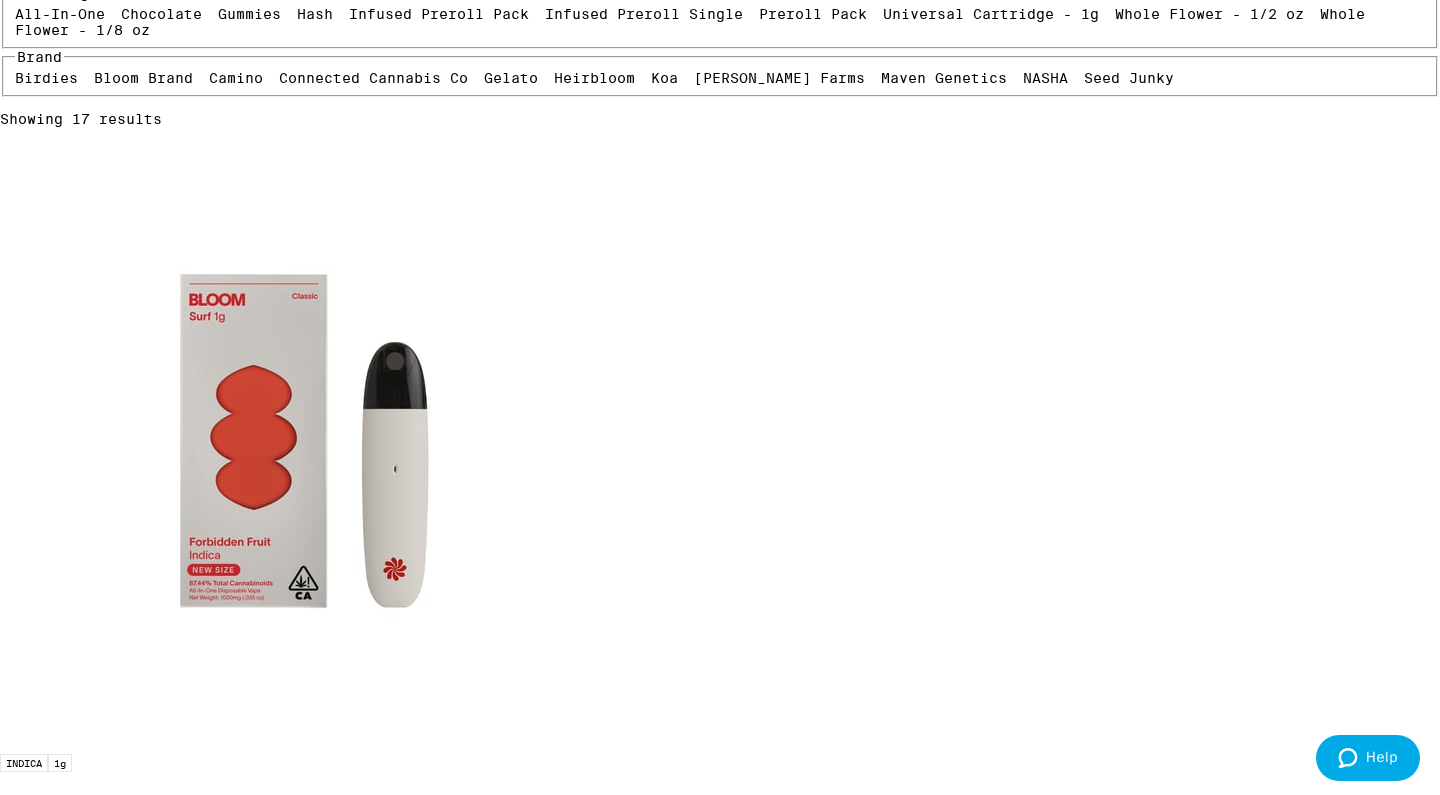 scroll, scrollTop: 426, scrollLeft: 0, axis: vertical 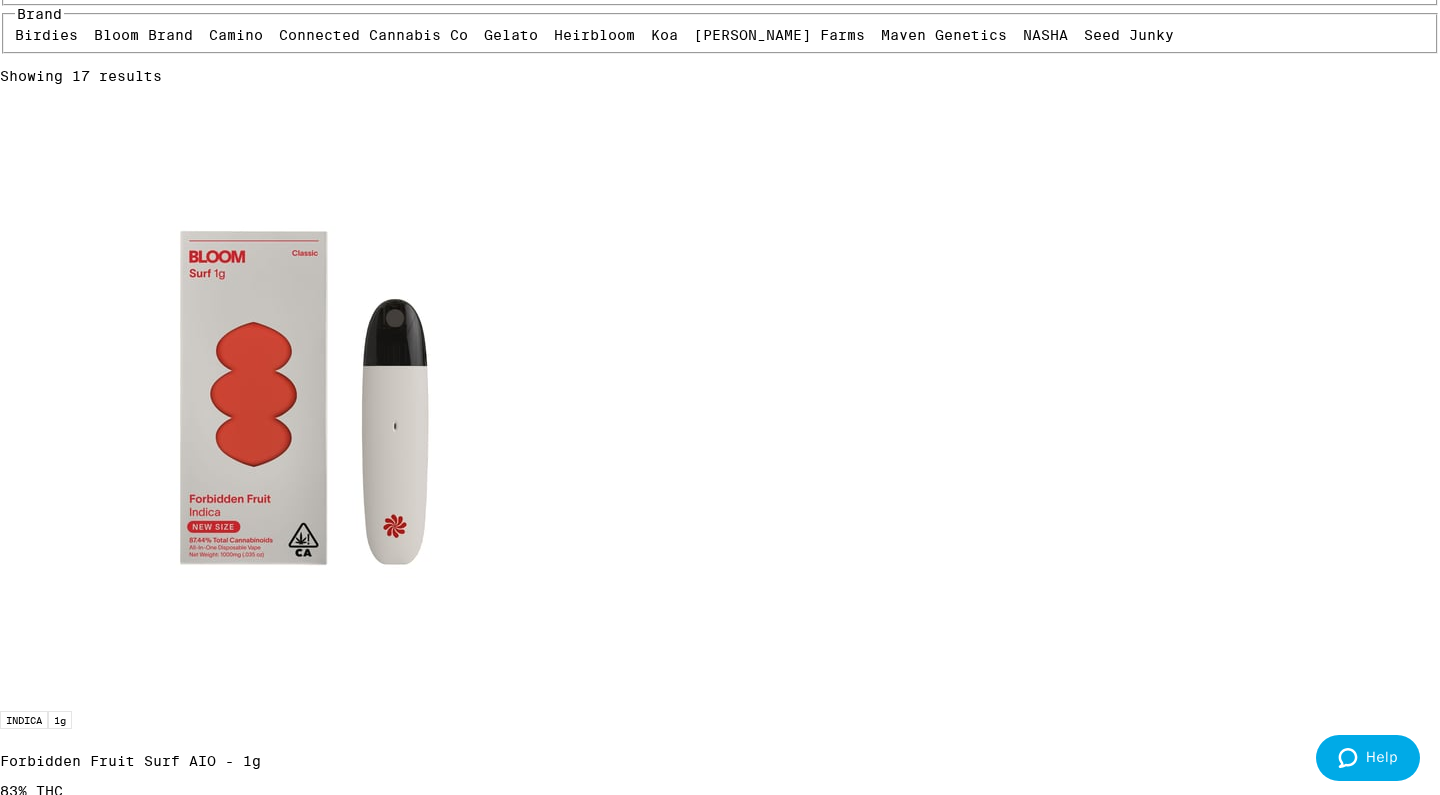 click at bounding box center [300, 6683] 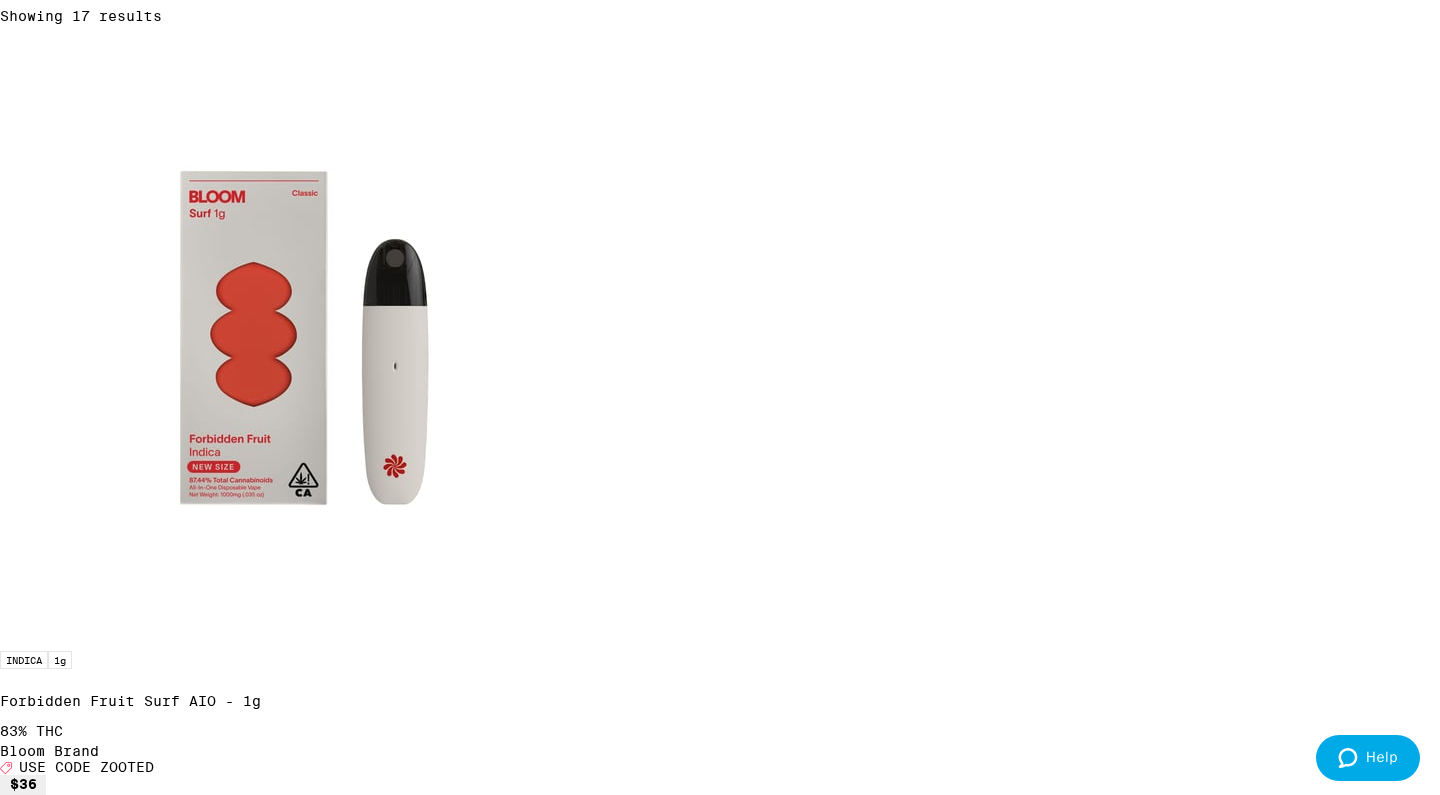 scroll, scrollTop: 485, scrollLeft: 0, axis: vertical 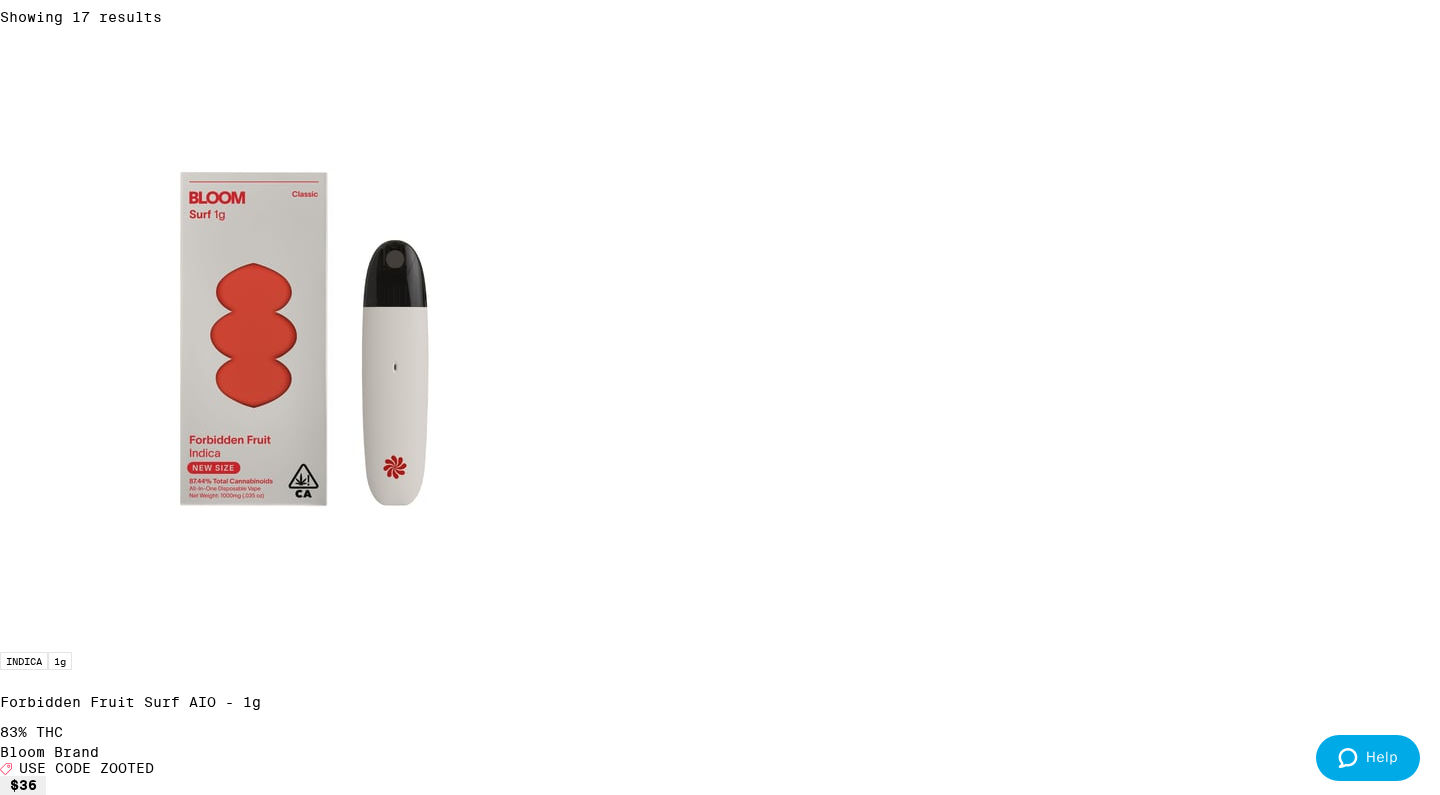 click on "All-In-One" at bounding box center [60, -88] 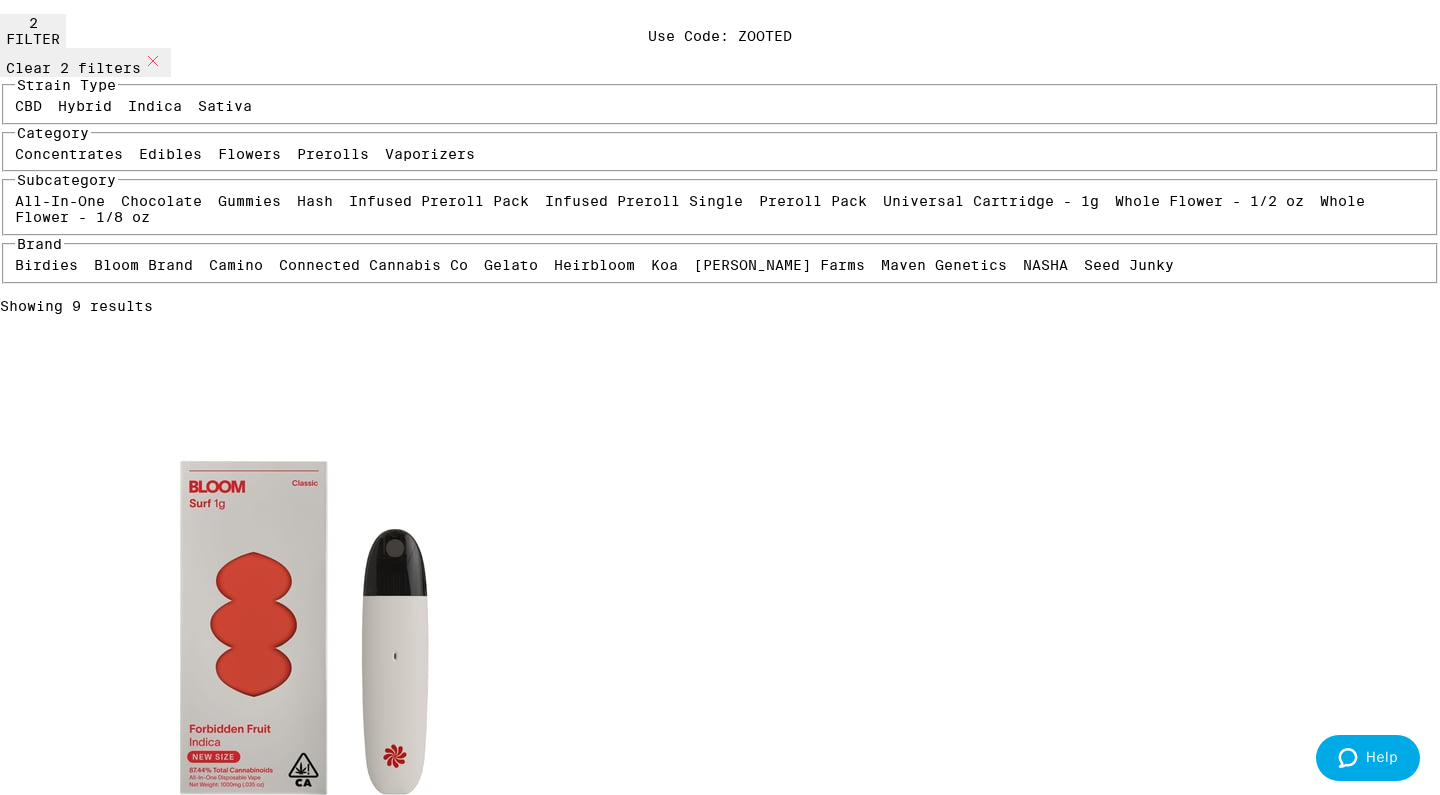 scroll, scrollTop: 198, scrollLeft: 0, axis: vertical 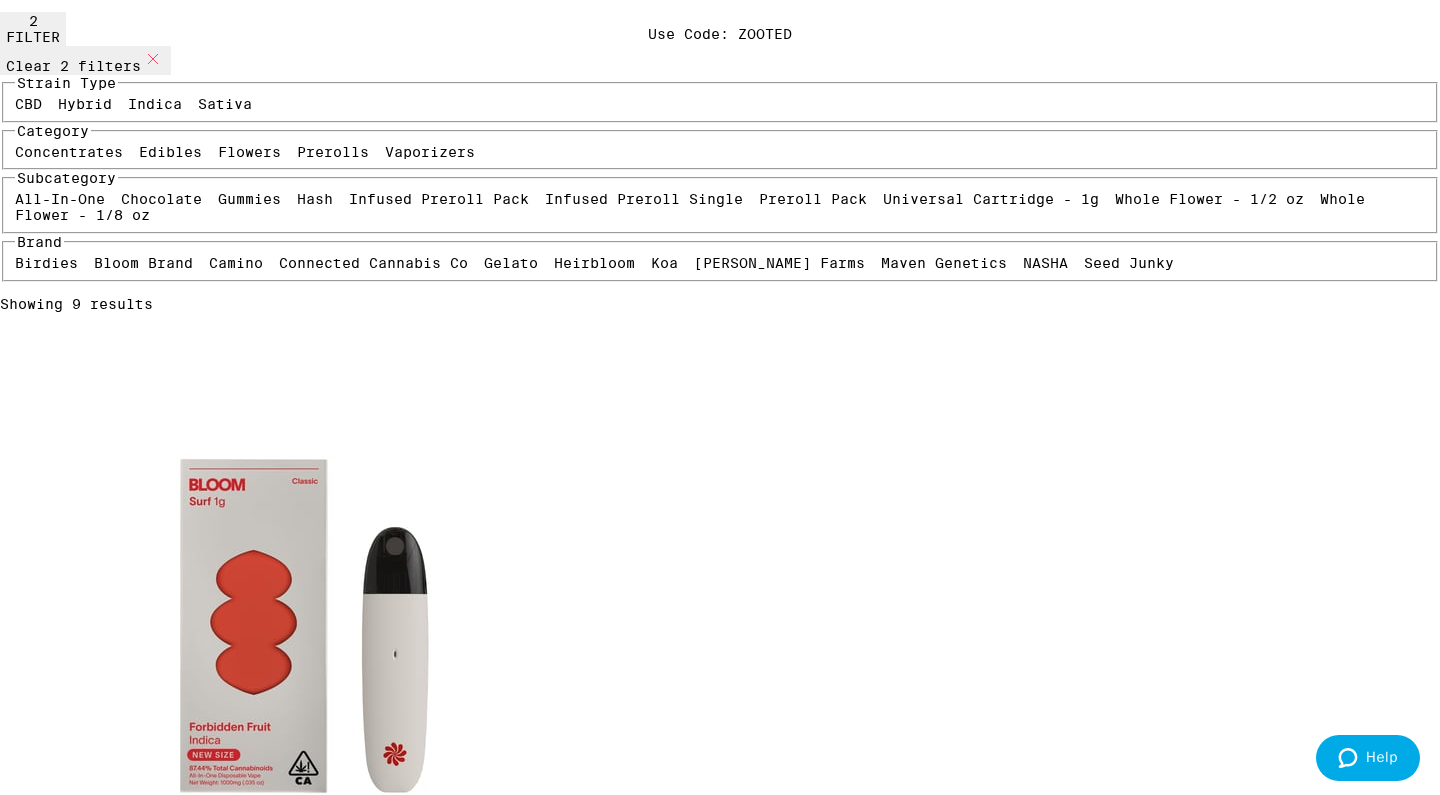 click at bounding box center [300, 3754] 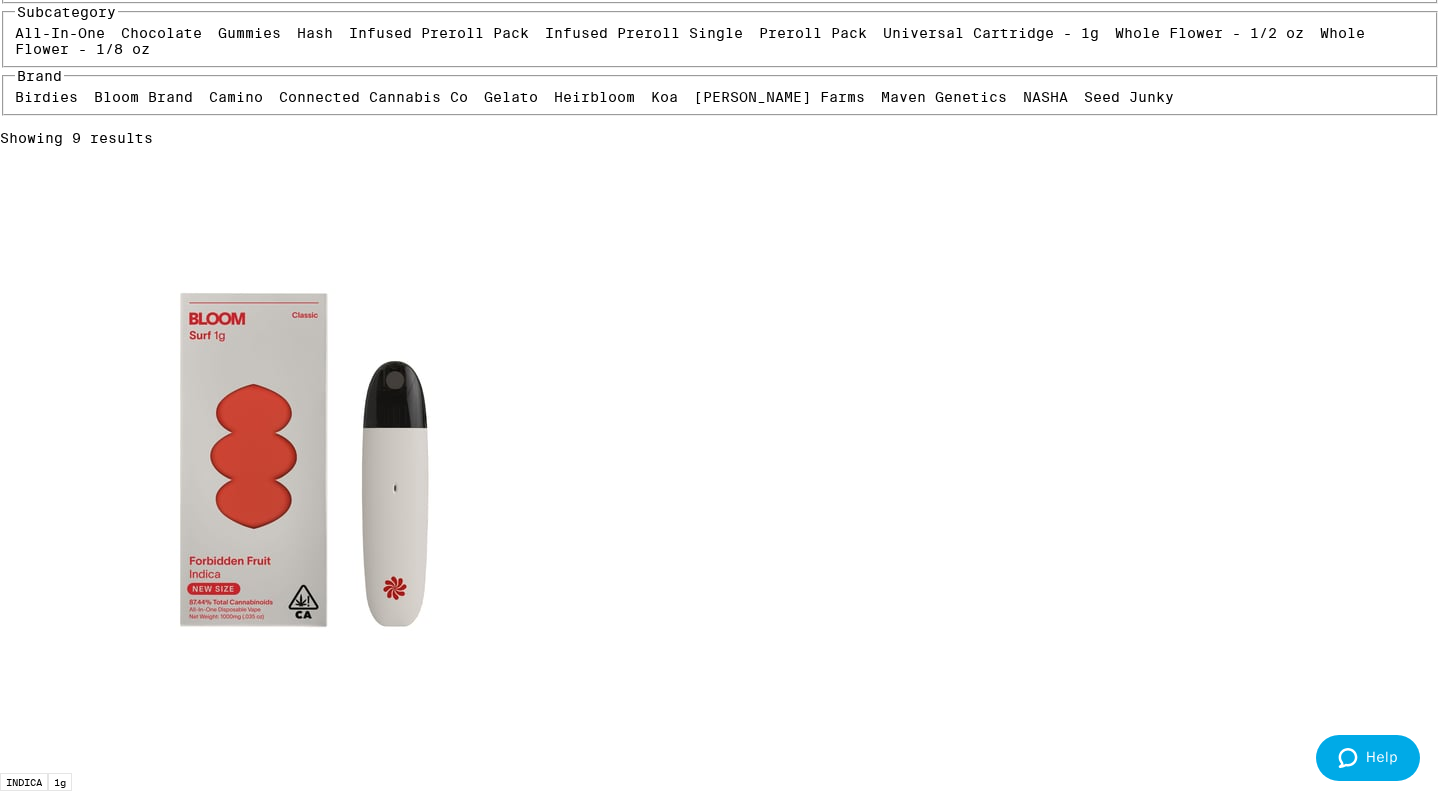 scroll, scrollTop: 393, scrollLeft: 0, axis: vertical 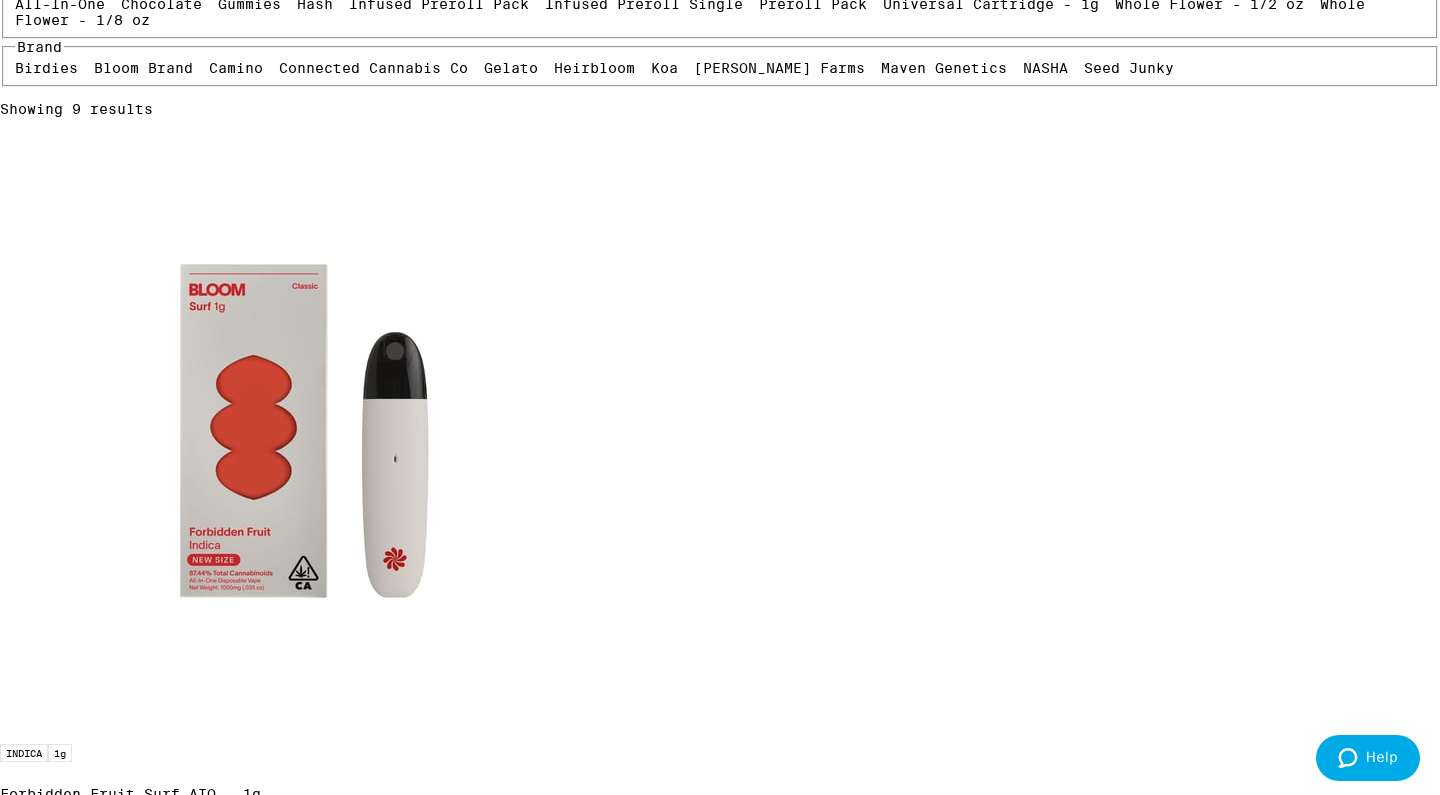 click at bounding box center [300, 6687] 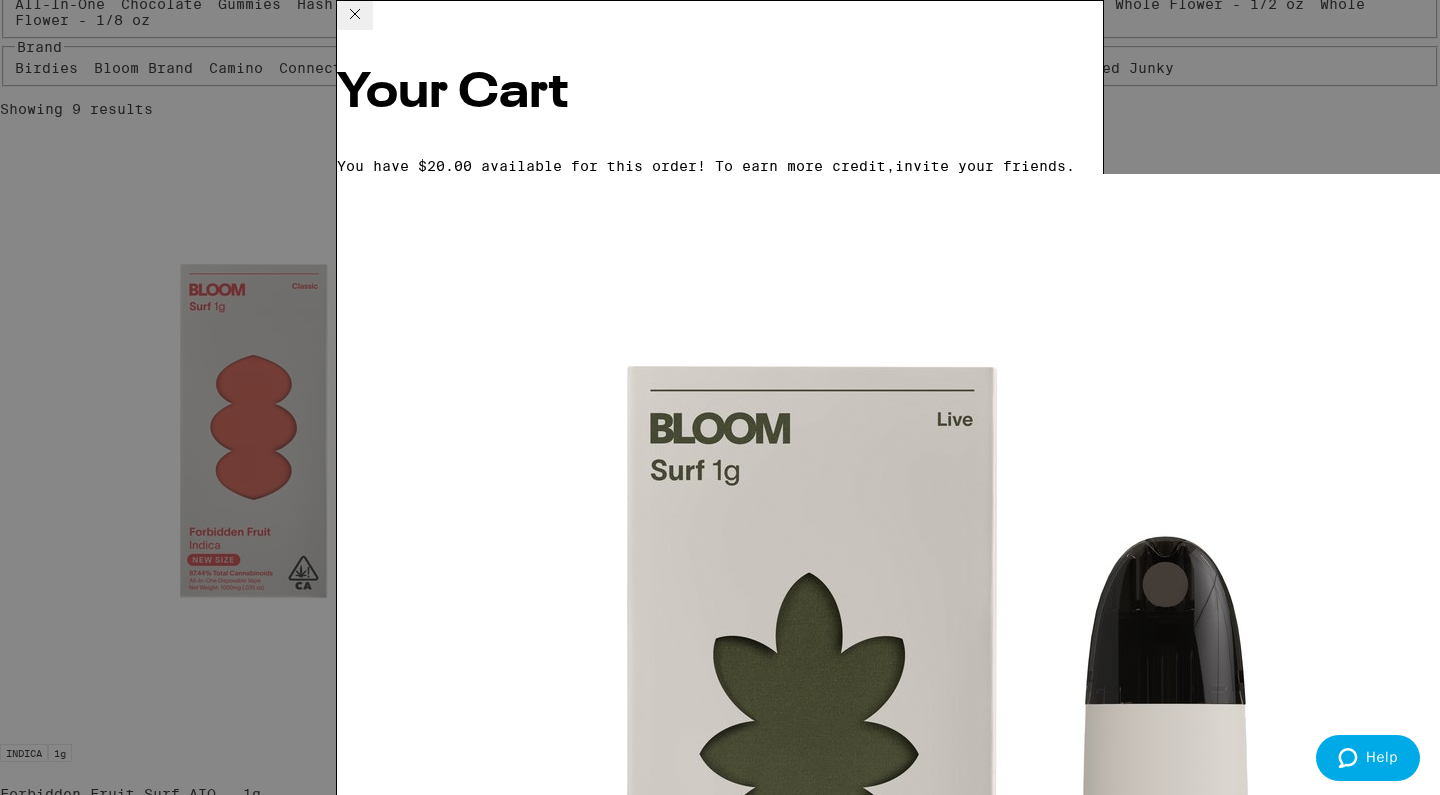 click 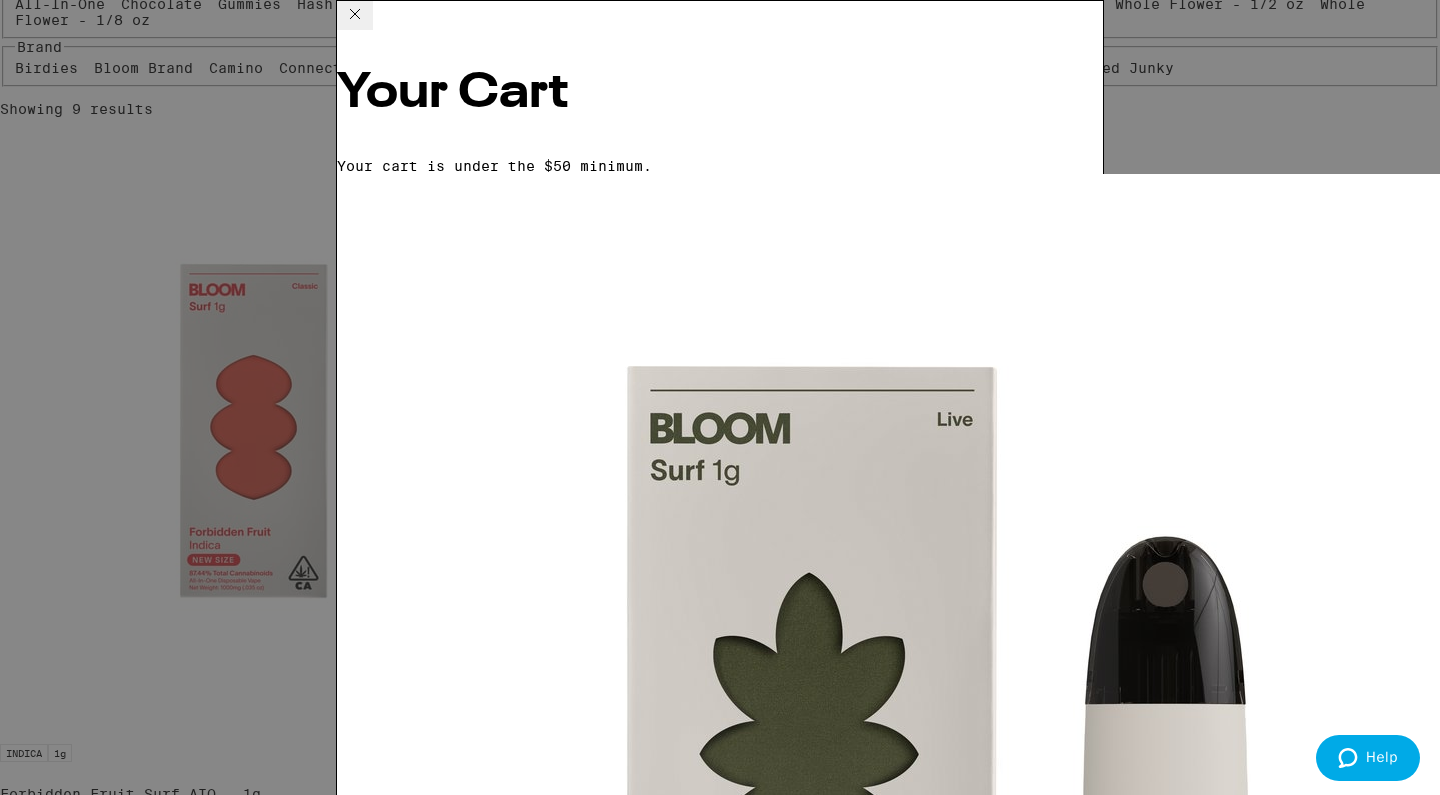 click on "Your Cart Your cart is under the $50 minimum. Pineapple Diesel Live Surf AIO - 1g Bloom Brand $39 1 Add to meet the order minimum INDICA 1g Pacific Gas - 1g Fog City Farms $11 INDICA Goodnight Grape 10:2:4 Sleep Gummies Emerald Sky $11 INDICA 0.02g Transdermal THC Indica Patch Mary's Medicinals $11 SATIVA 0.02g Transdermal THC Sativa Patch Mary's Medicinals $11 CBD 0.2g Transdermal CBD Patch Mary's Medicinals $11 SATIVA 3.5g Orange Runtz - 3.5g Anarchy $12 INDICA 3.5g Banana OG - 3.5g Anarchy $12 INDICA 3.5g Modify Sunset - 3.5g Anarchy $12 INDICA 3.5g Permanent Marker - 3.5g Anarchy $12 HYBRID 3.5g Lemon Cherry Gelato - 3.5g Anarchy $12 Subtotal $39.00 Delivery FREE Order Total $0.00 ⚠️ The products in this order can expose you to chemicals including marijuana or cannabis smoke, which is known to the State of California to cause cancer and birth defects or other reproductive harm. For more information go to https:// www.P65Warnings.ca.gov Apply Promo Checkout" at bounding box center [720, 397] 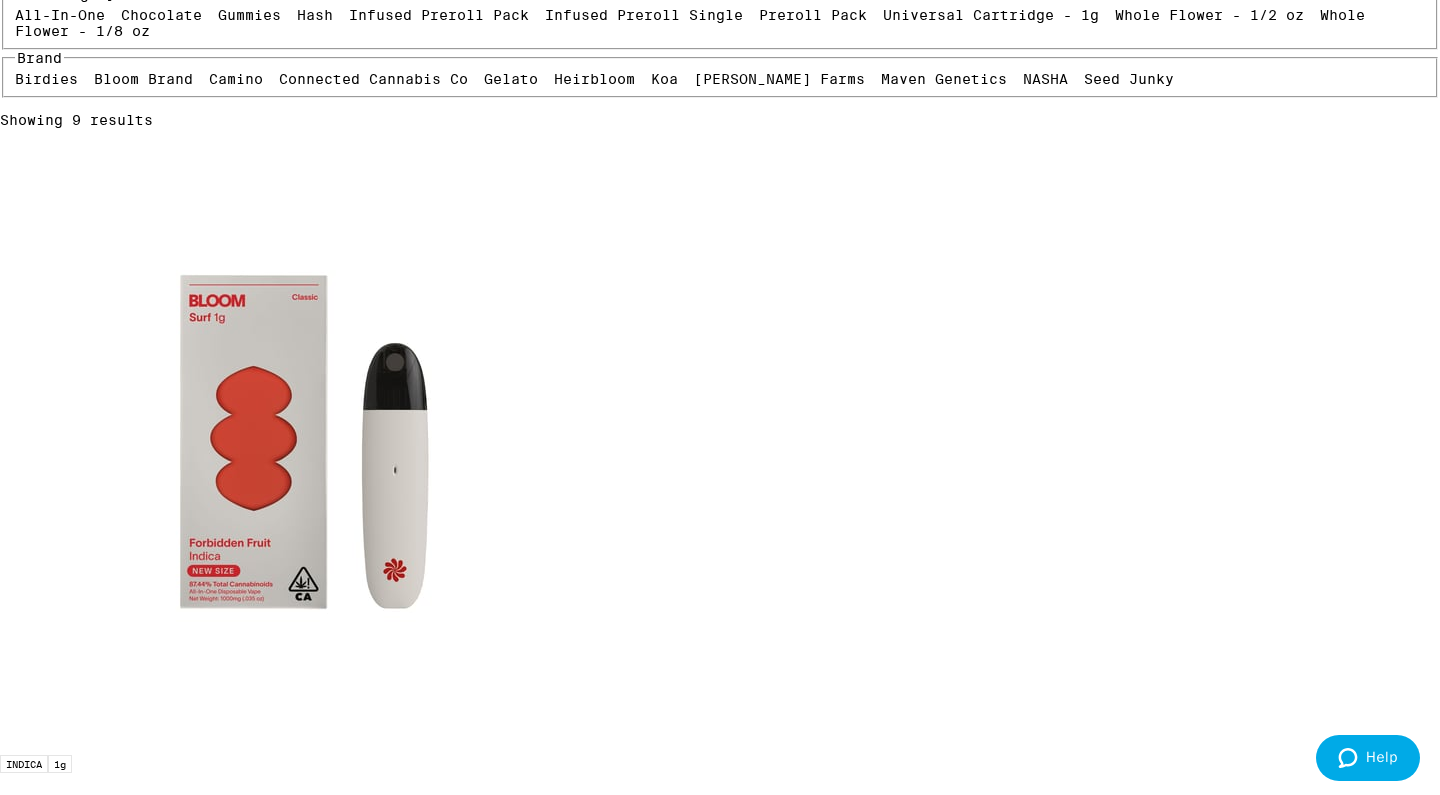 scroll, scrollTop: 375, scrollLeft: 0, axis: vertical 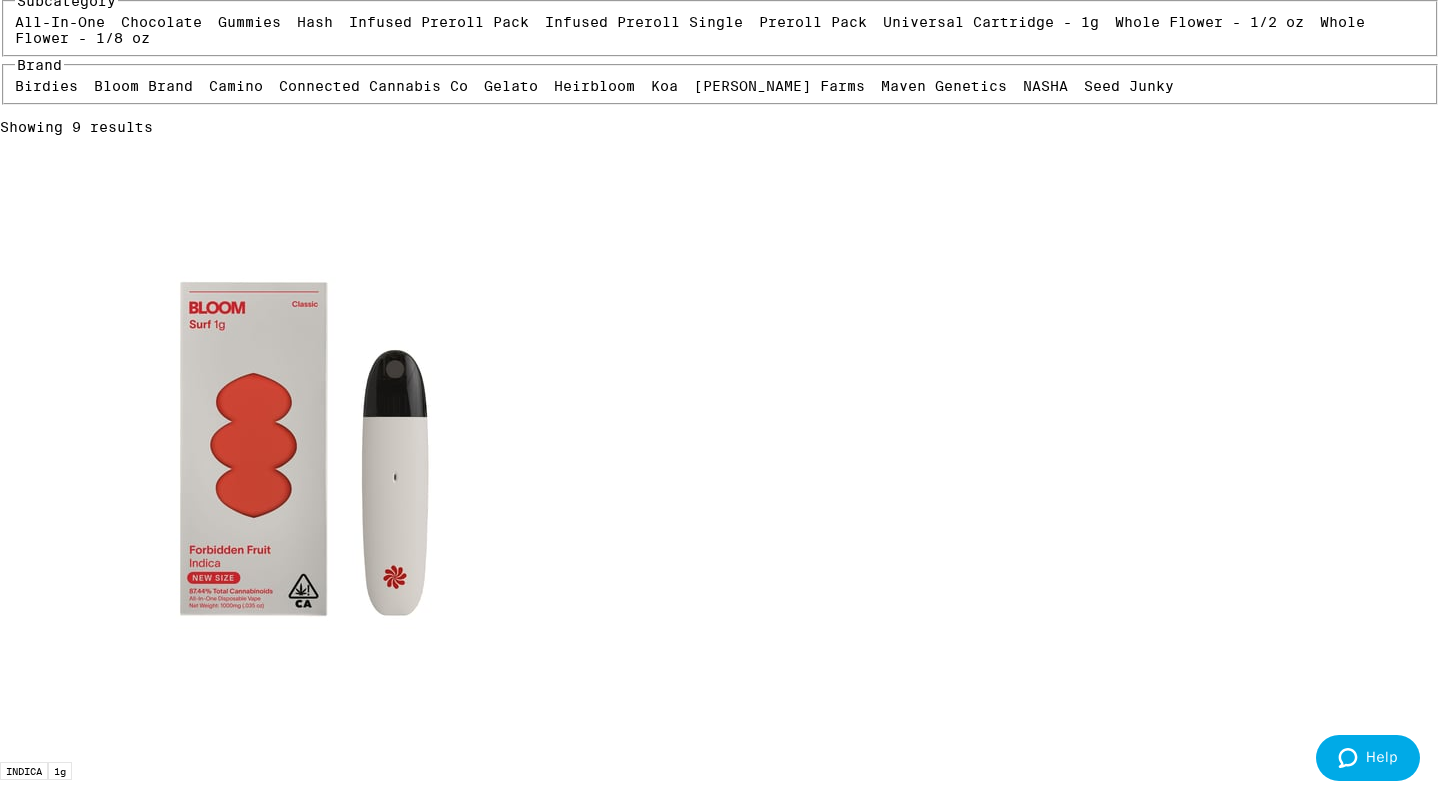 click on "Vaporizers" at bounding box center (430, -25) 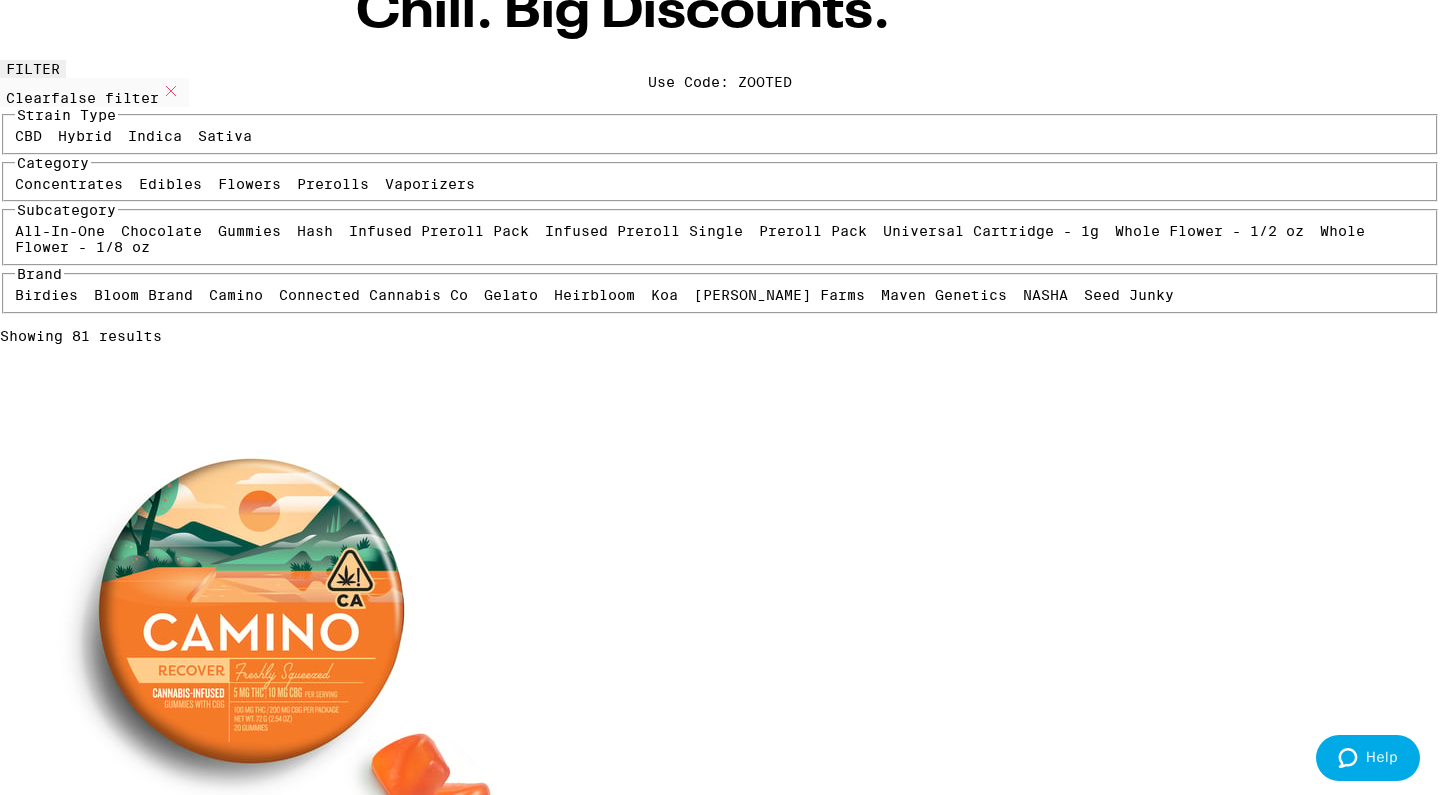 scroll, scrollTop: 287, scrollLeft: 0, axis: vertical 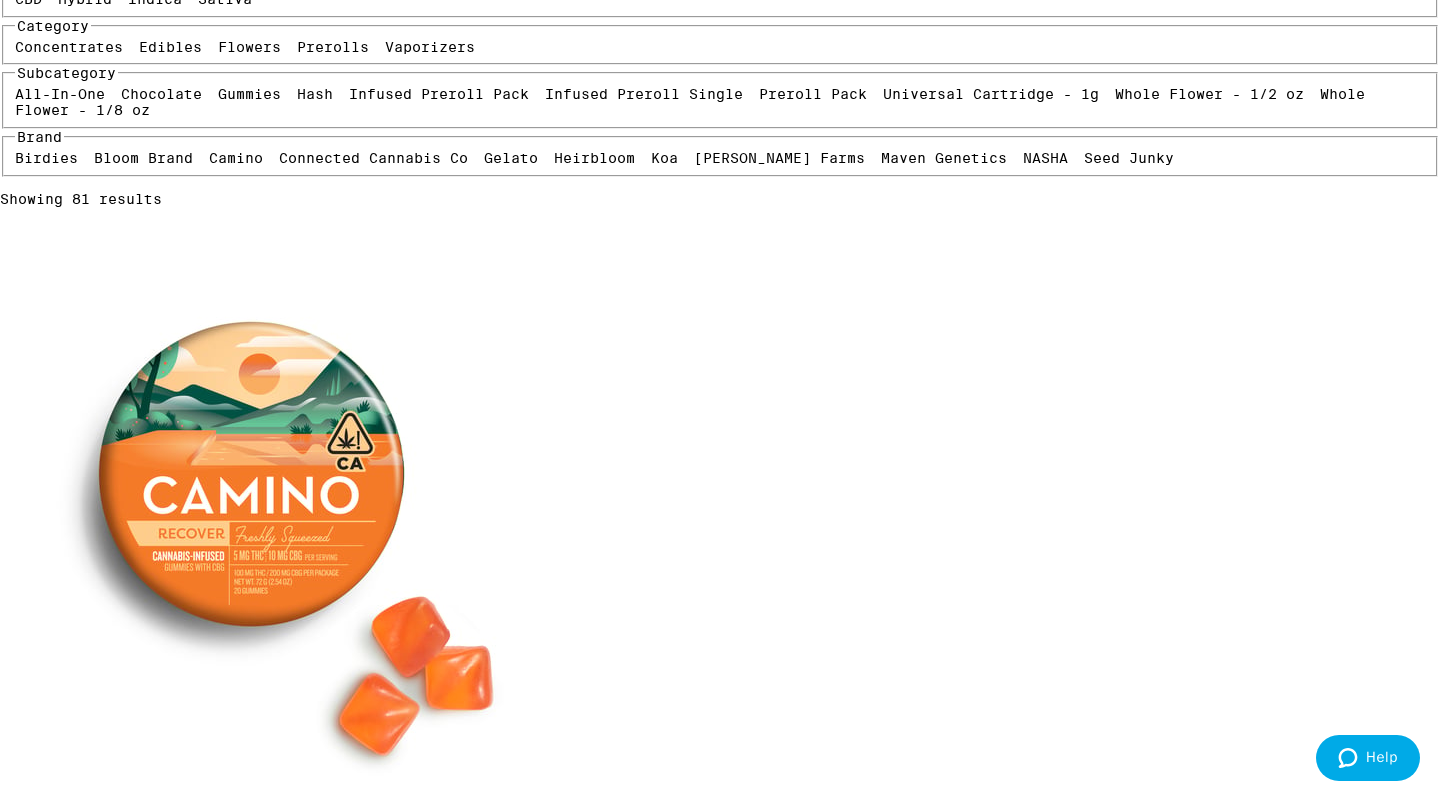 click on "Concentrates" at bounding box center (69, 47) 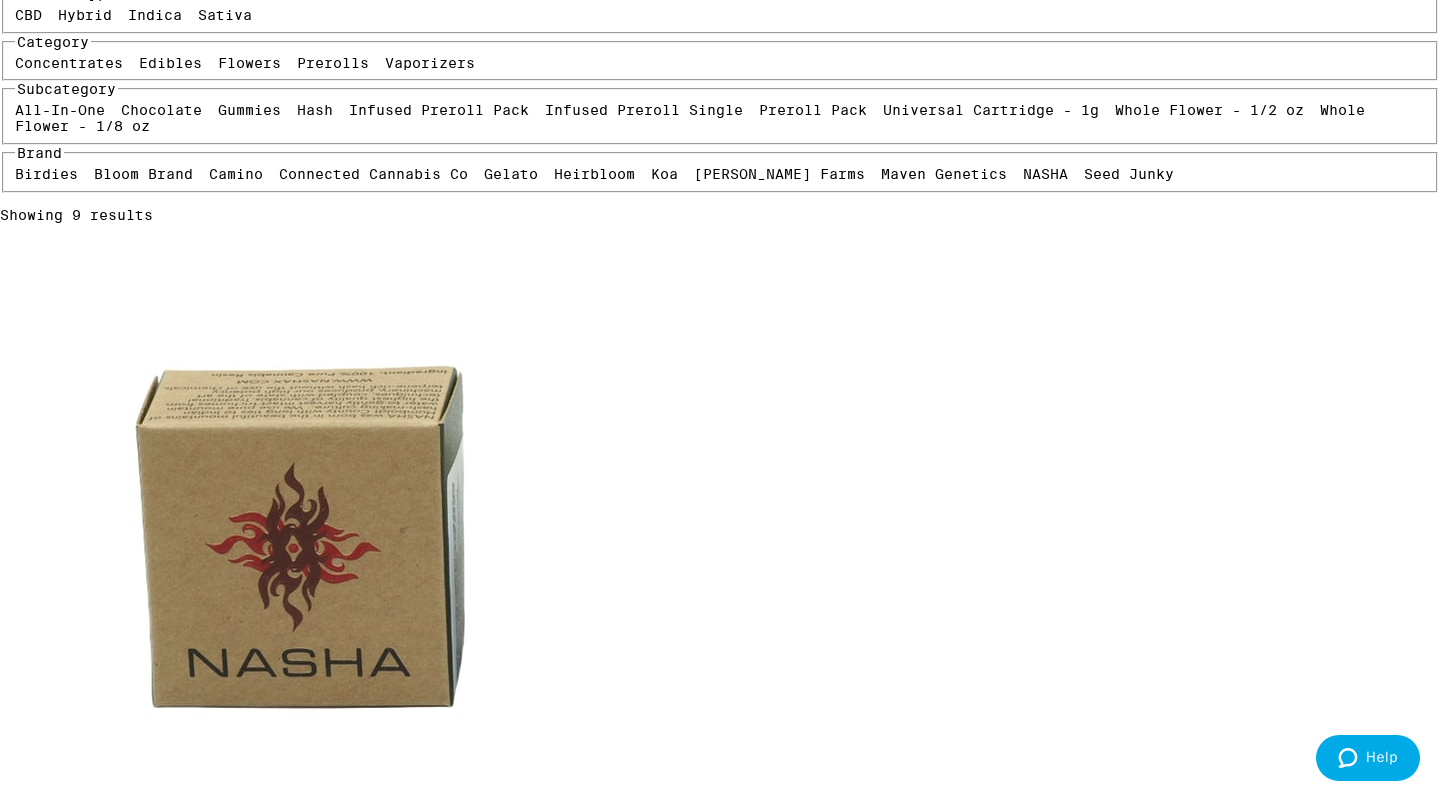 click on "Concentrates" at bounding box center [69, 63] 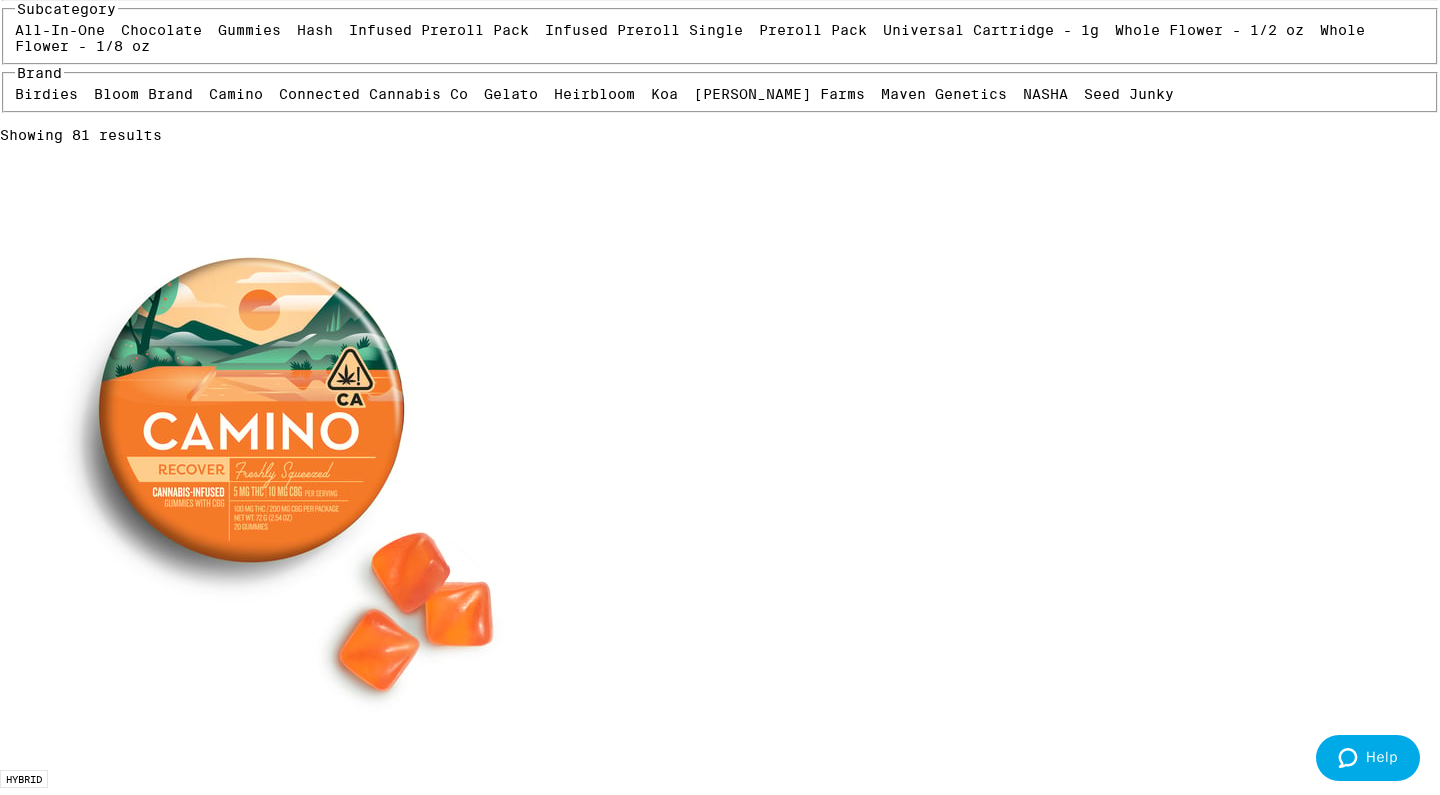 scroll, scrollTop: 352, scrollLeft: 0, axis: vertical 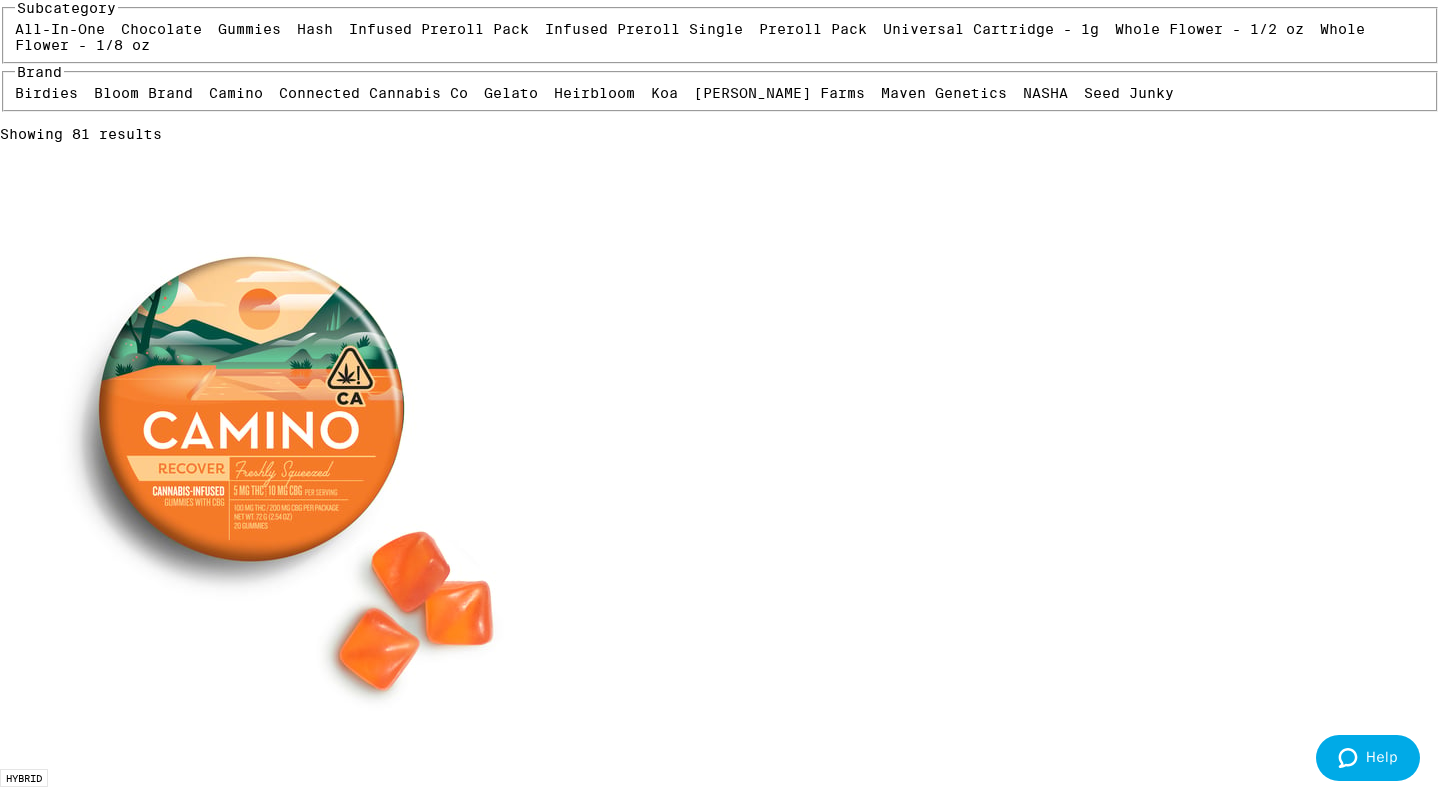 click on "Edibles" at bounding box center (170, -18) 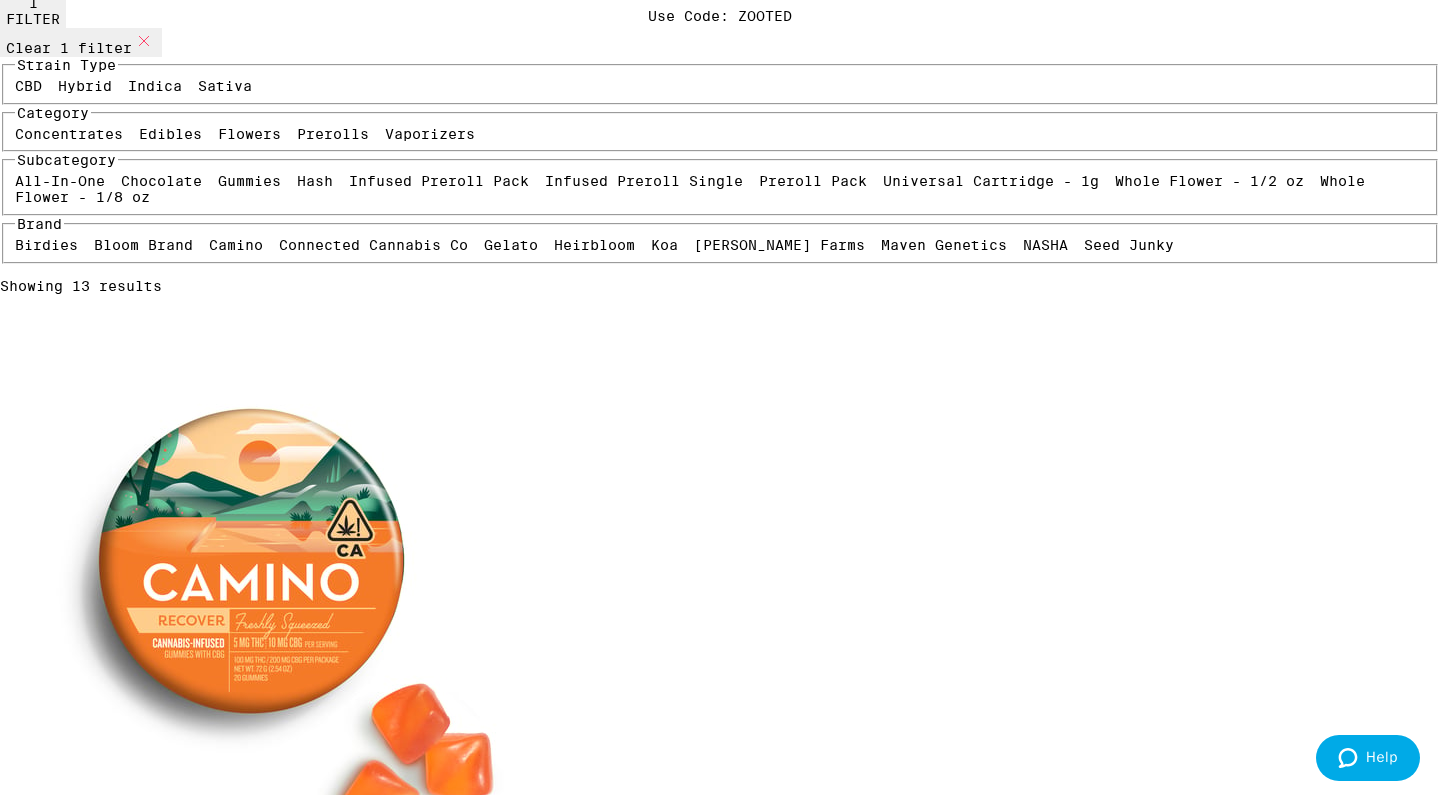 scroll, scrollTop: 218, scrollLeft: 0, axis: vertical 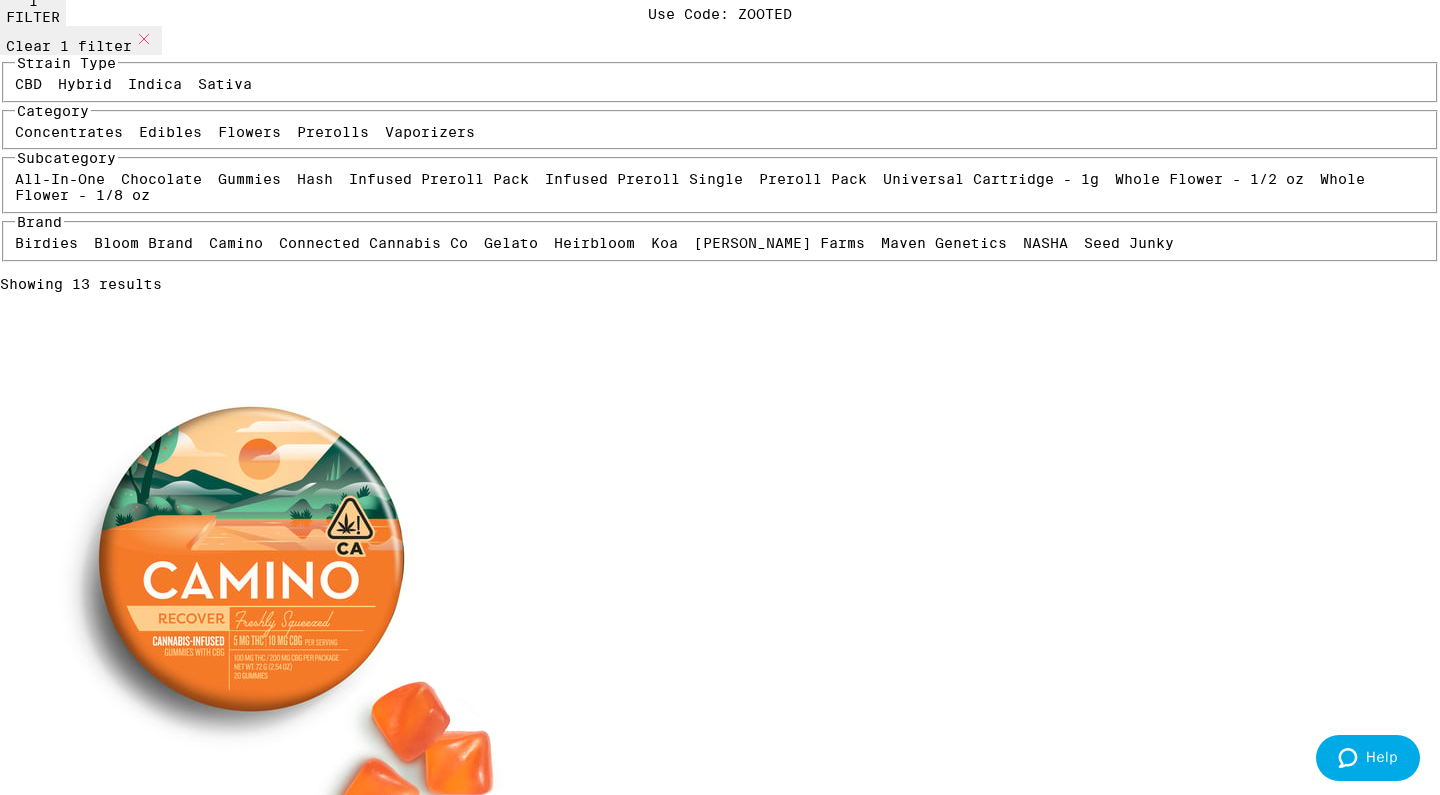 click at bounding box center [300, 3734] 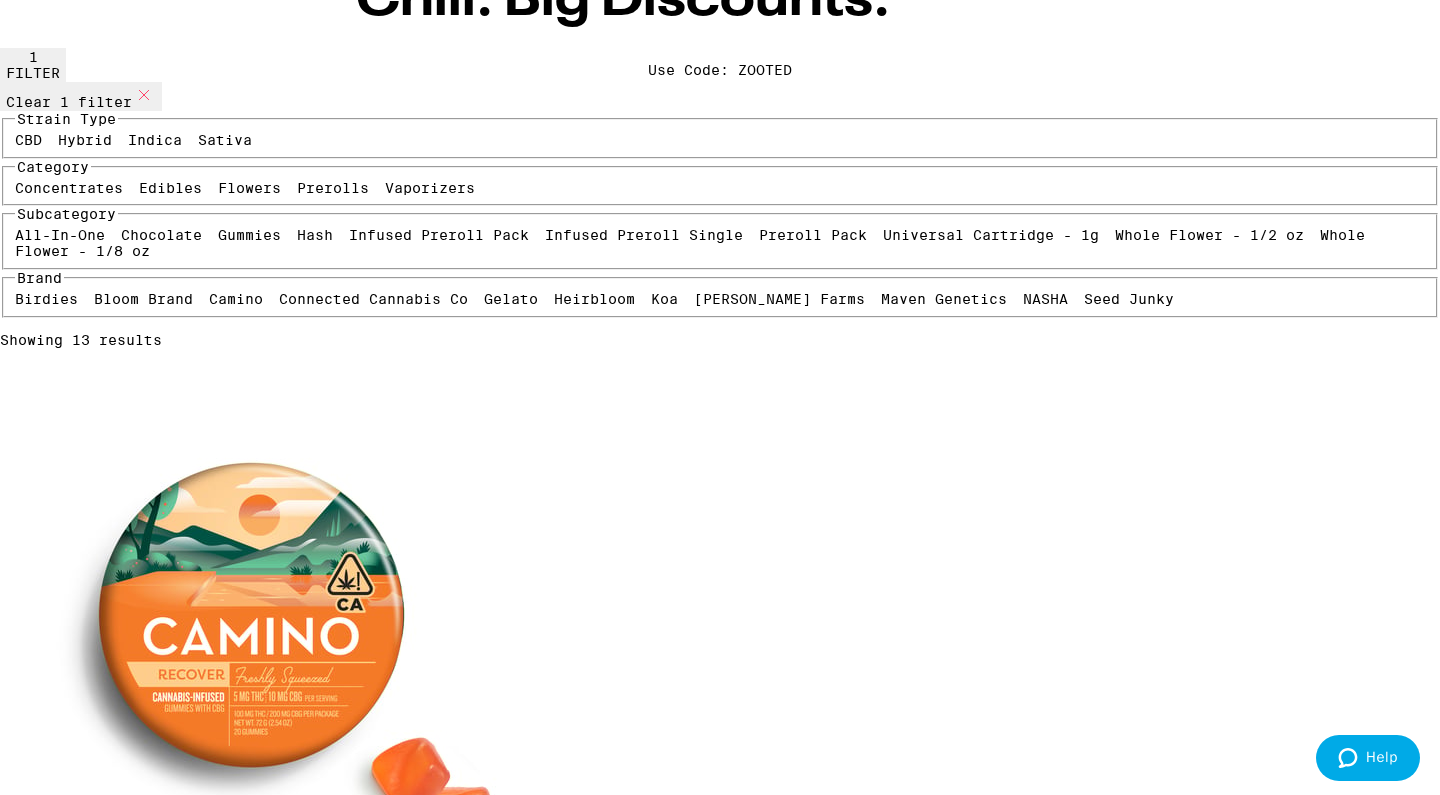 scroll, scrollTop: 160, scrollLeft: 0, axis: vertical 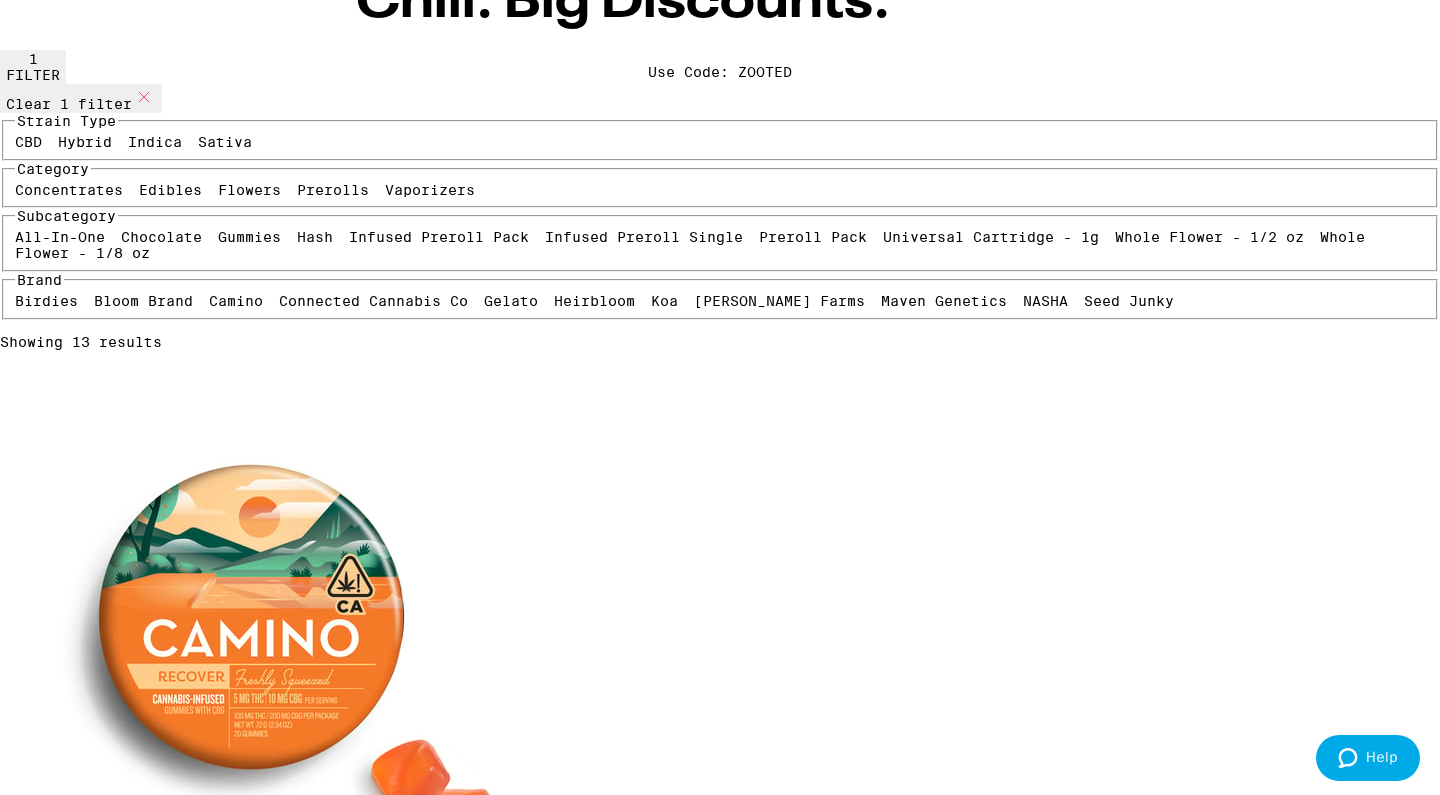 click at bounding box center [300, 664] 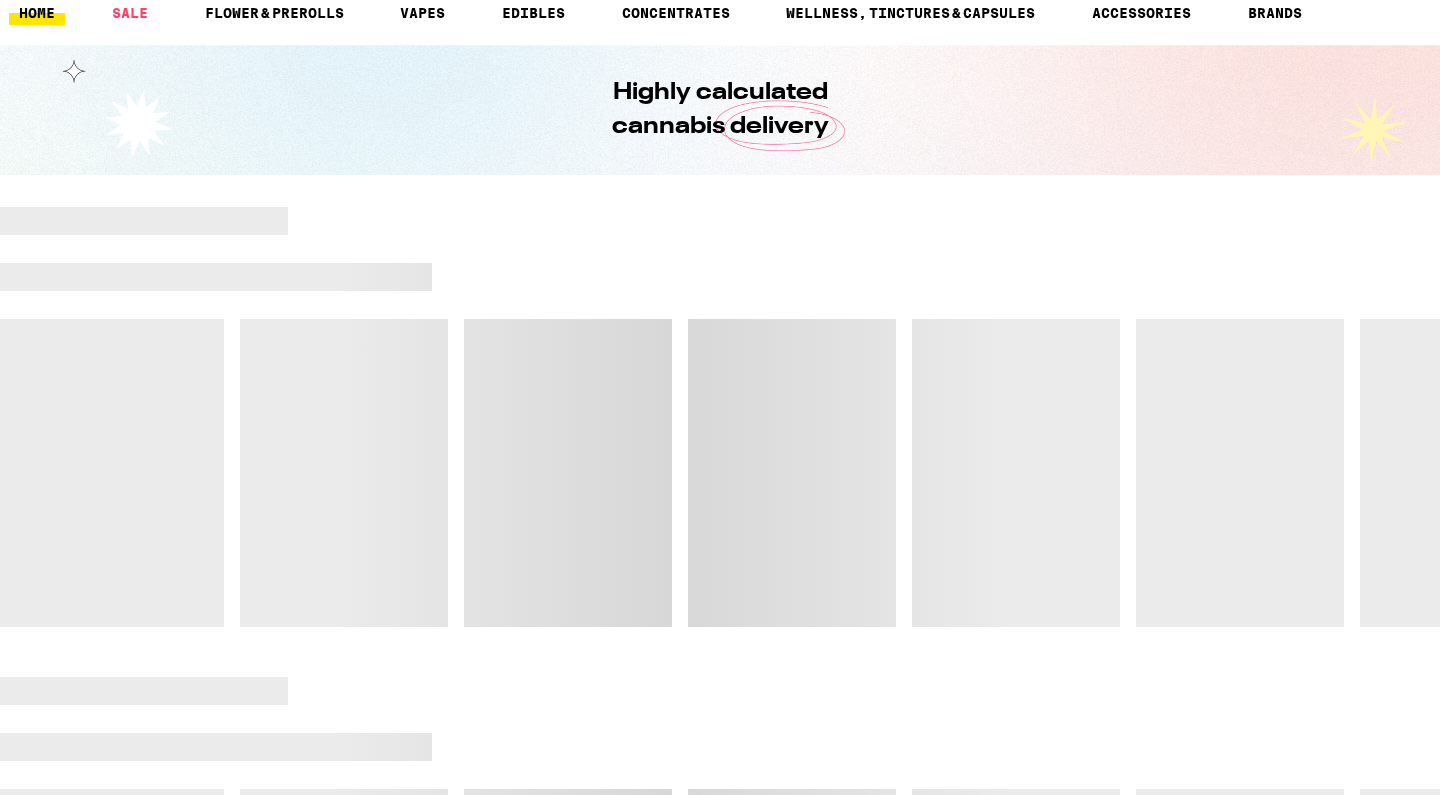 click at bounding box center (42, -112) 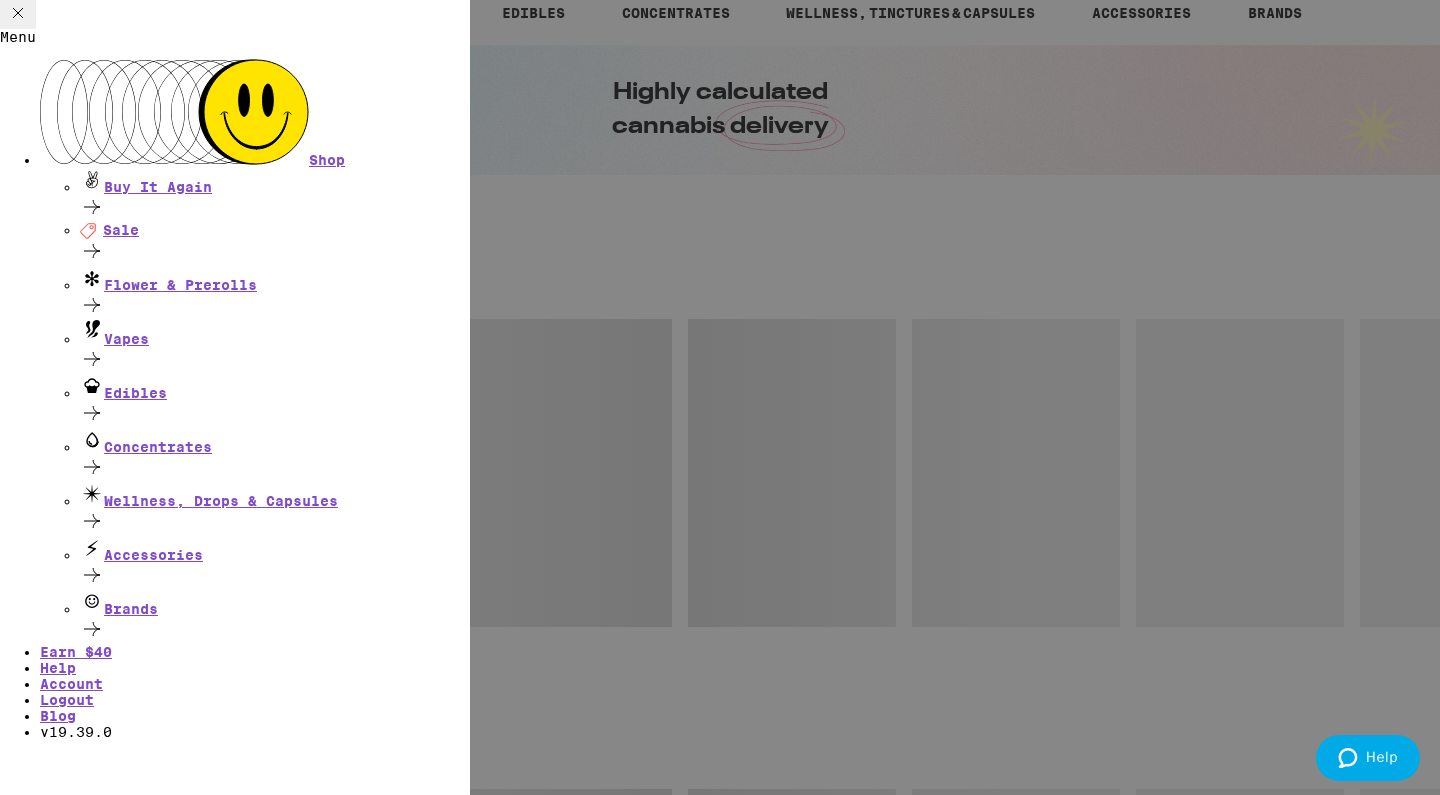 scroll, scrollTop: 0, scrollLeft: 0, axis: both 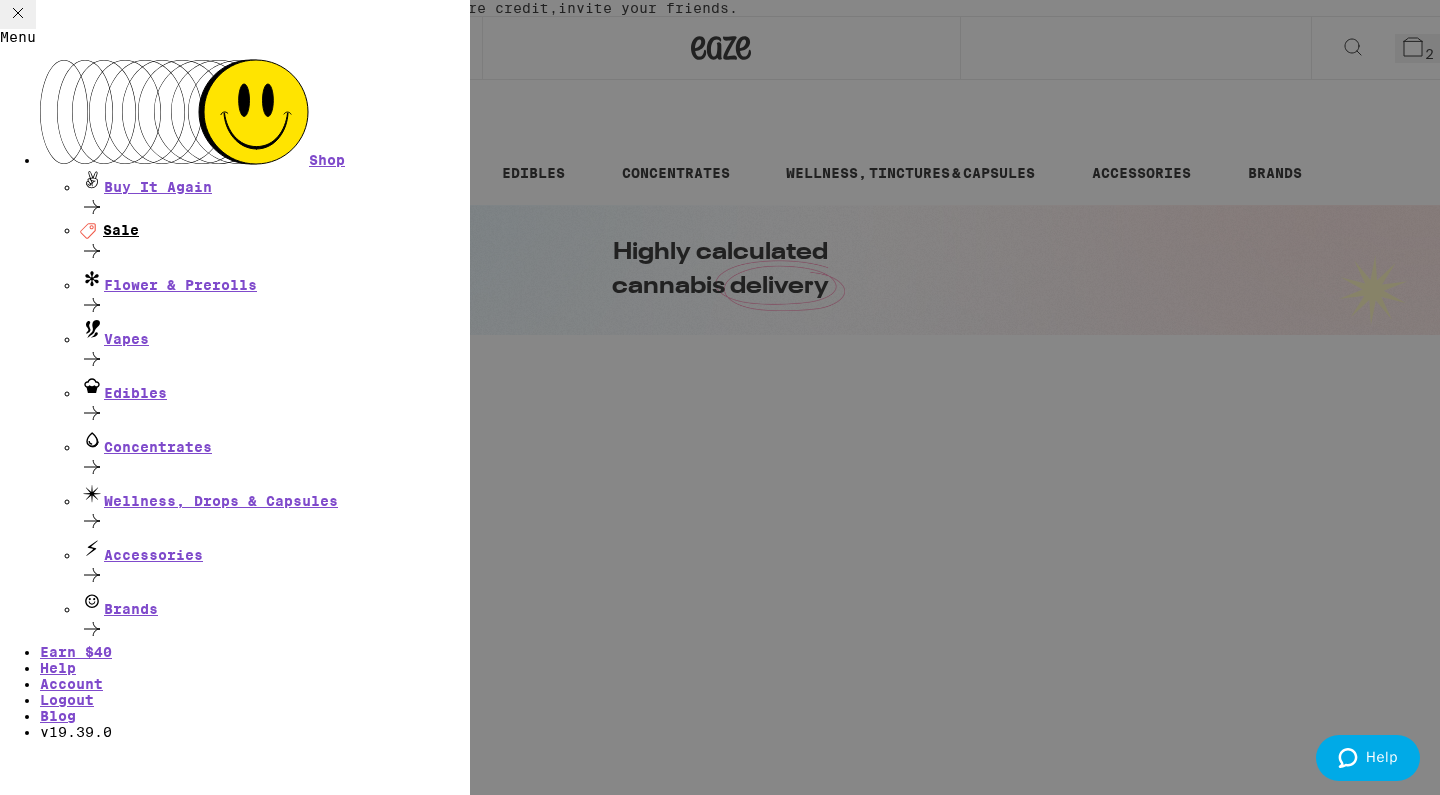 click on "Deal Created with Sketch. Sale" at bounding box center (275, 244) 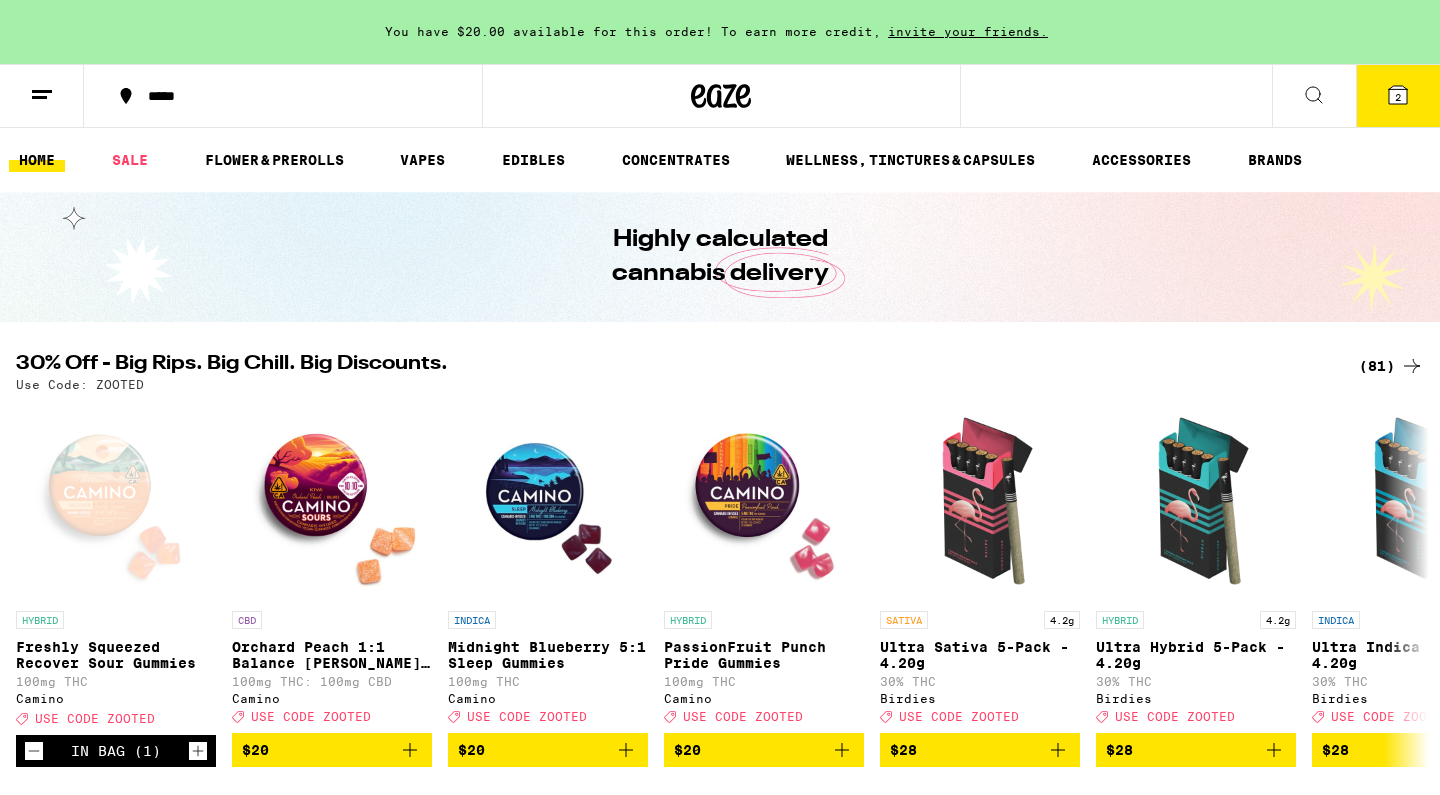 scroll, scrollTop: 0, scrollLeft: 0, axis: both 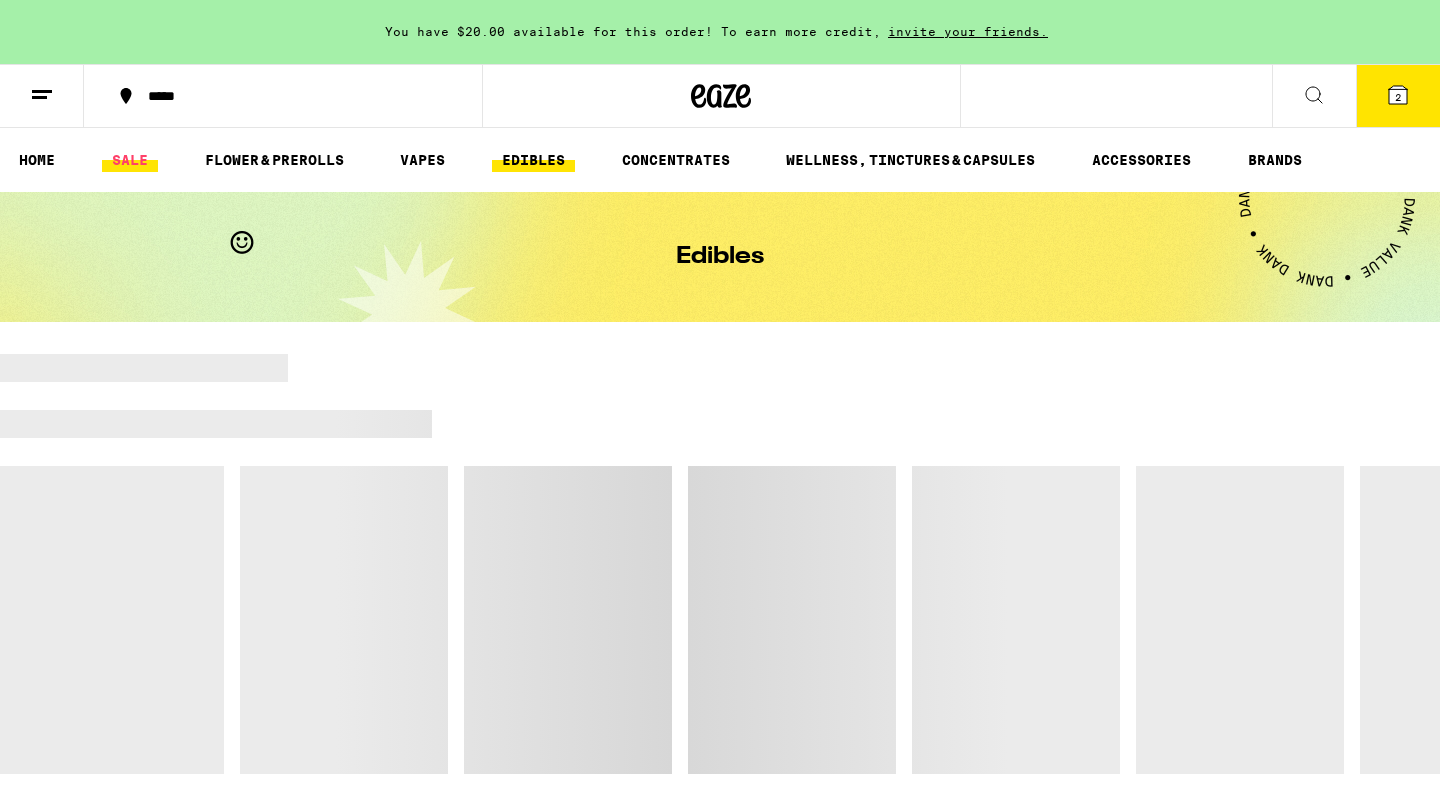 click on "SALE" at bounding box center (130, 160) 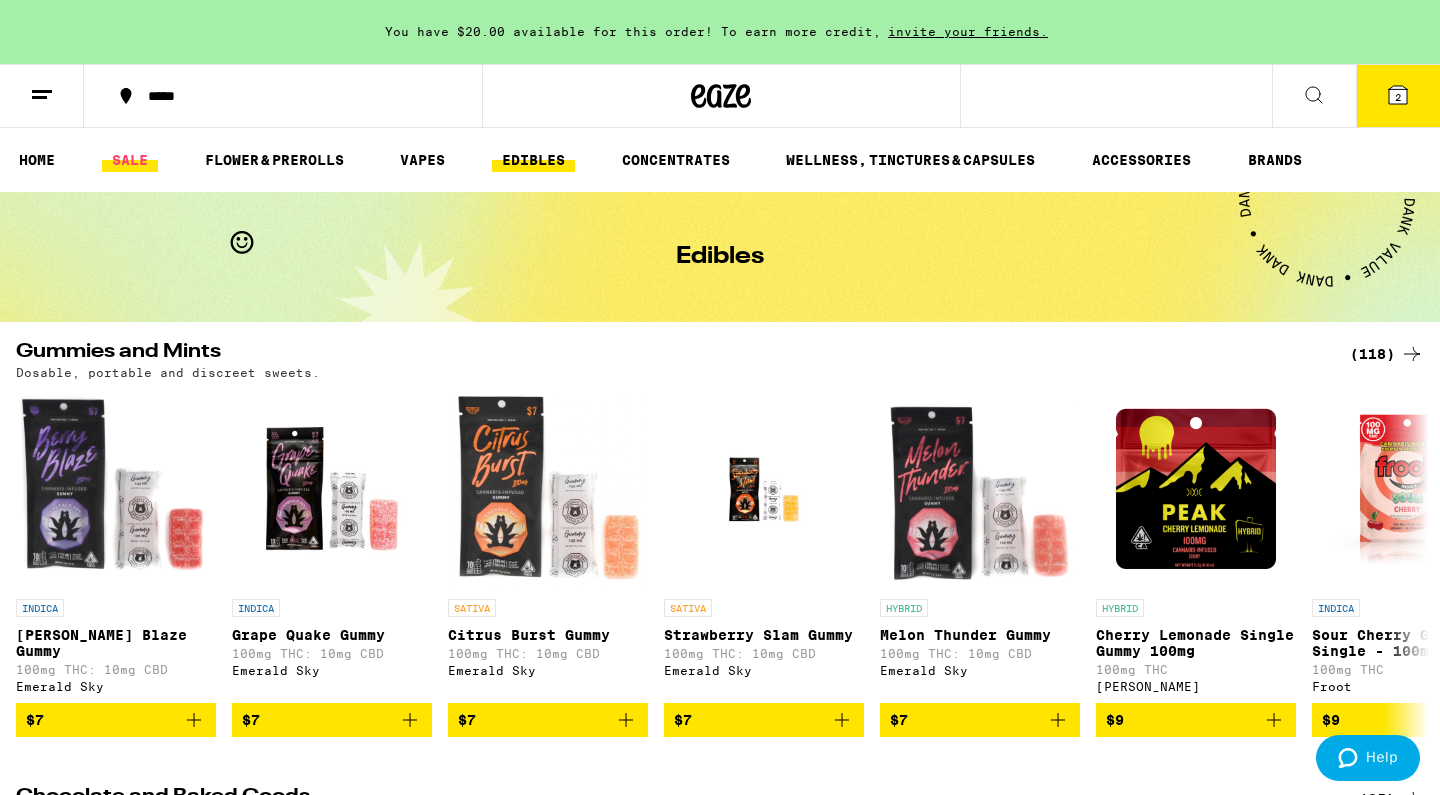 scroll, scrollTop: 0, scrollLeft: 0, axis: both 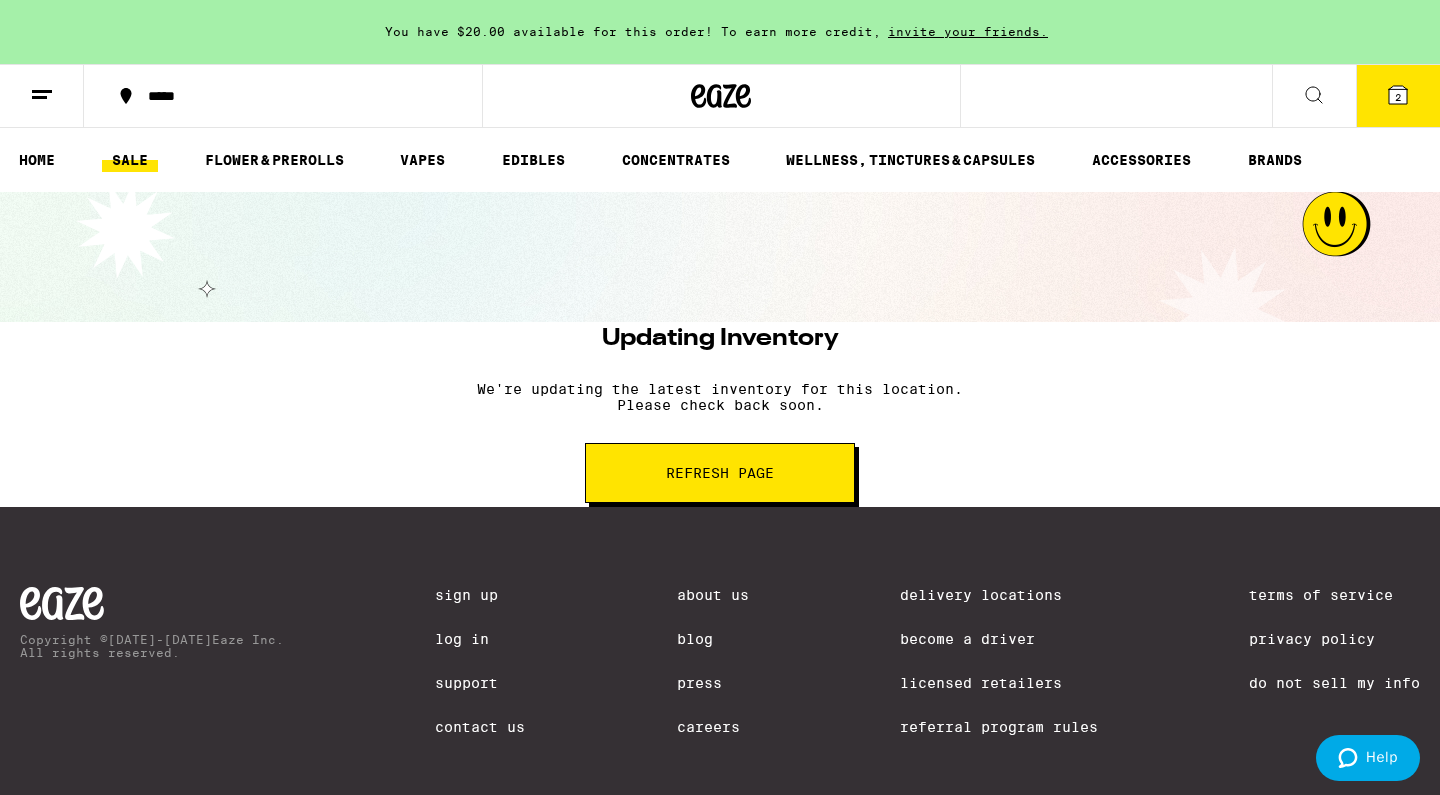 click on "Refresh page" at bounding box center [720, 473] 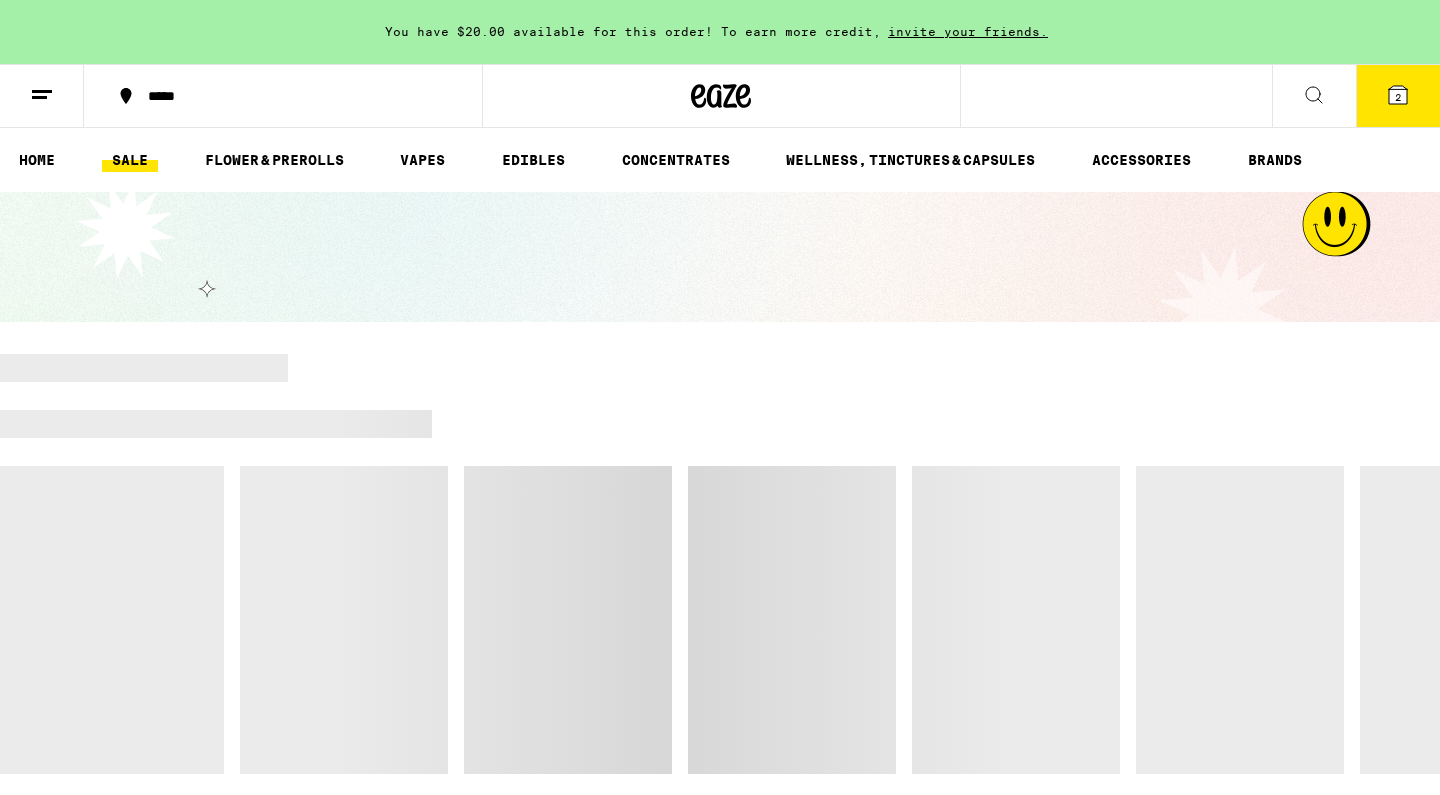 scroll, scrollTop: 0, scrollLeft: 0, axis: both 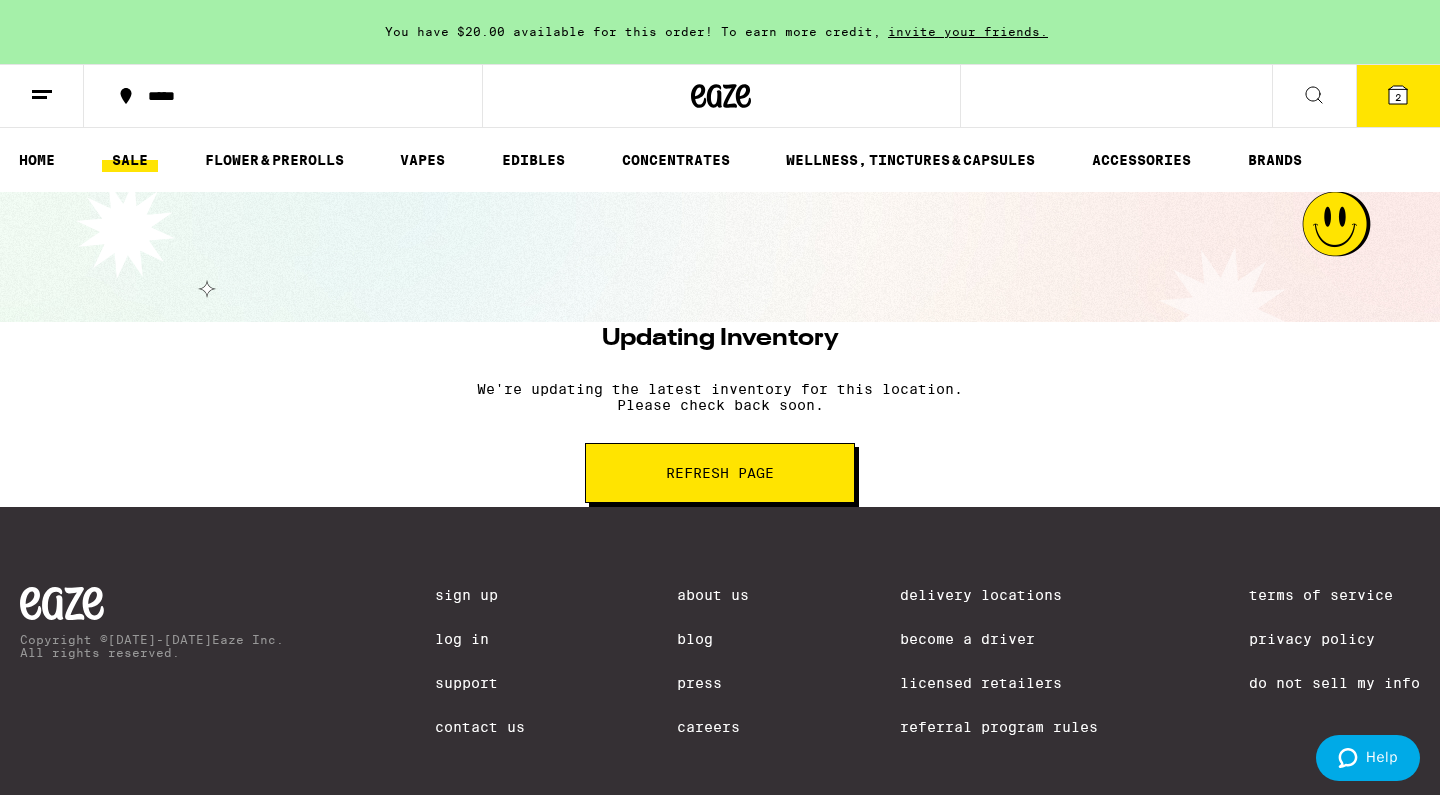 click on "Refresh page" at bounding box center [720, 473] 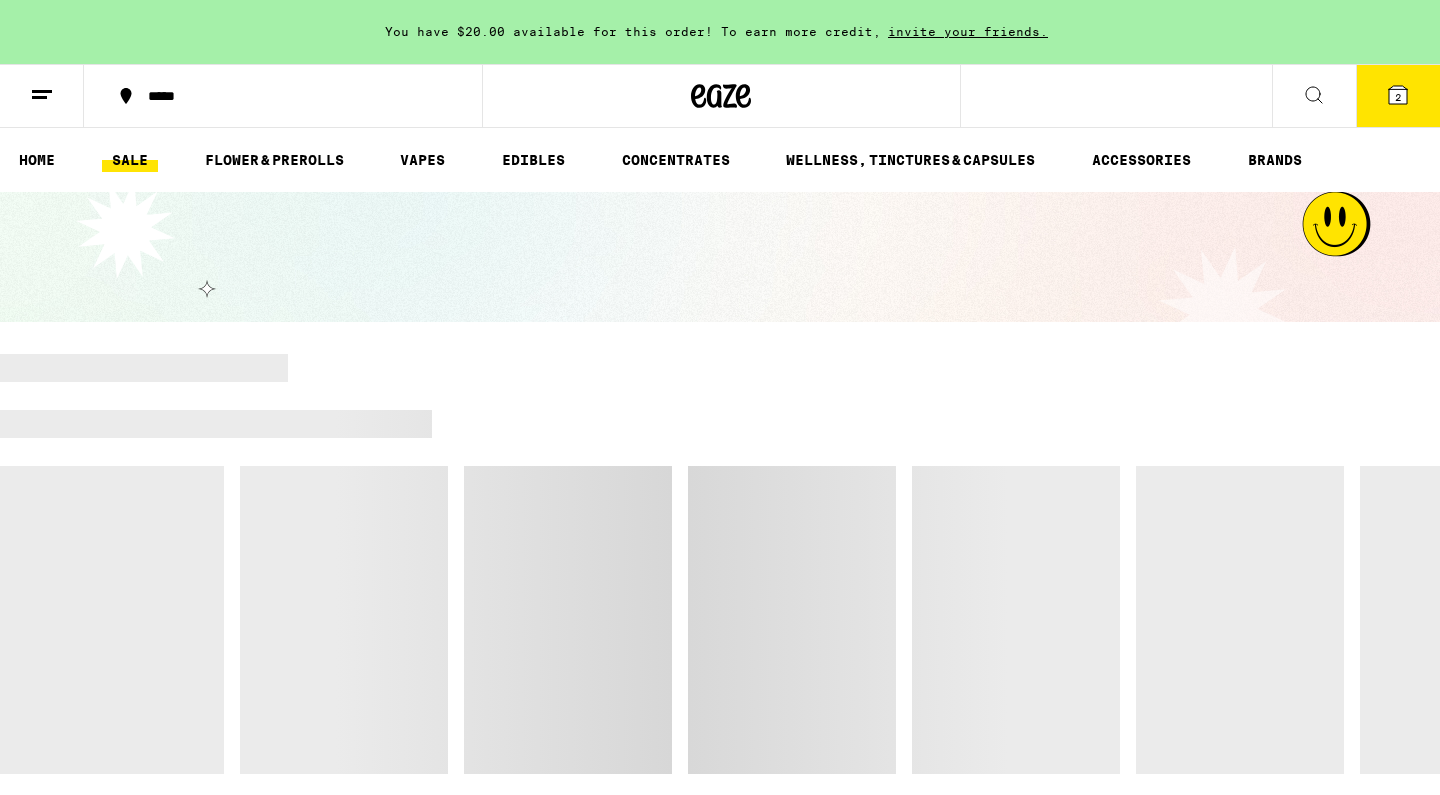 scroll, scrollTop: 0, scrollLeft: 0, axis: both 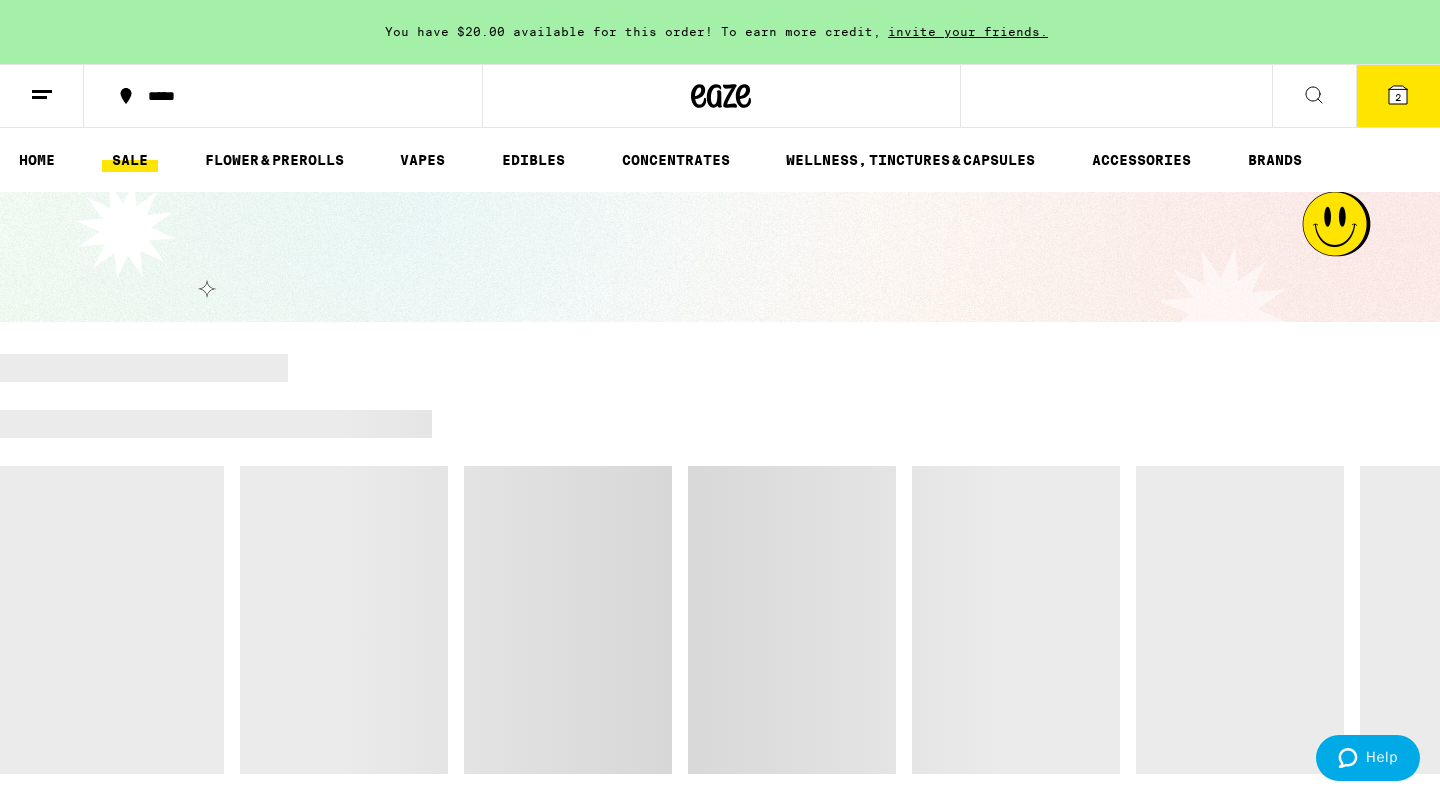 click on "HOME SALE FLOWER & PREROLLS VAPES EDIBLES CONCENTRATES WELLNESS, TINCTURES & CAPSULES ACCESSORIES BRANDS" at bounding box center [720, 160] 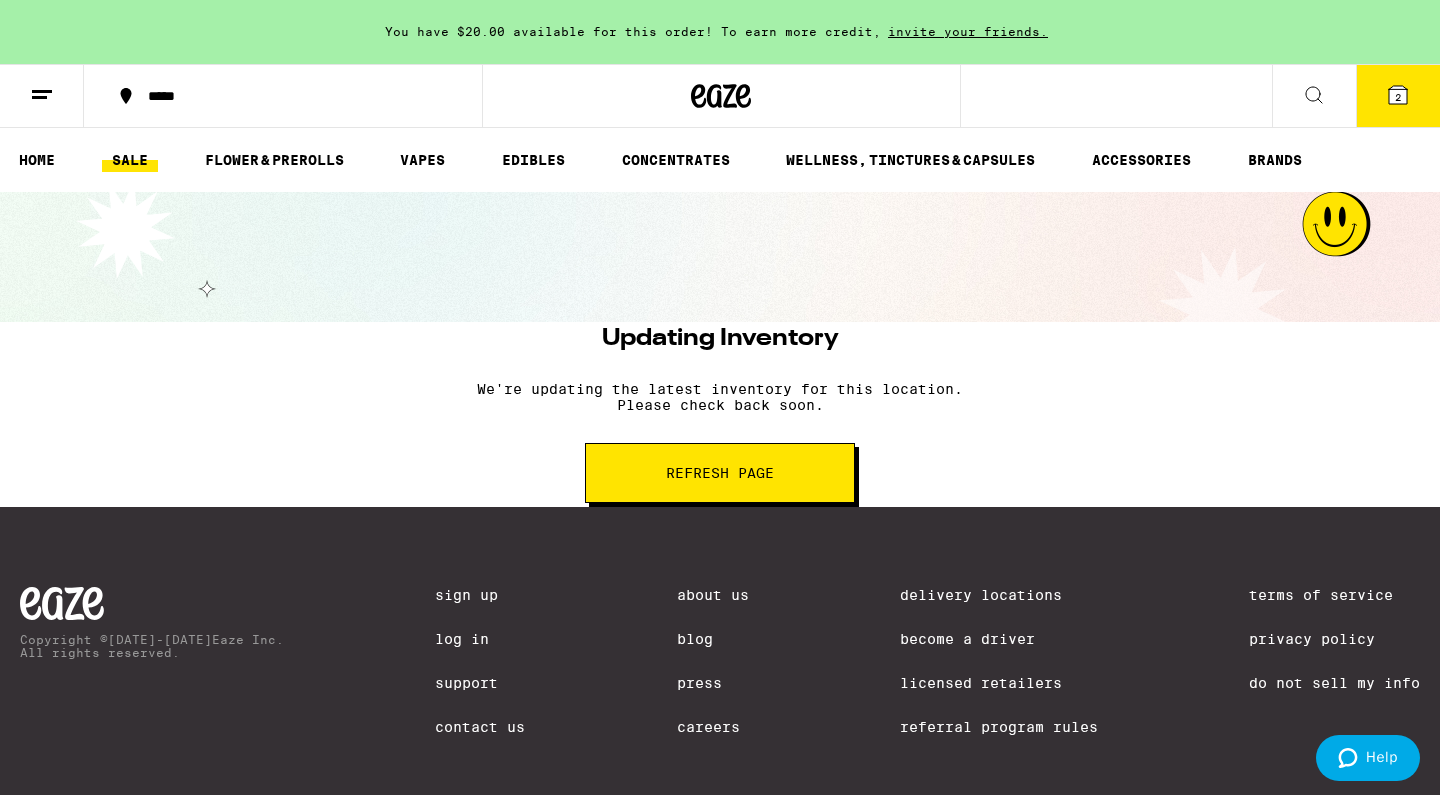 scroll, scrollTop: 0, scrollLeft: 0, axis: both 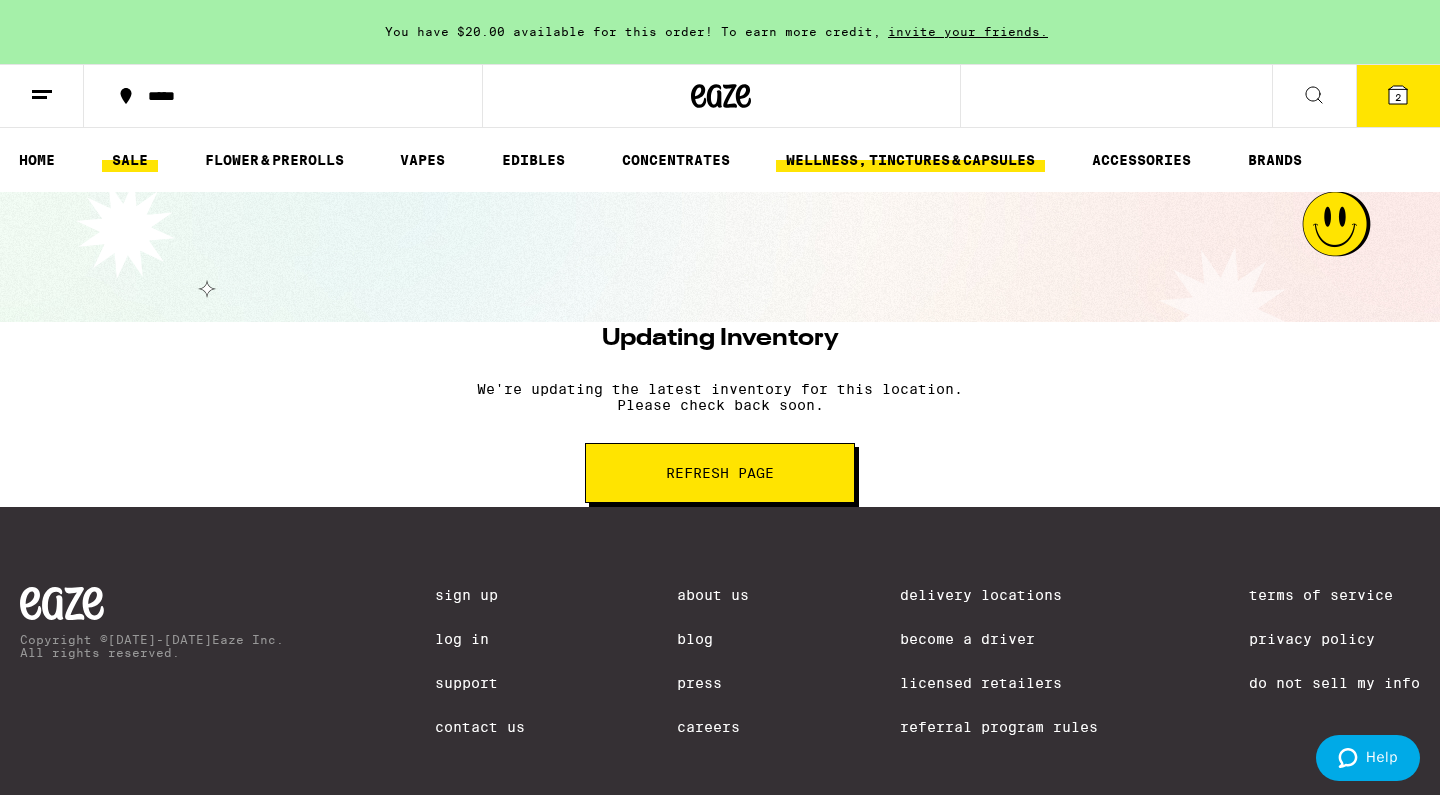 click on "WELLNESS, TINCTURES & CAPSULES" at bounding box center [910, 160] 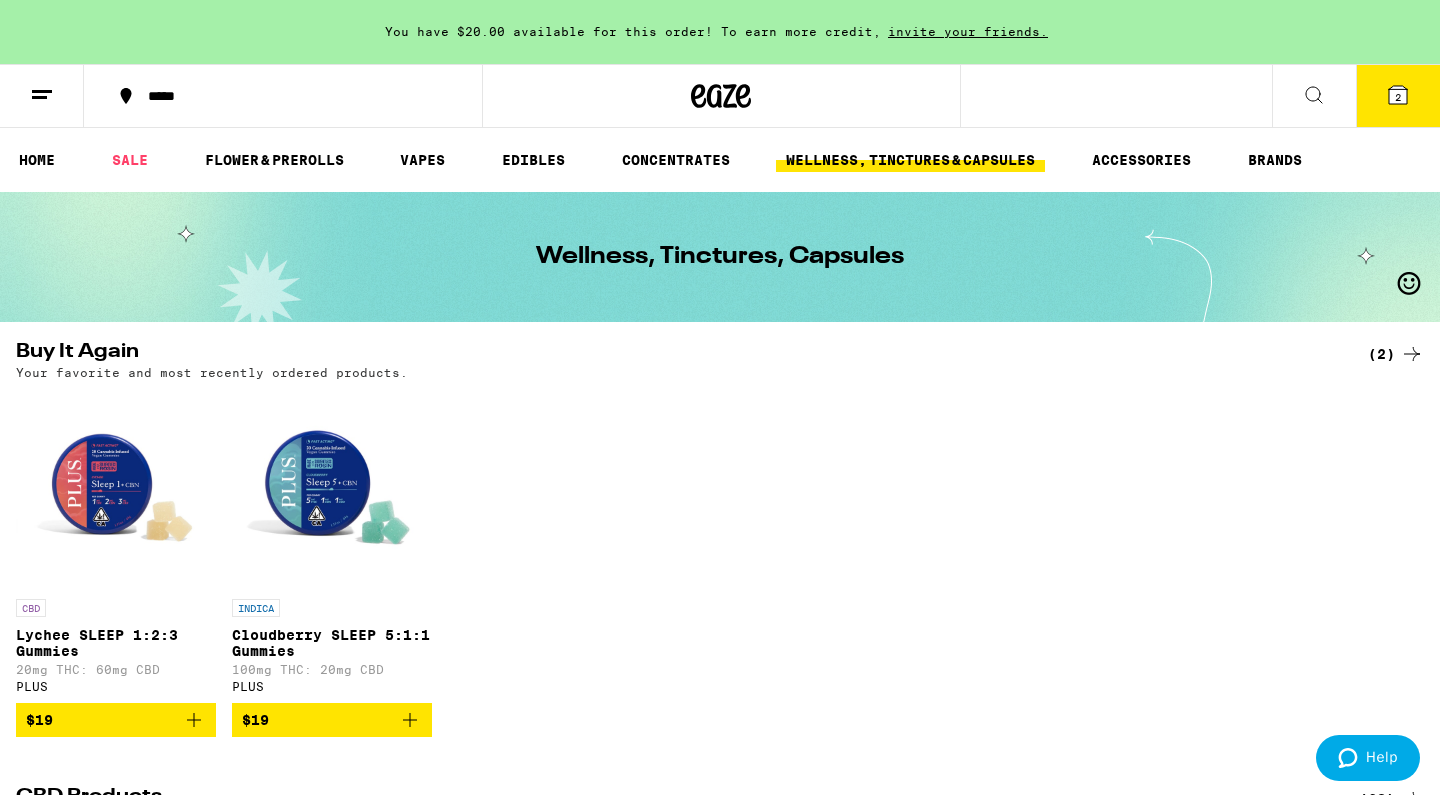 scroll, scrollTop: 0, scrollLeft: 0, axis: both 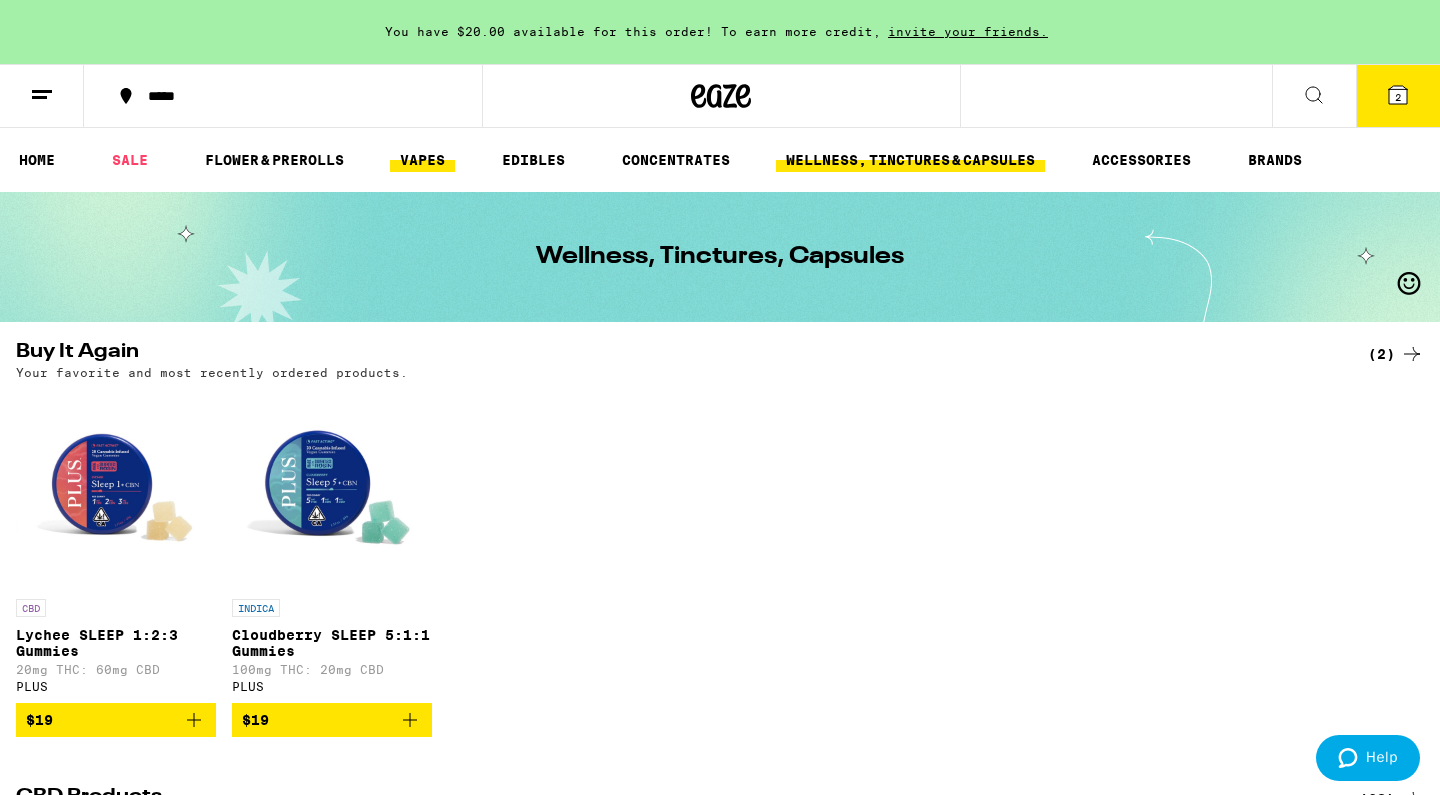 click on "VAPES" at bounding box center [422, 160] 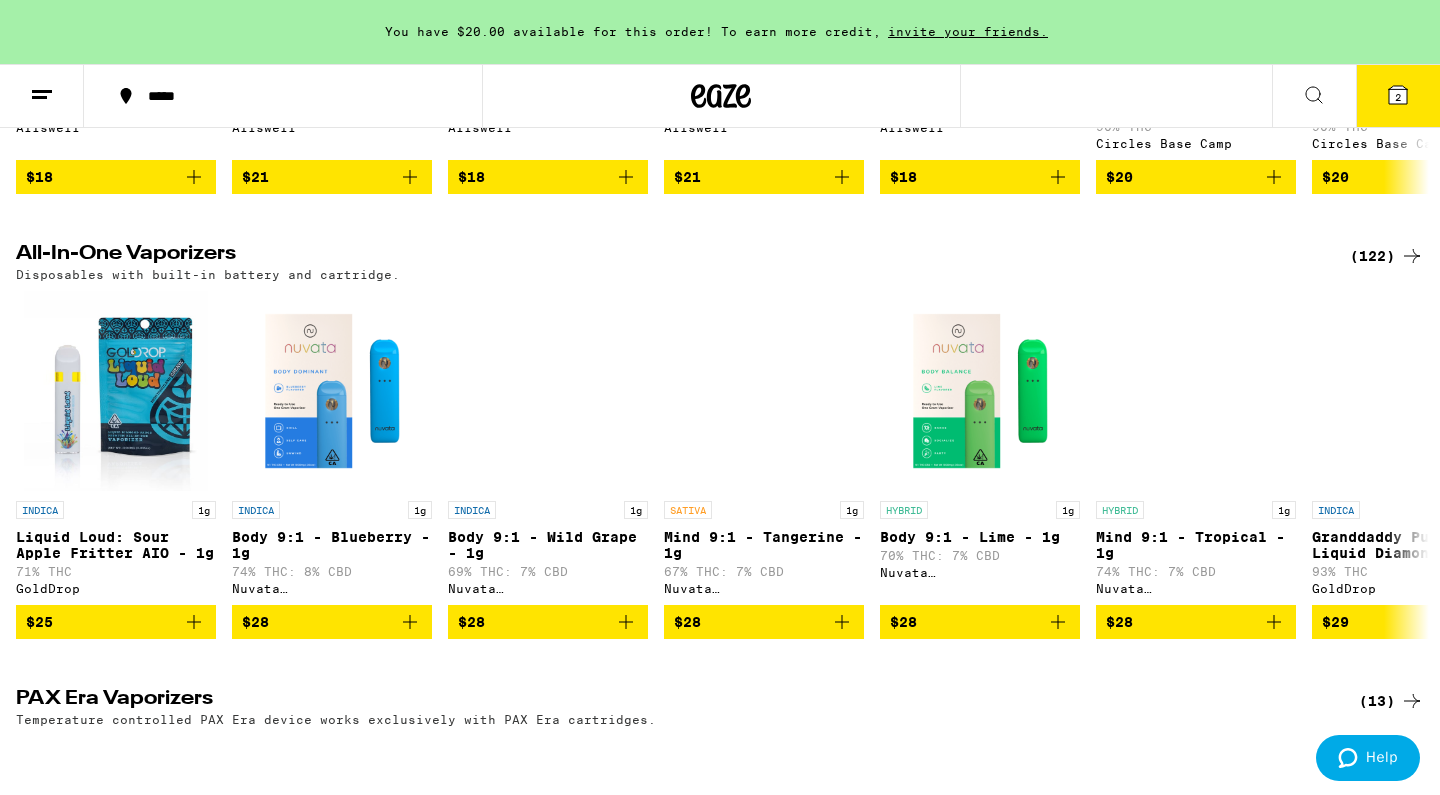 scroll, scrollTop: 1469, scrollLeft: 0, axis: vertical 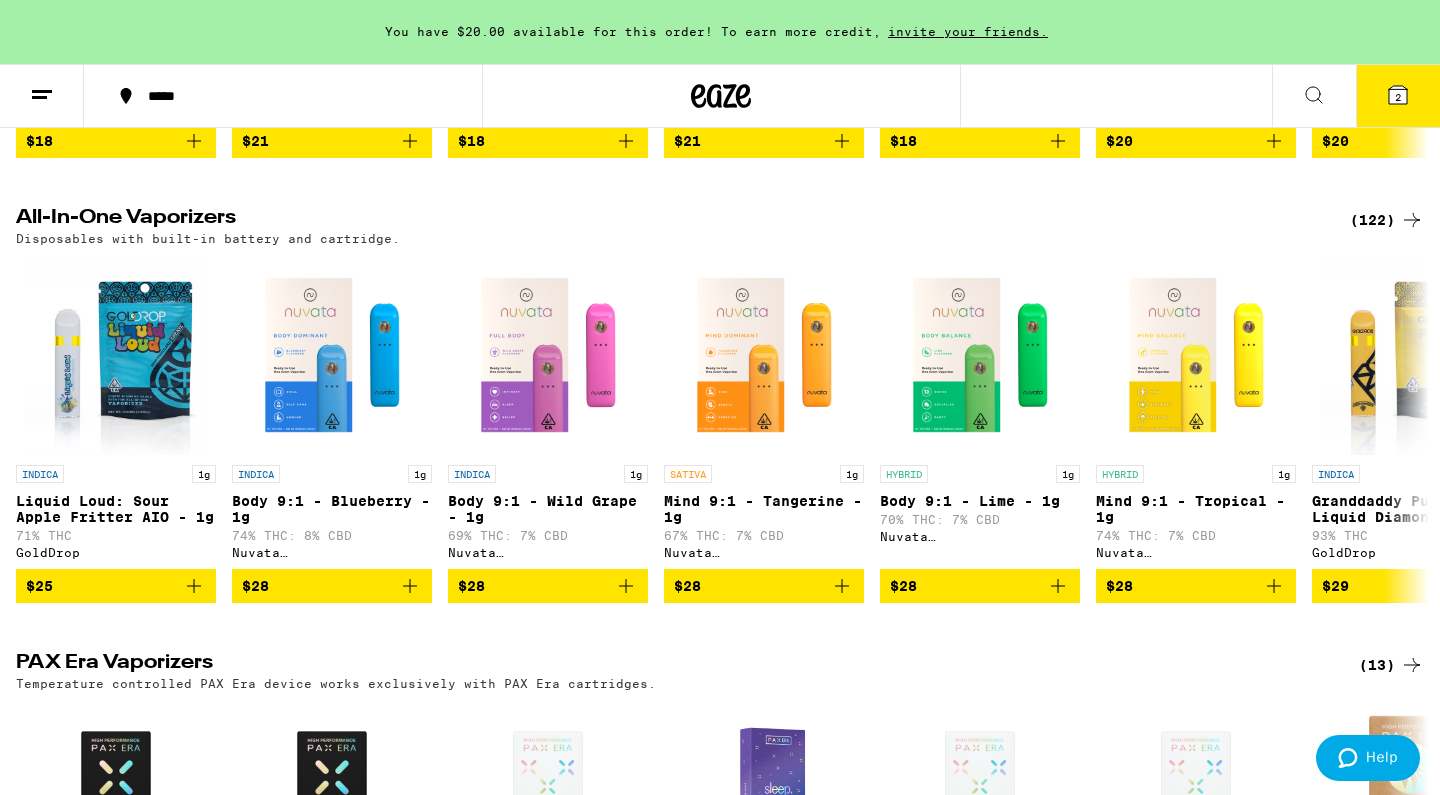 click on "(122)" at bounding box center (1387, 220) 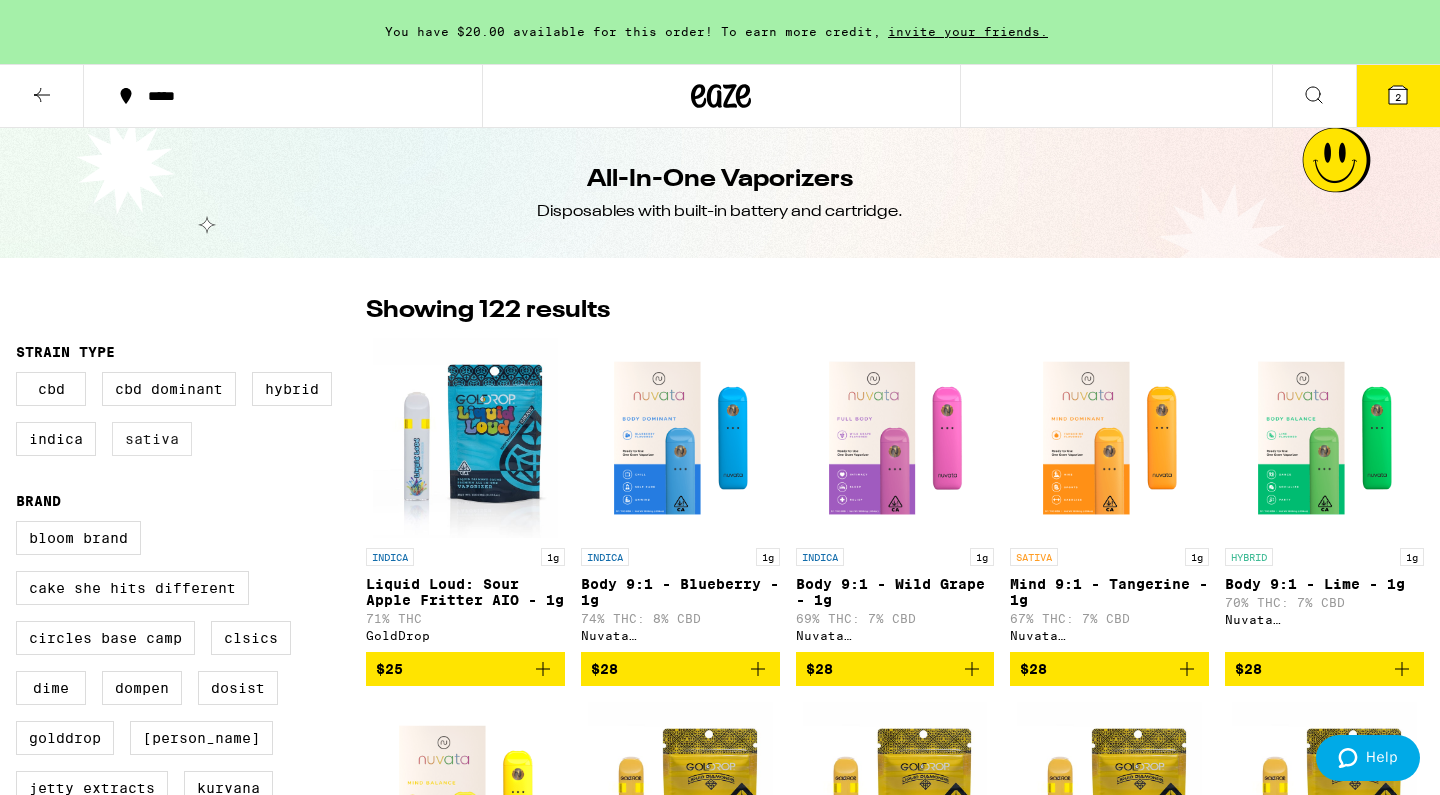 click on "Sativa" at bounding box center (152, 439) 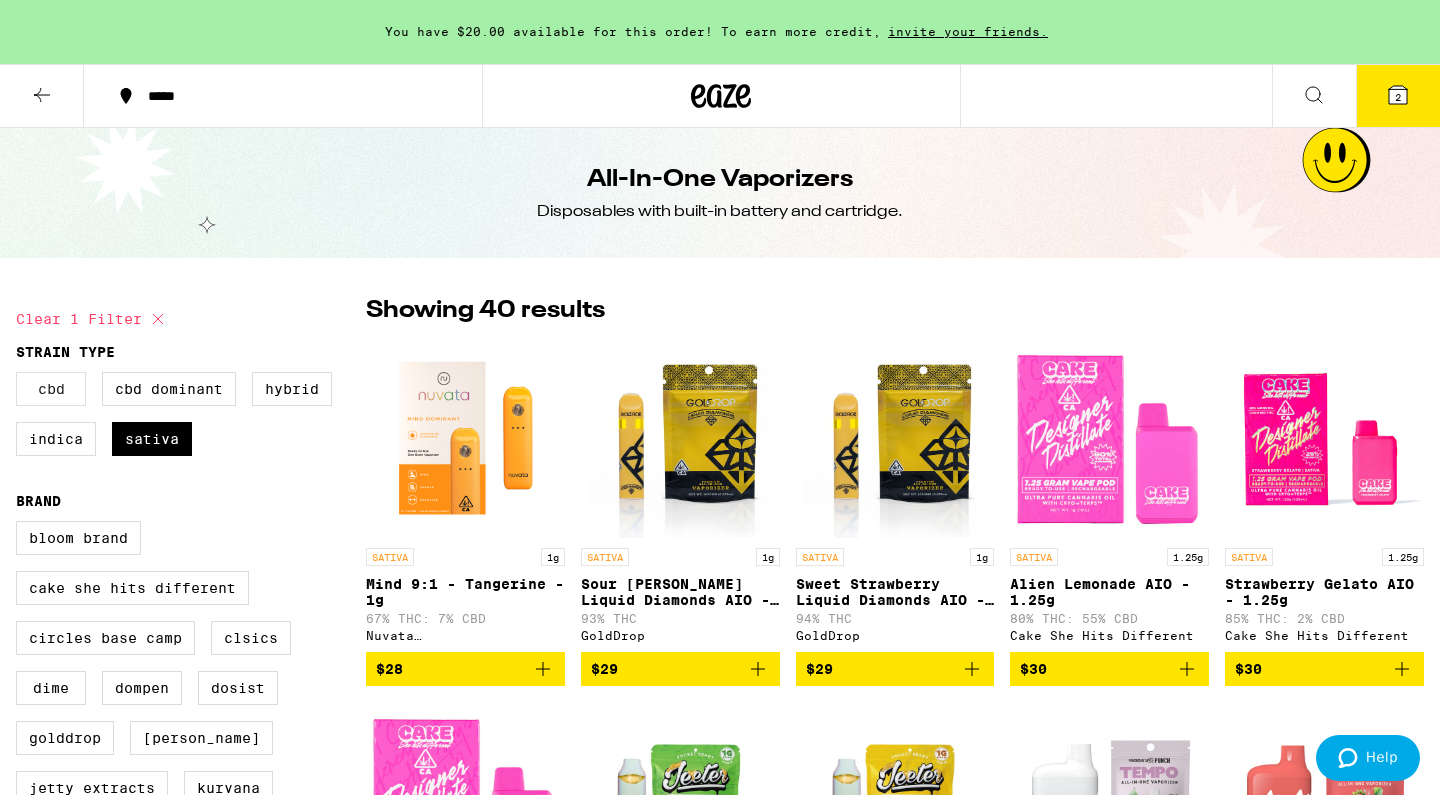 click on "CBD" at bounding box center [51, 389] 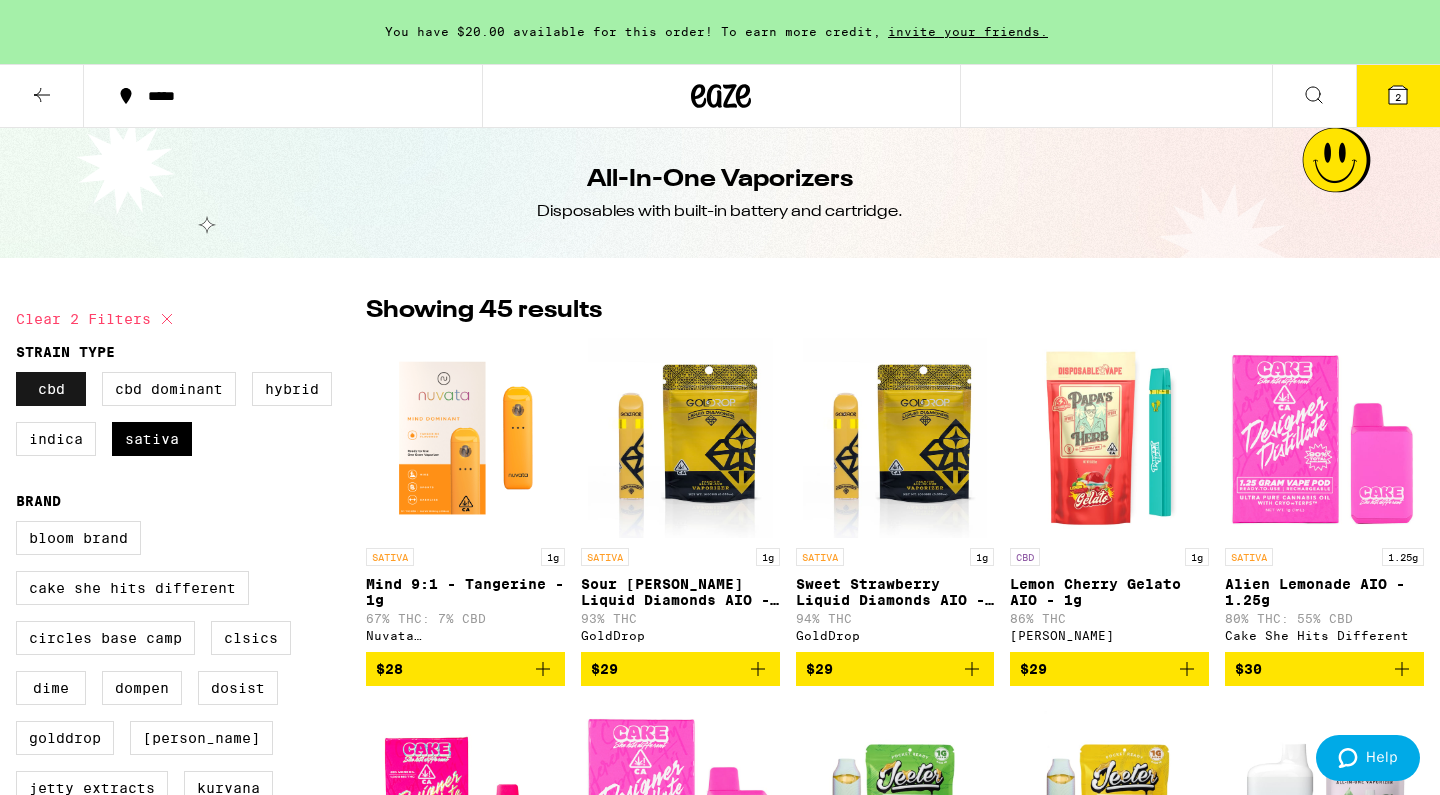 click on "CBD" at bounding box center (51, 389) 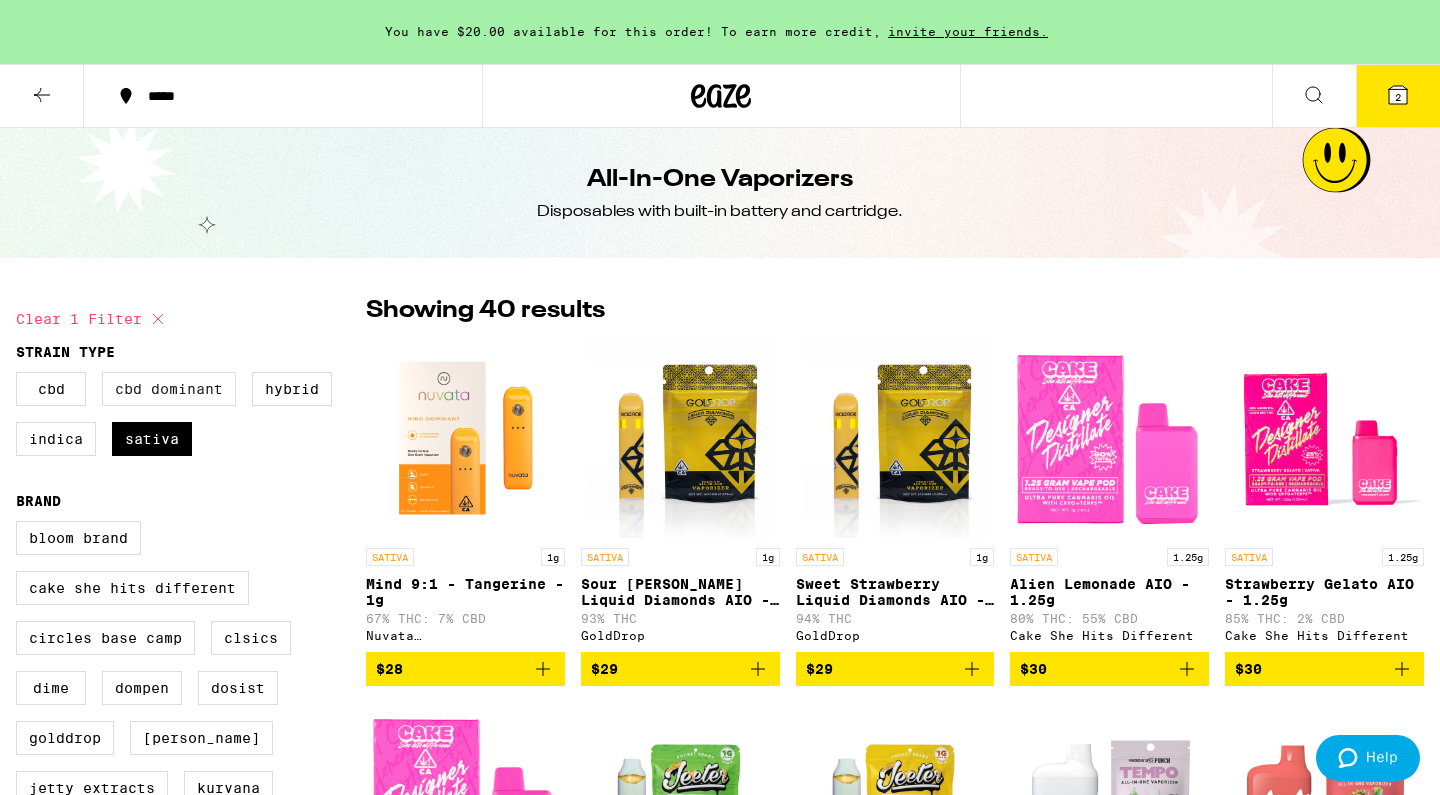 click on "CBD Dominant" at bounding box center (169, 389) 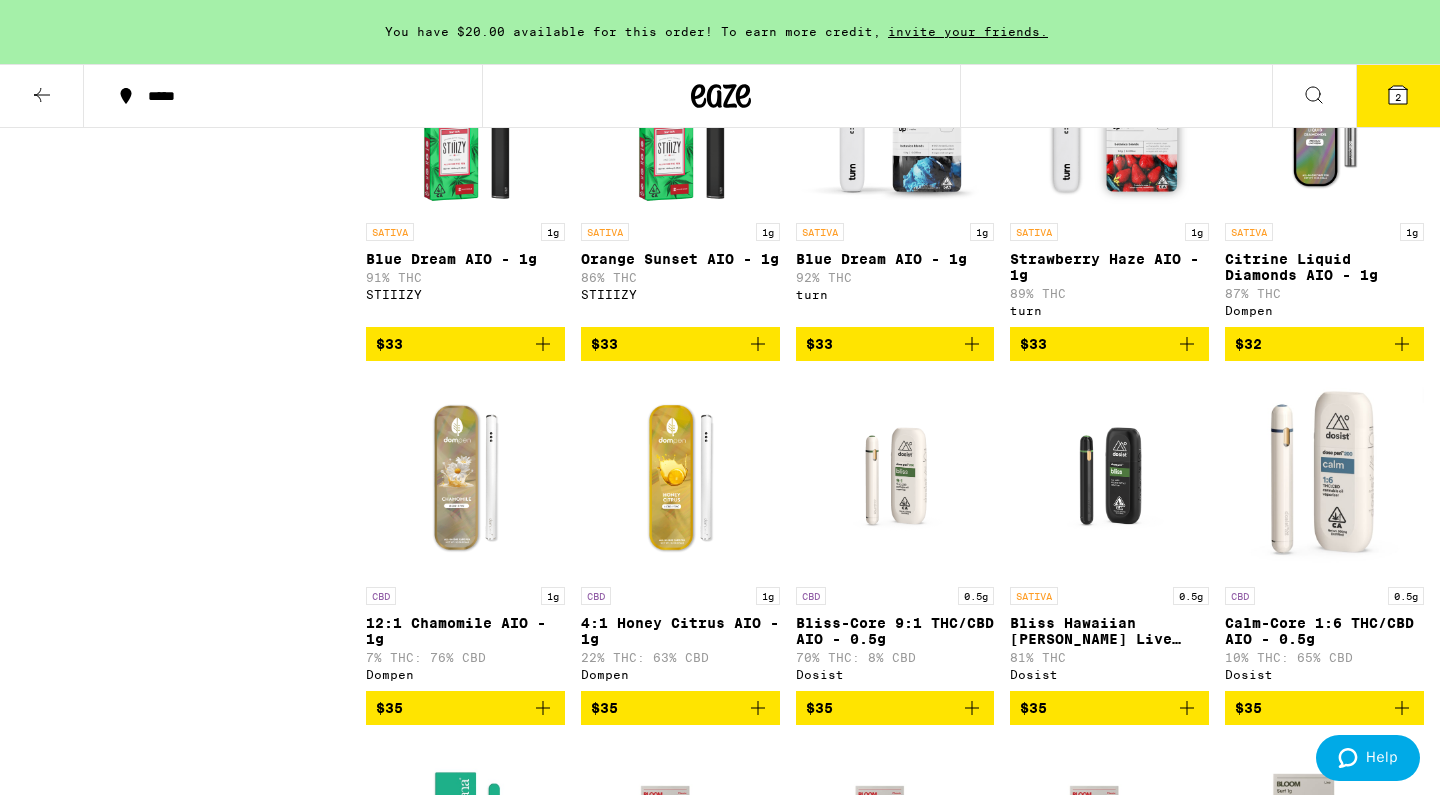 scroll, scrollTop: 1395, scrollLeft: 0, axis: vertical 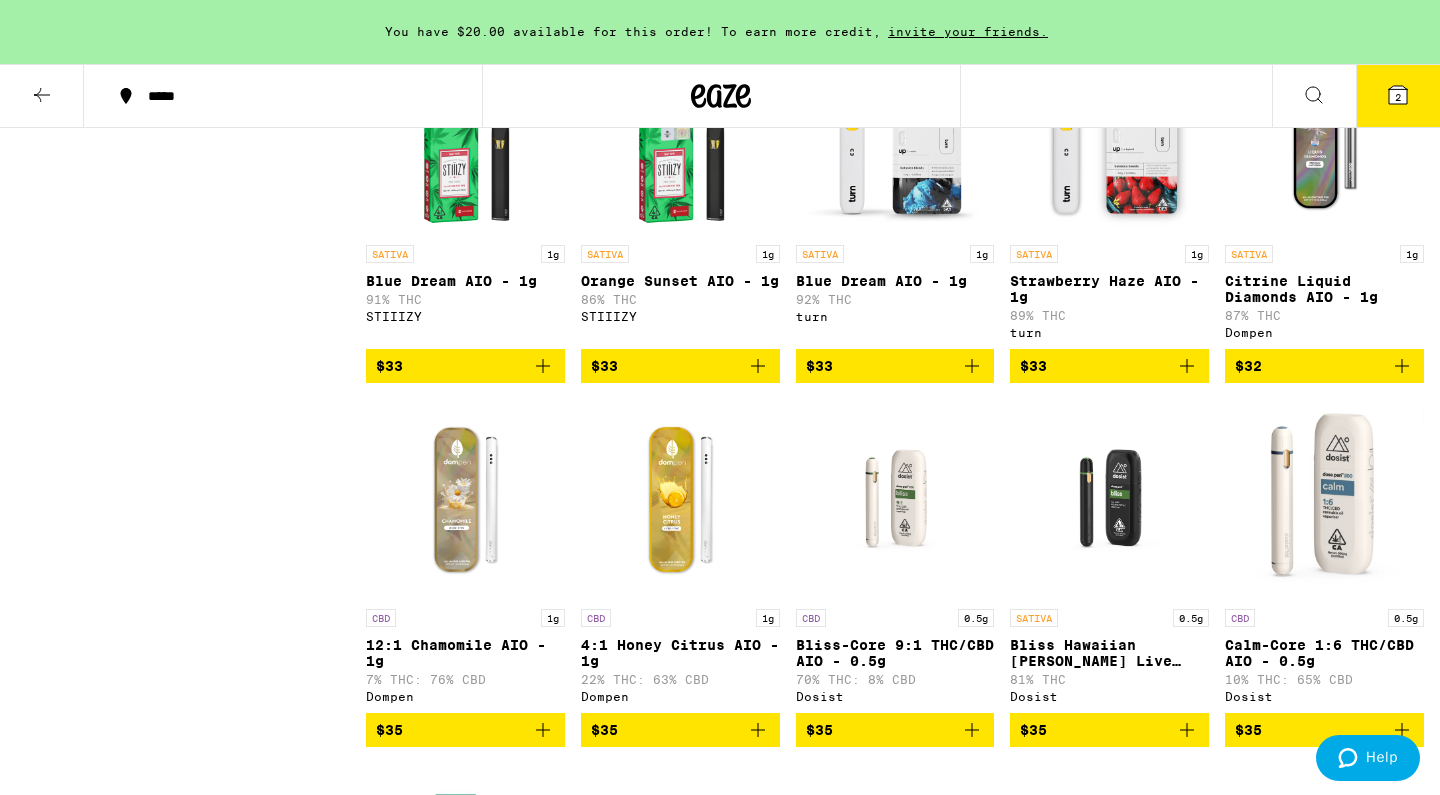 click at bounding box center (1109, 135) 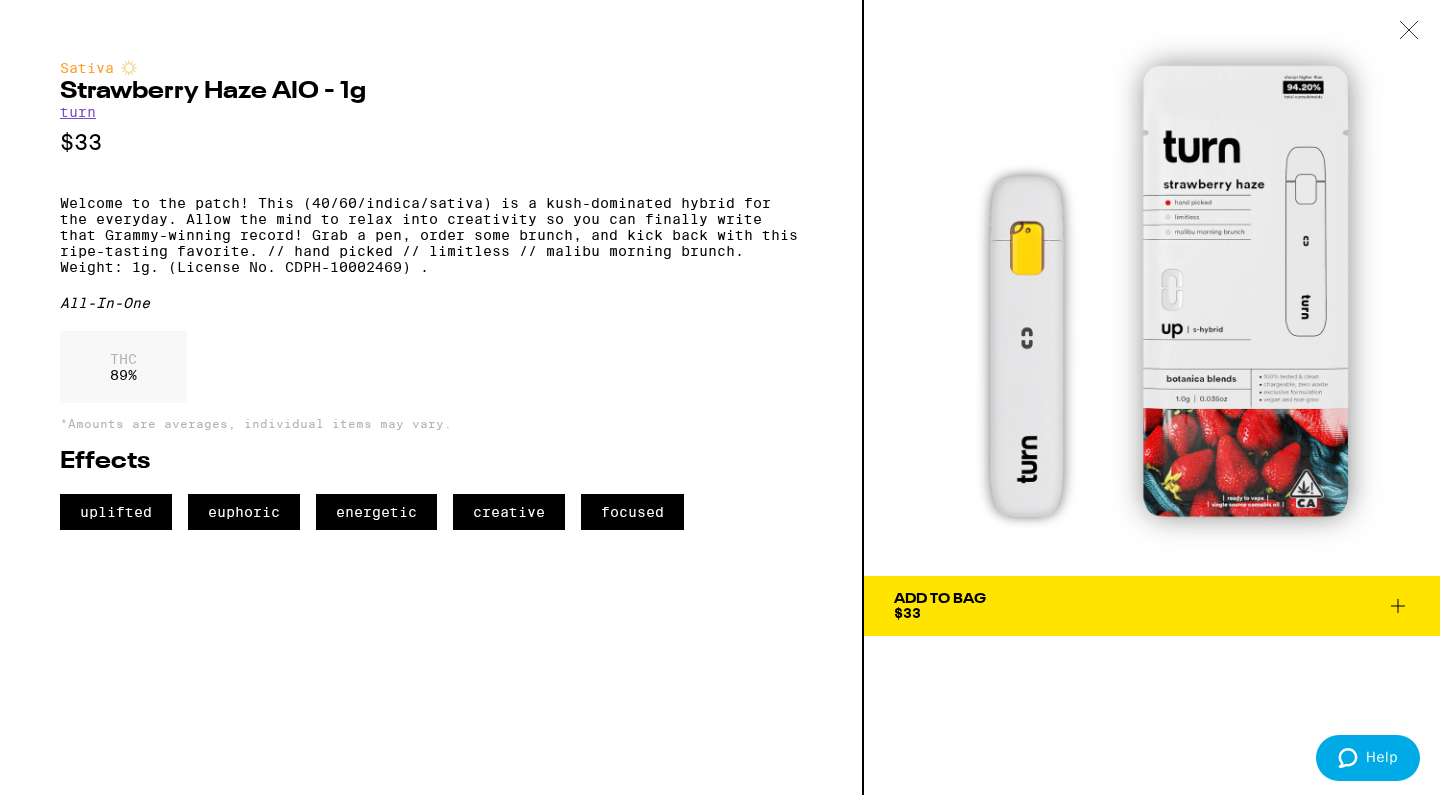 click on "Add To Bag $33" at bounding box center (1152, 606) 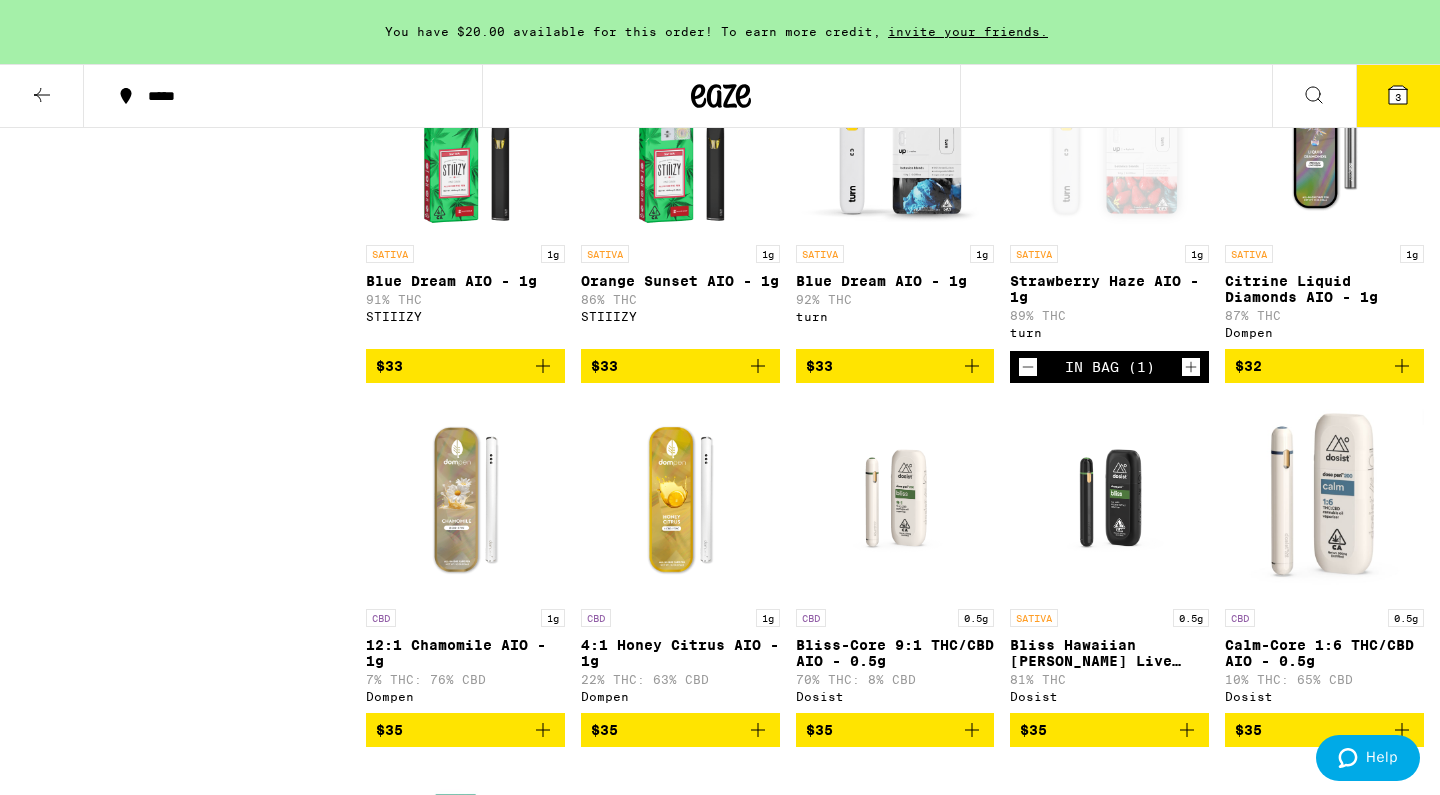click 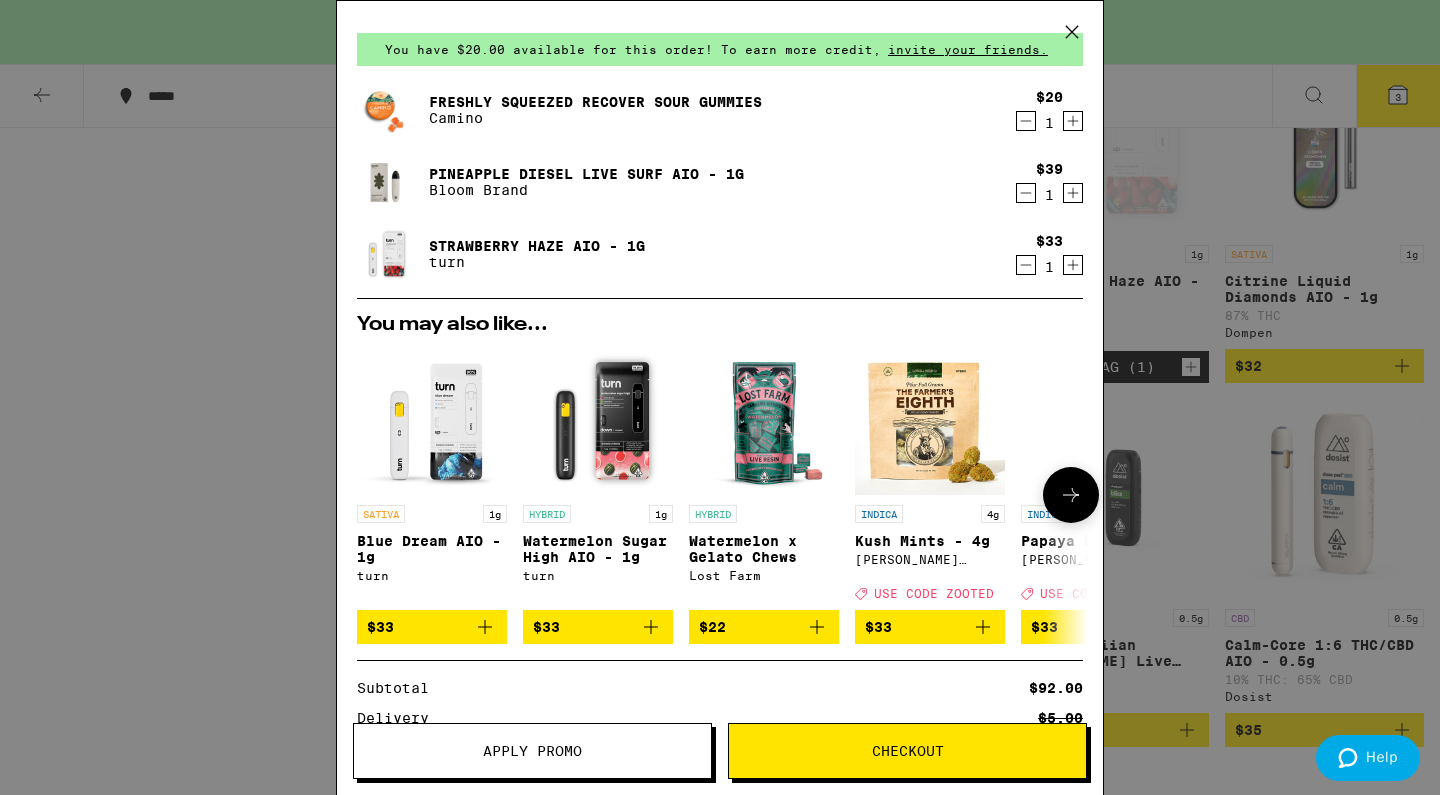 scroll, scrollTop: 57, scrollLeft: 0, axis: vertical 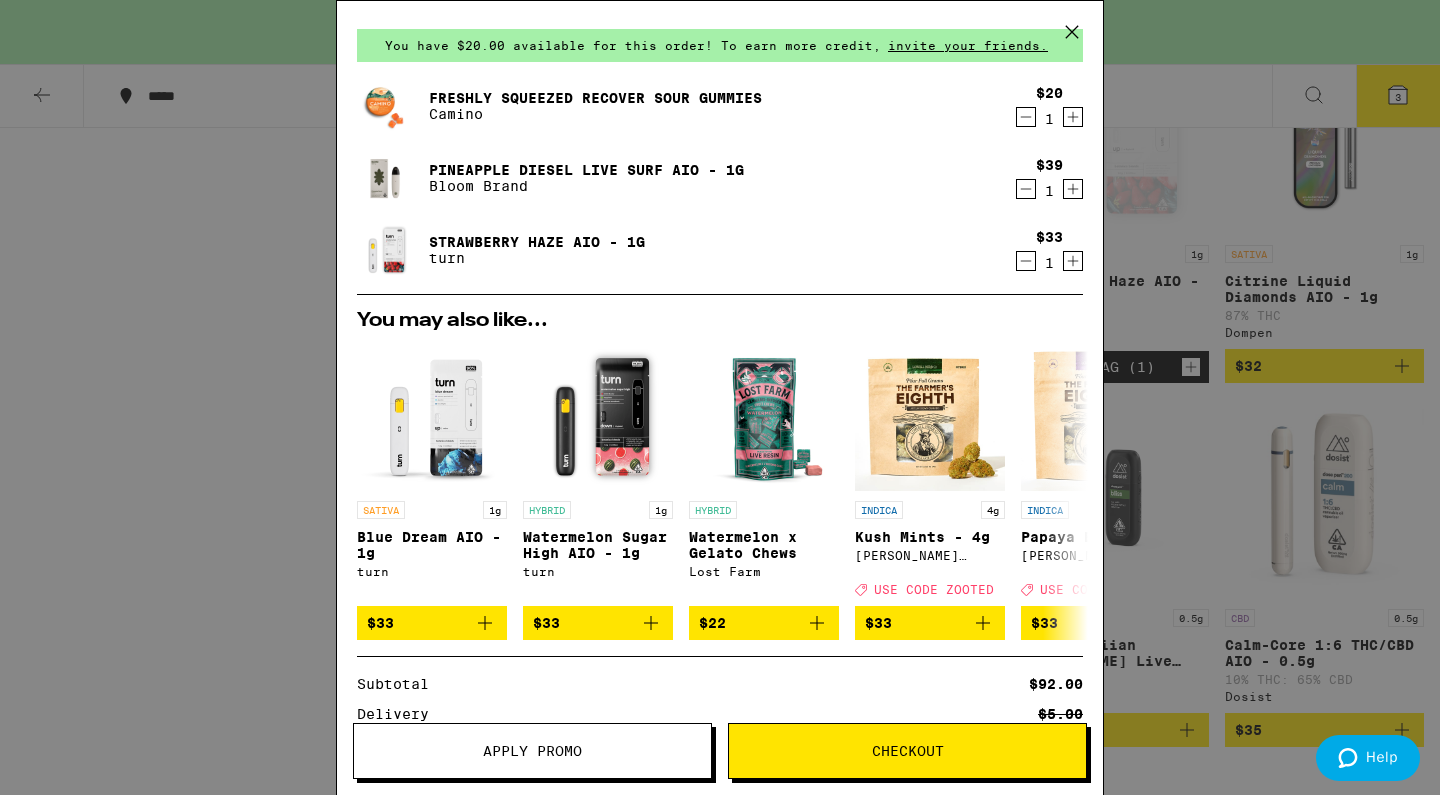 click 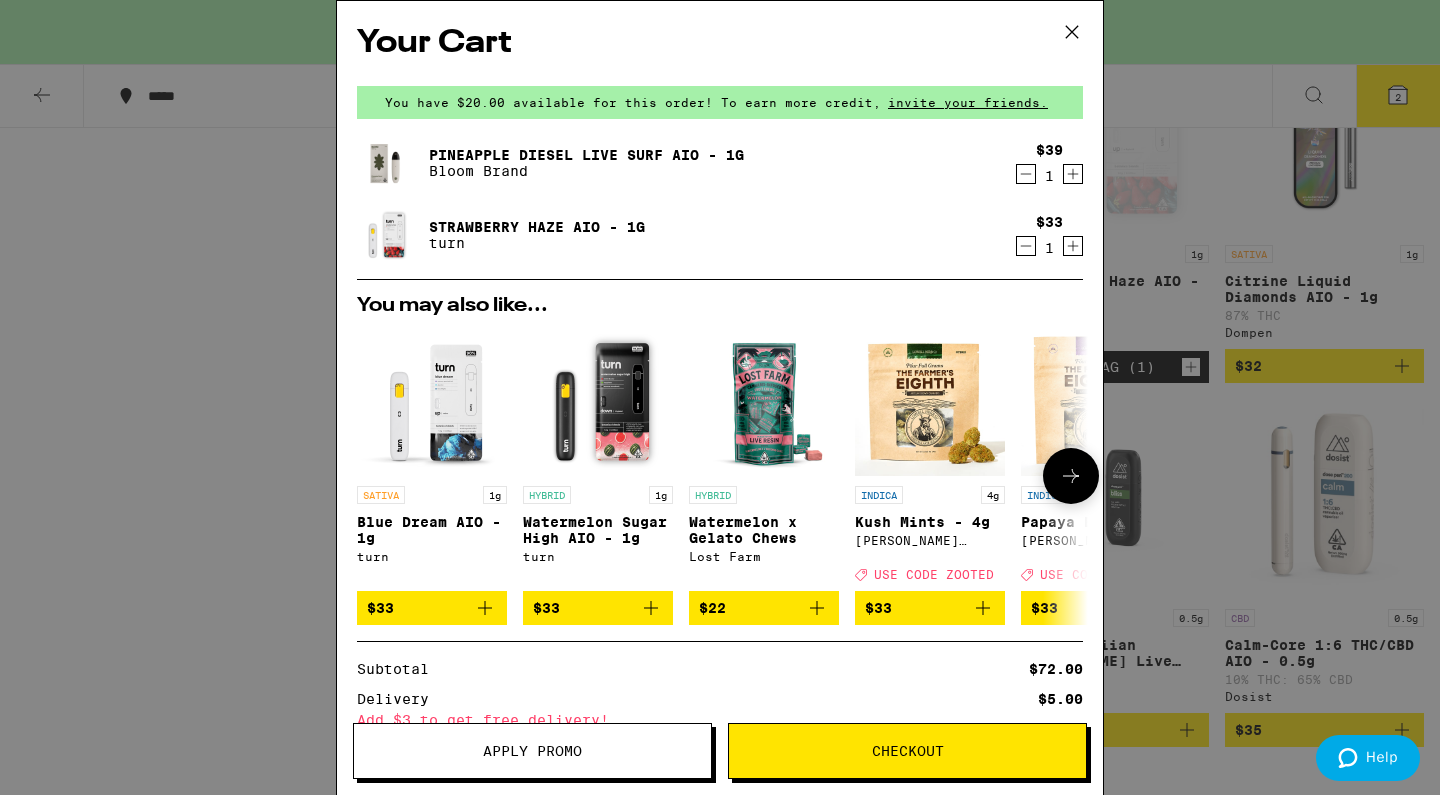 scroll, scrollTop: 0, scrollLeft: 0, axis: both 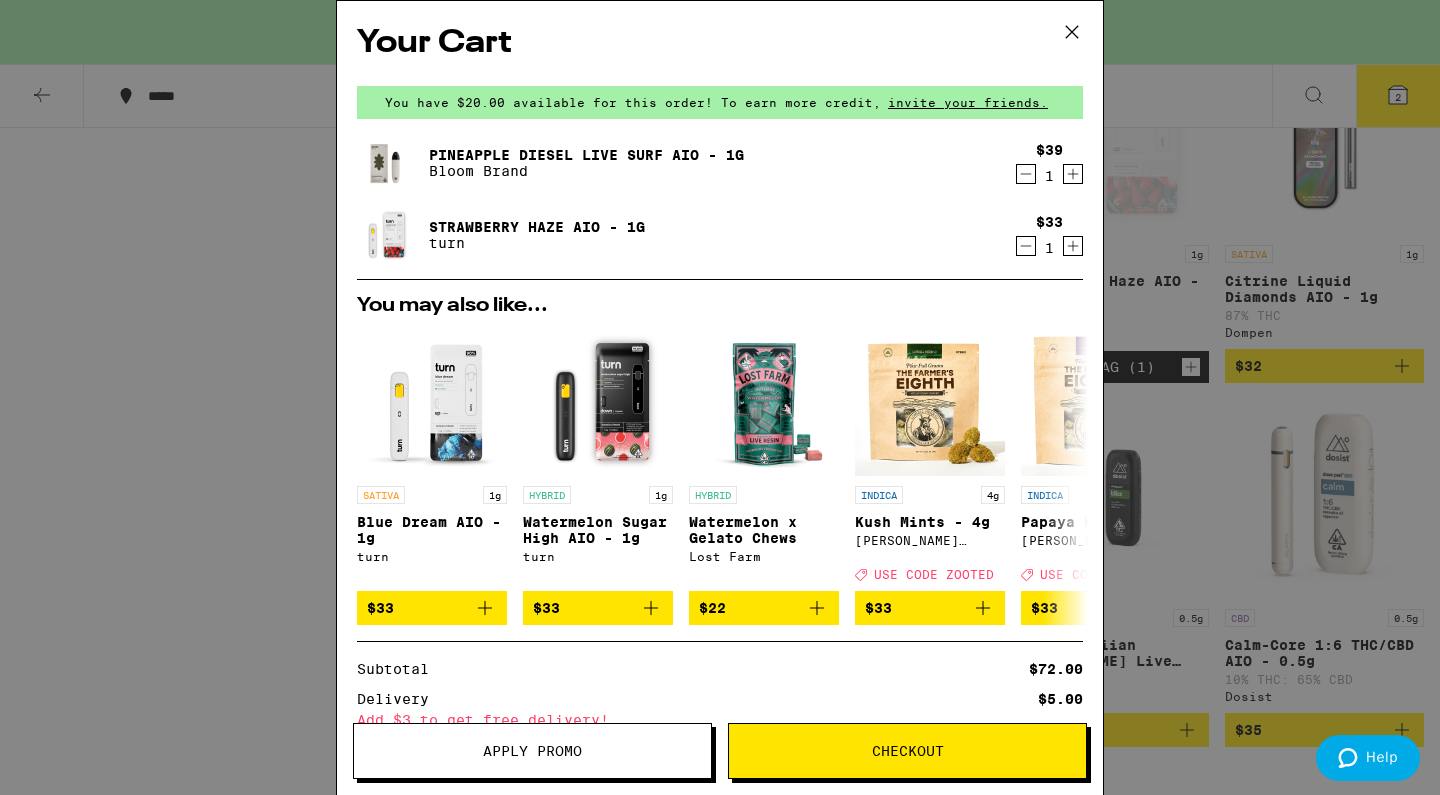 click 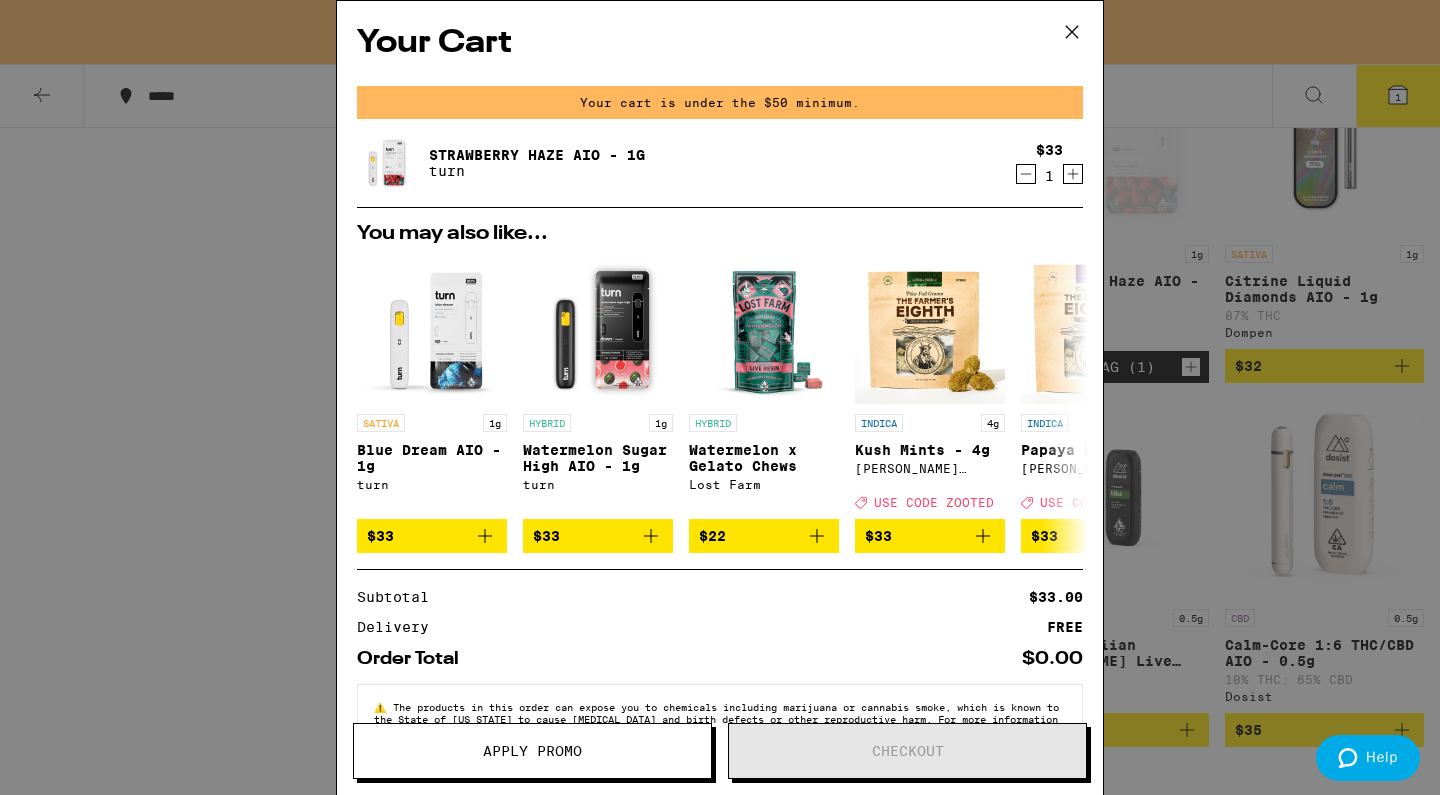 click on "Your Cart Your cart is under the $50 minimum. Strawberry Haze AIO - 1g turn $33 1 You may also like... SATIVA 1g Blue Dream AIO - 1g turn $33 HYBRID 1g Watermelon Sugar High AIO - 1g turn $33 HYBRID Watermelon x Gelato Chews Lost Farm $22 INDICA 4g Kush Mints - 4g Lowell Farms Deal Created with Sketch. USE CODE ZOOTED $33 INDICA 4g Papaya Bomb - 4g Lowell Farms Deal Created with Sketch. USE CODE ZOOTED $33 SATIVA 4g Mac 1 - 4g Lowell Farms Deal Created with Sketch. USE CODE ZOOTED $33 SATIVA 4g Sunset Strip - 4g Lowell Farms Deal Created with Sketch. USE CODE ZOOTED $33 HYBRID 4g Double Runtz - 4g Lowell Farms Deal Created with Sketch. USE CODE ZOOTED $33 HYBRID 4g Fire Cookies - 4g Lowell Farms Deal Created with Sketch. USE CODE ZOOTED $33 INDICA 3.5g Frosted Cherry Cookies - 3.5g Gelato Deal Created with Sketch. USE CODE ZOOTED $35 Subtotal $33.00 Delivery FREE Order Total $0.00 ⚠️ www.P65Warnings.ca.gov Apply Promo Checkout" at bounding box center (720, 397) 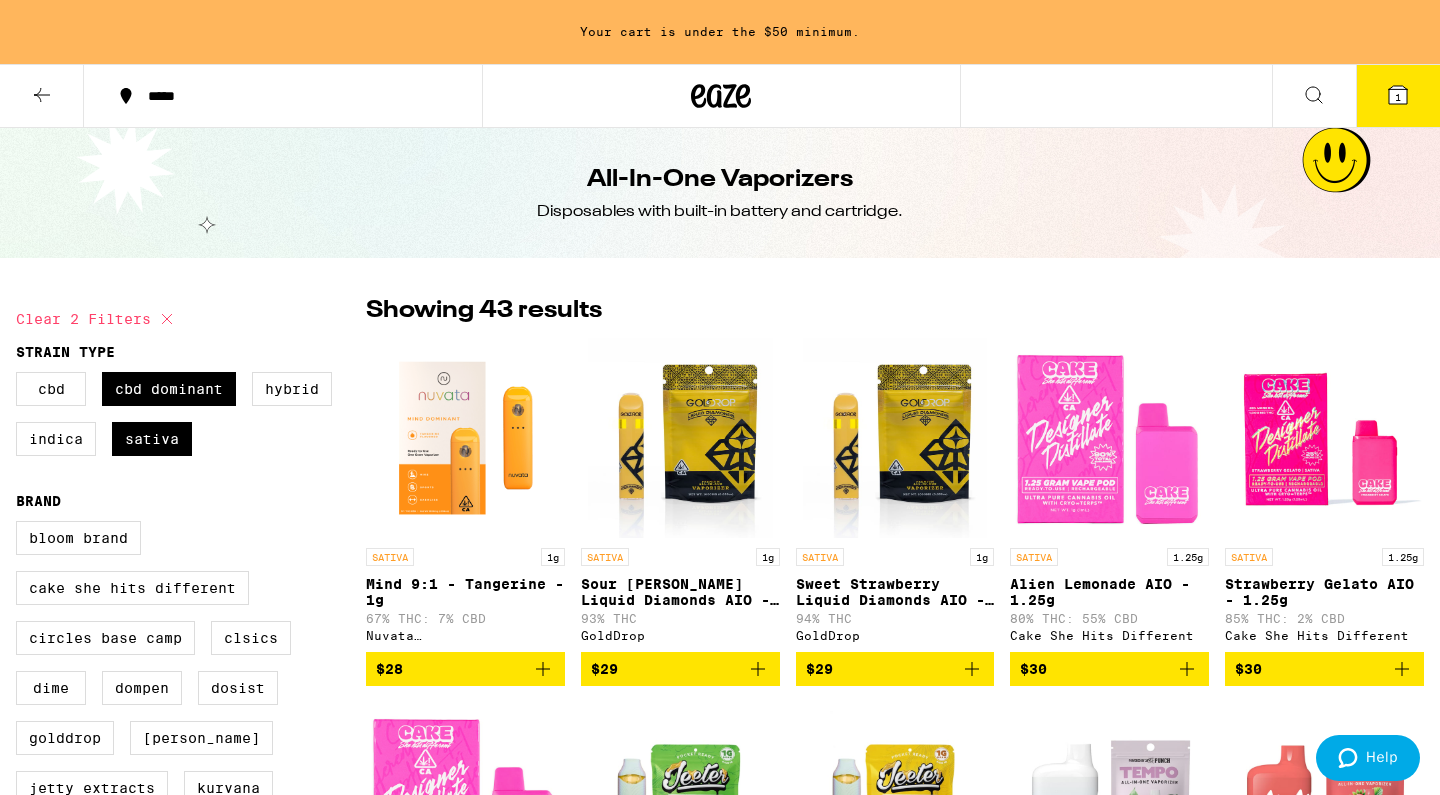 scroll, scrollTop: 0, scrollLeft: 0, axis: both 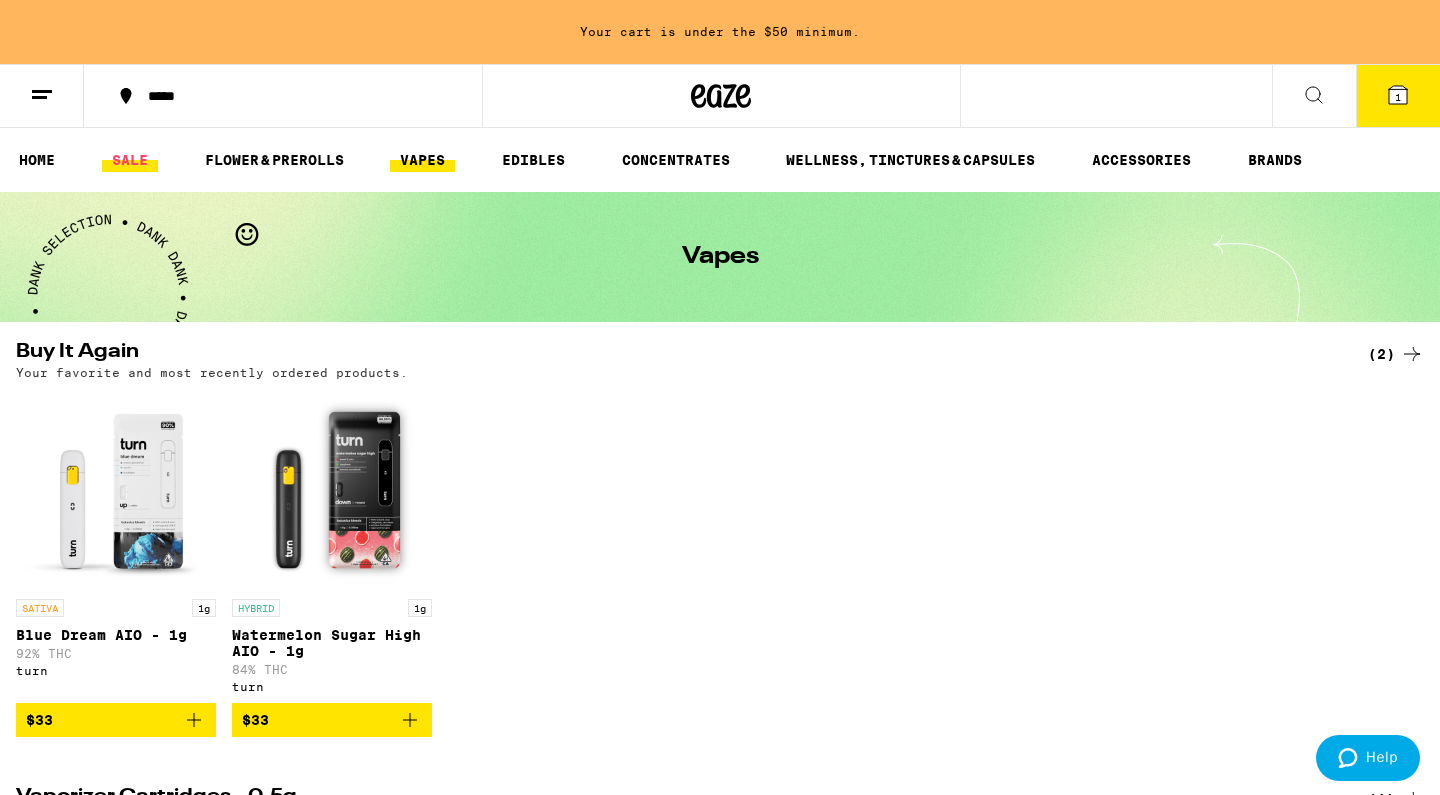 click on "SALE" at bounding box center [130, 160] 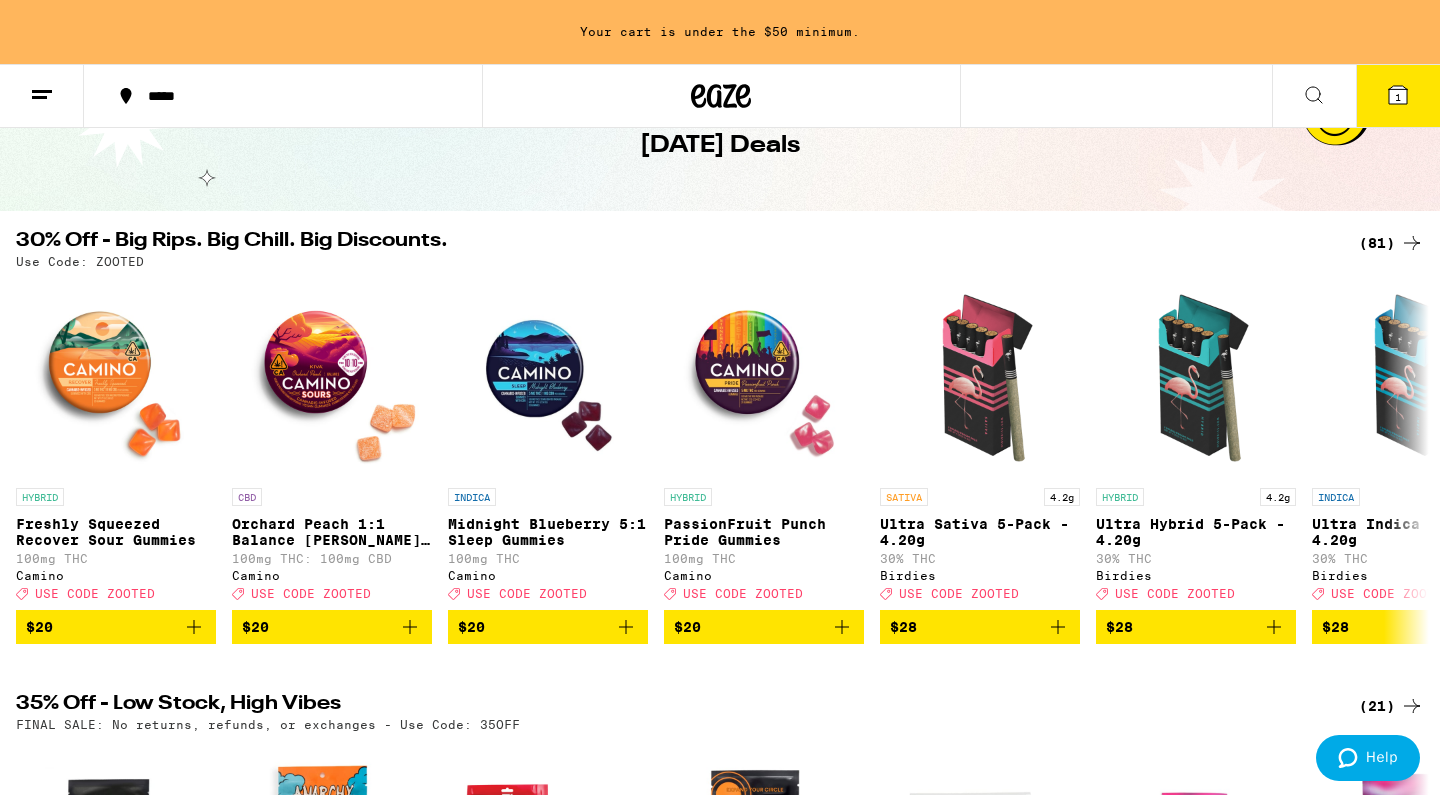 scroll, scrollTop: 135, scrollLeft: 0, axis: vertical 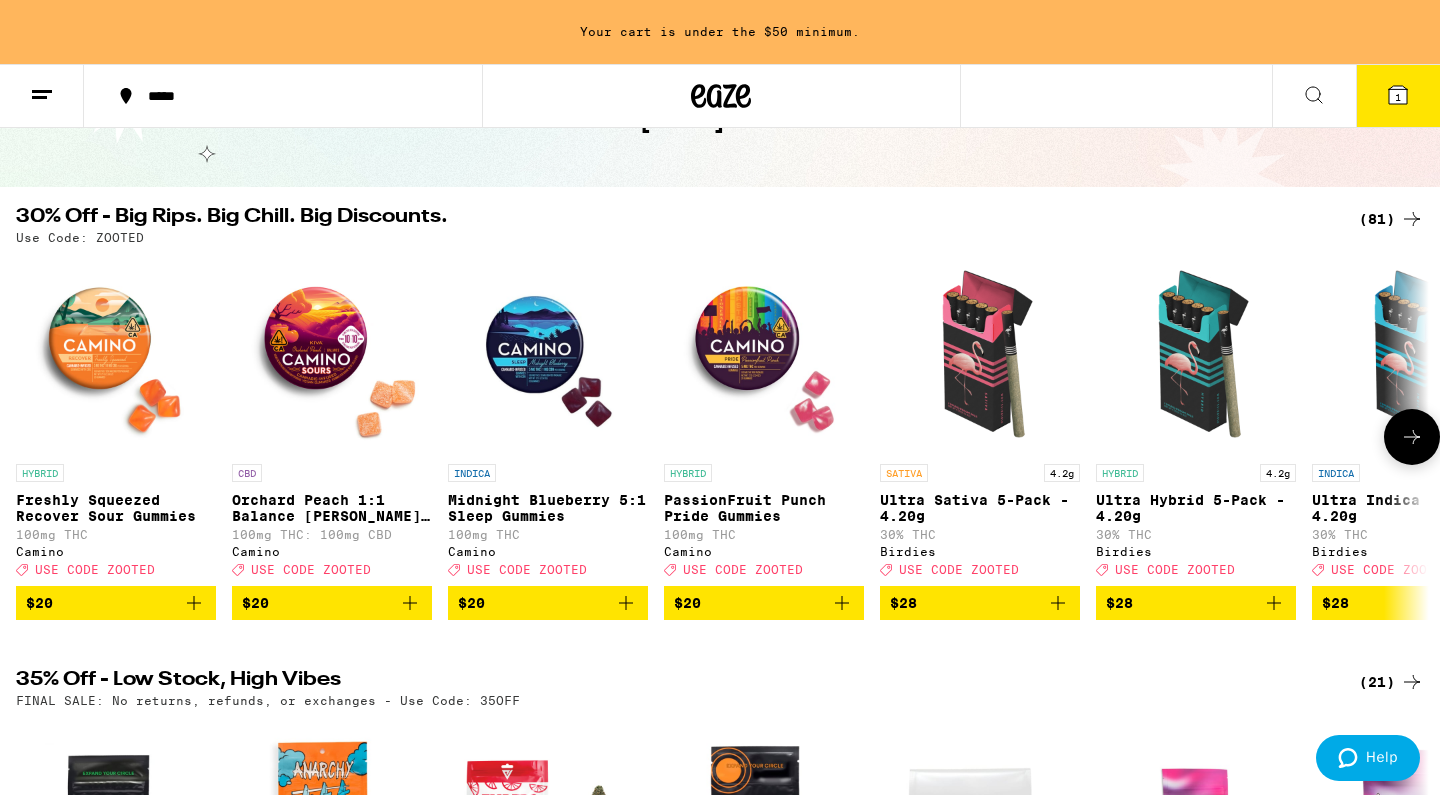 click on "$20" at bounding box center (116, 603) 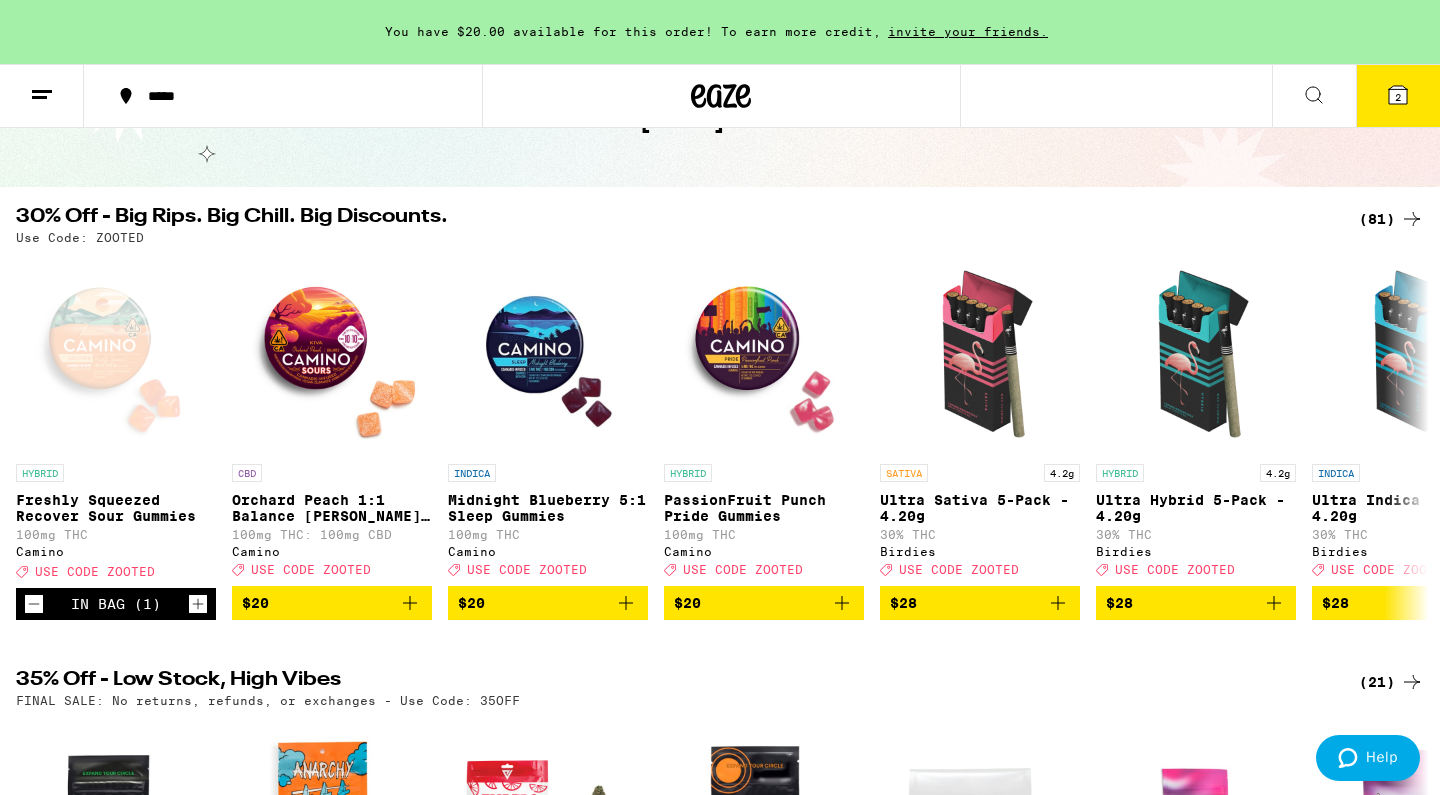 click 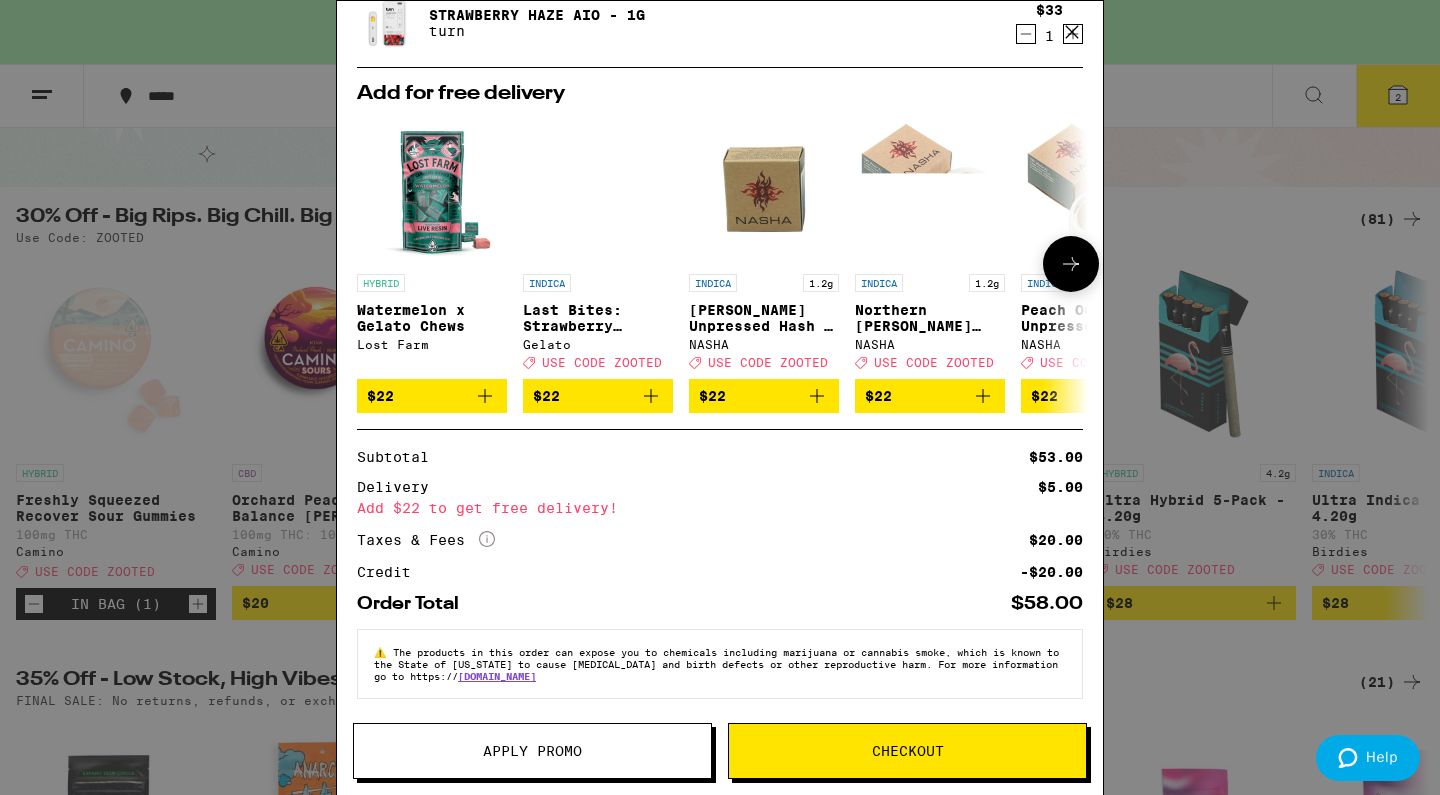 scroll, scrollTop: 227, scrollLeft: 0, axis: vertical 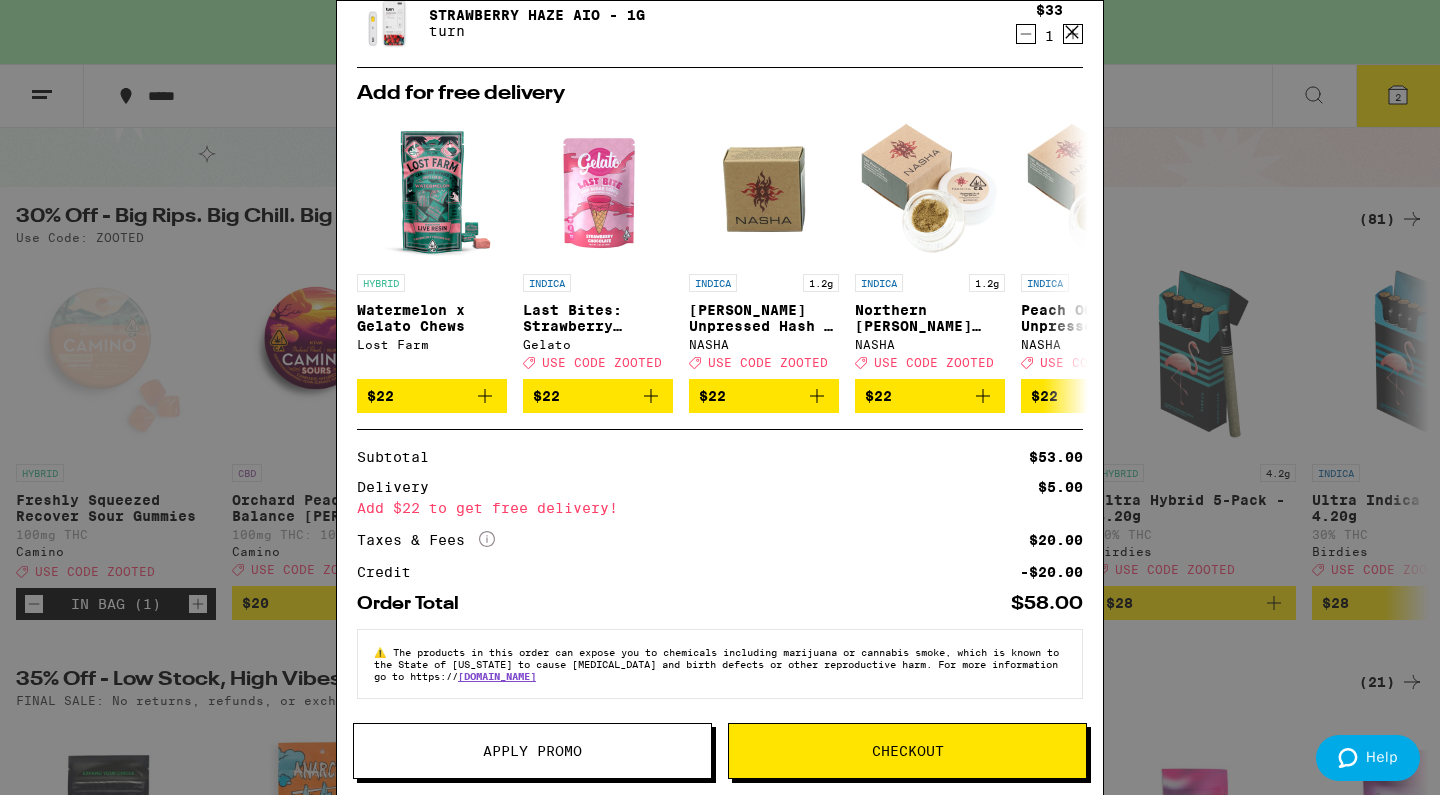 click on "Apply Promo" at bounding box center [532, 751] 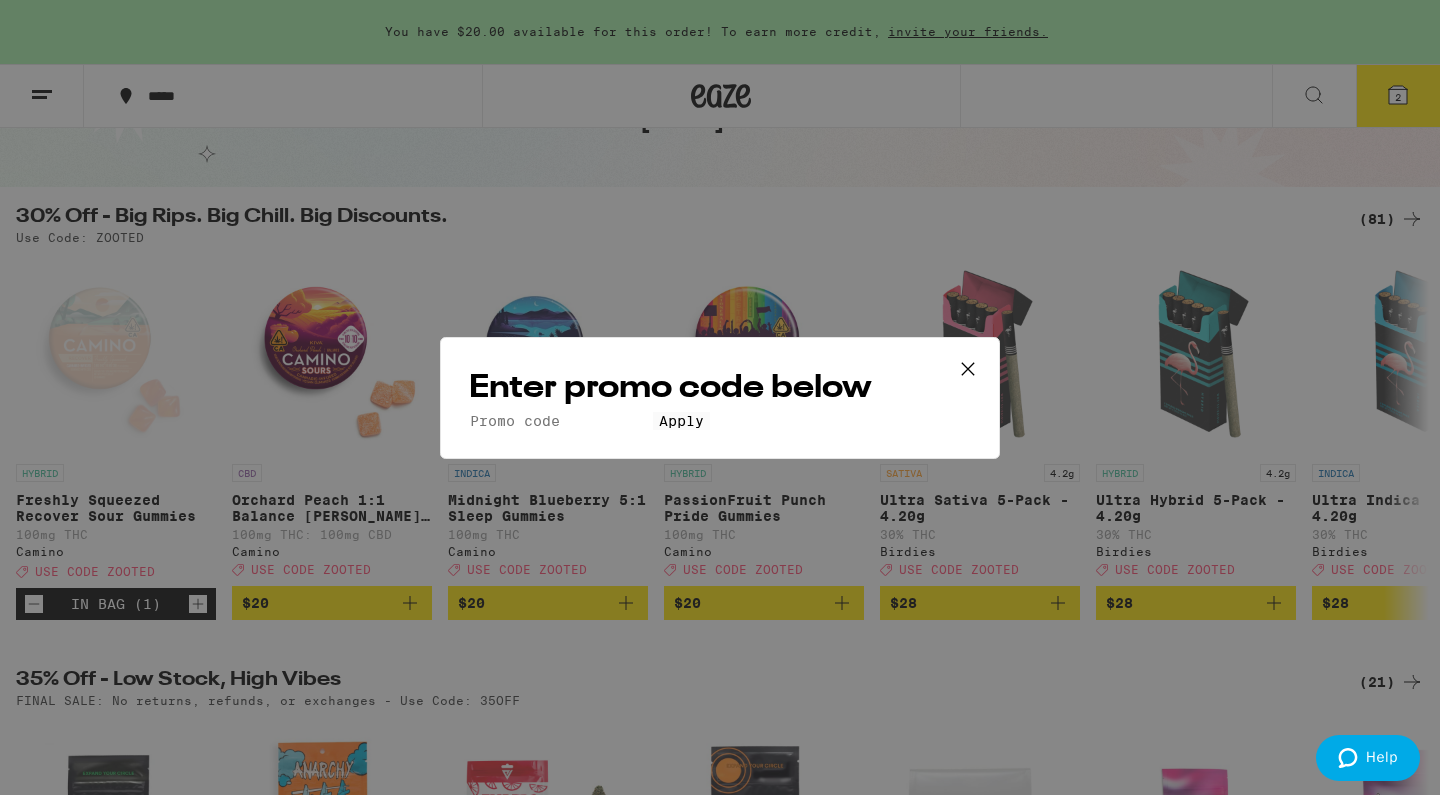 click on "Enter promo code below Promo Code Apply" at bounding box center (720, 398) 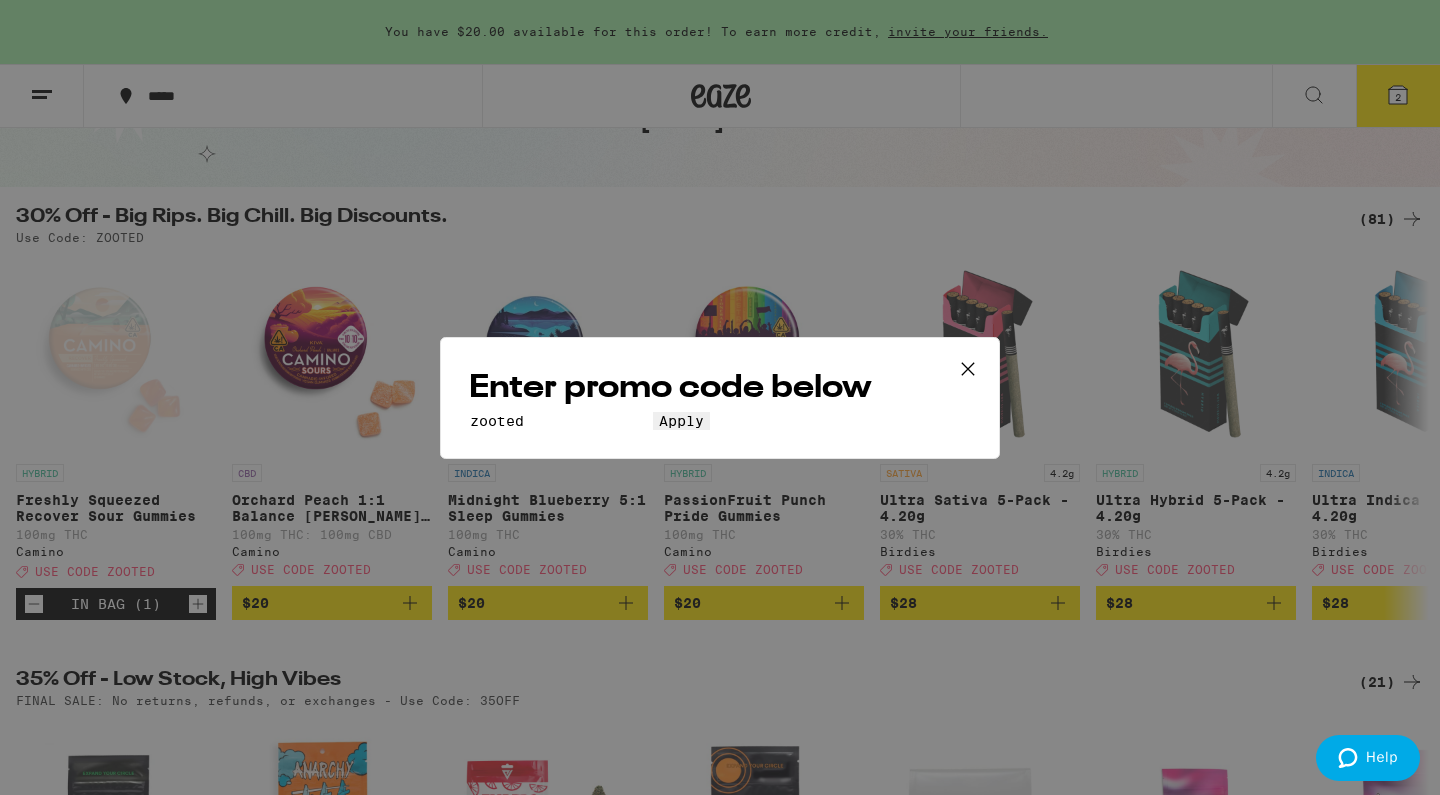 type on "zooted" 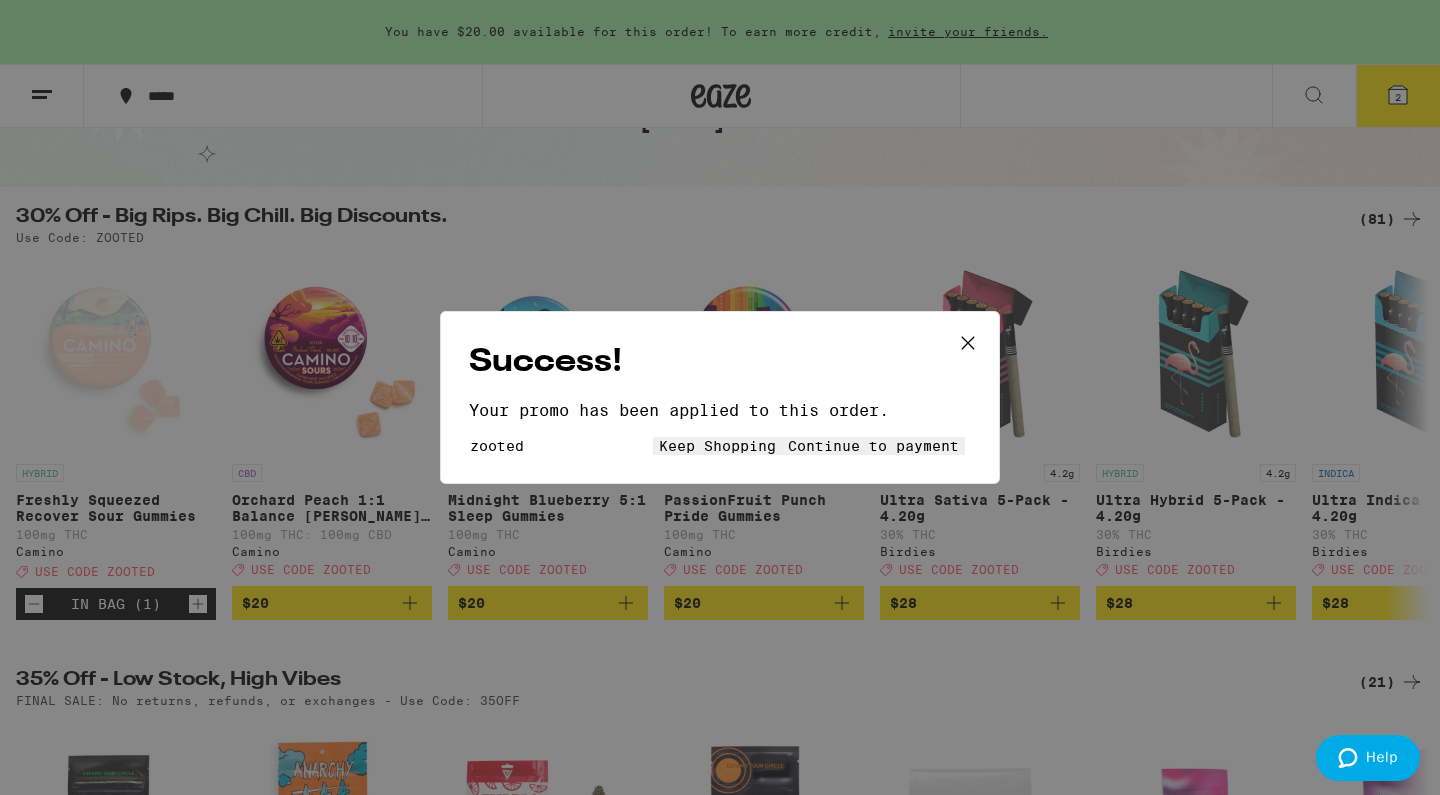click on "Continue to payment" at bounding box center (873, 446) 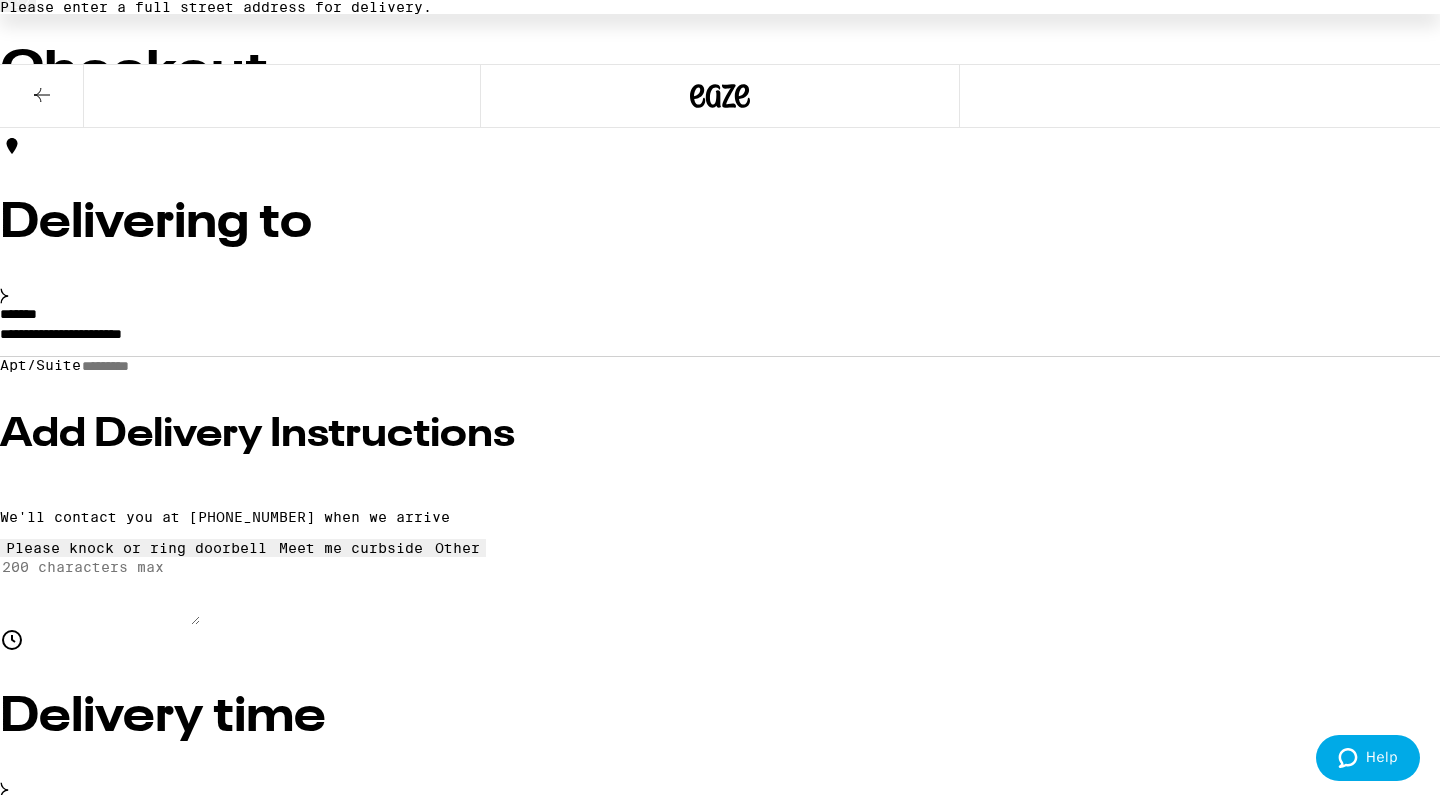 scroll, scrollTop: 71, scrollLeft: 0, axis: vertical 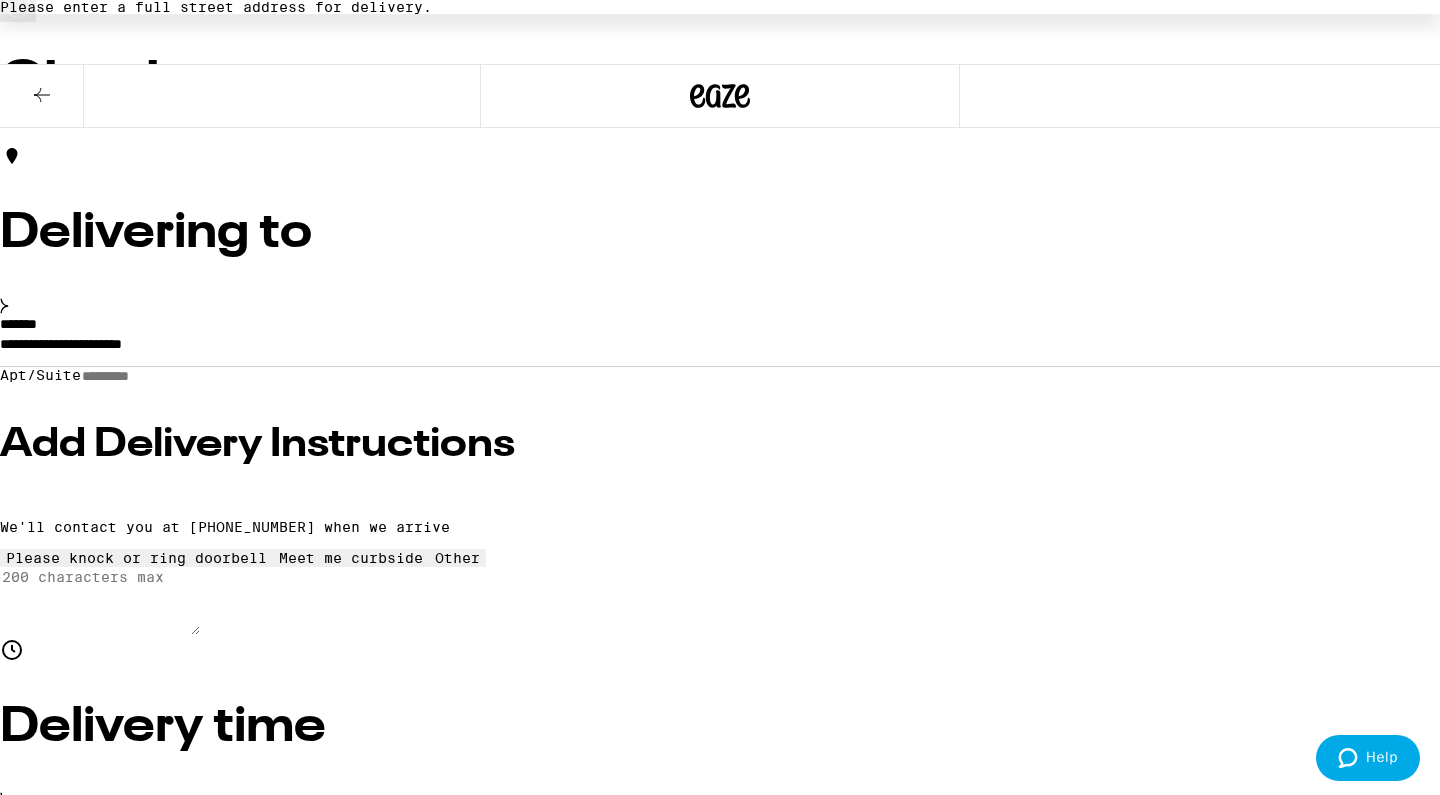 click on "**********" at bounding box center (720, 349) 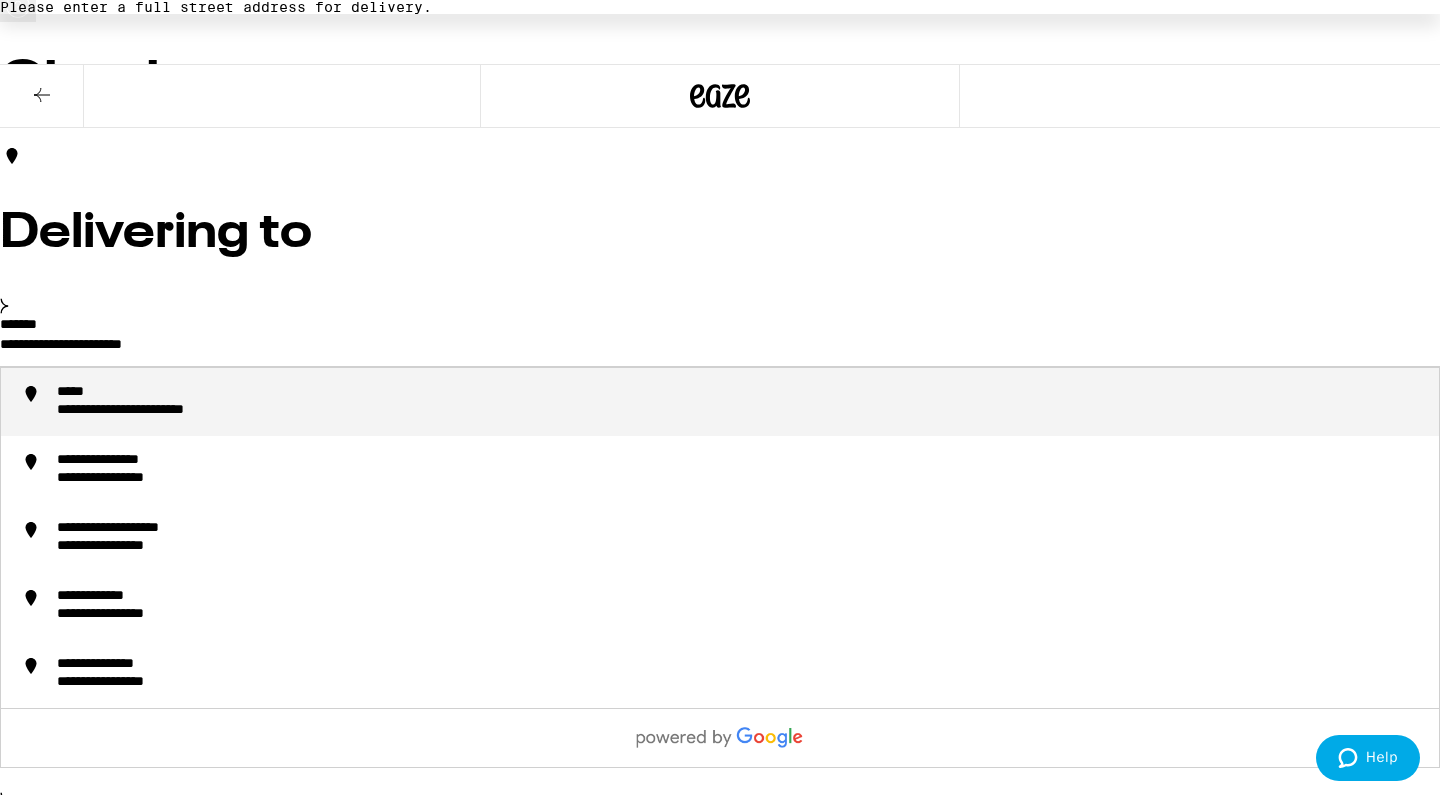 click on "**********" at bounding box center [720, 349] 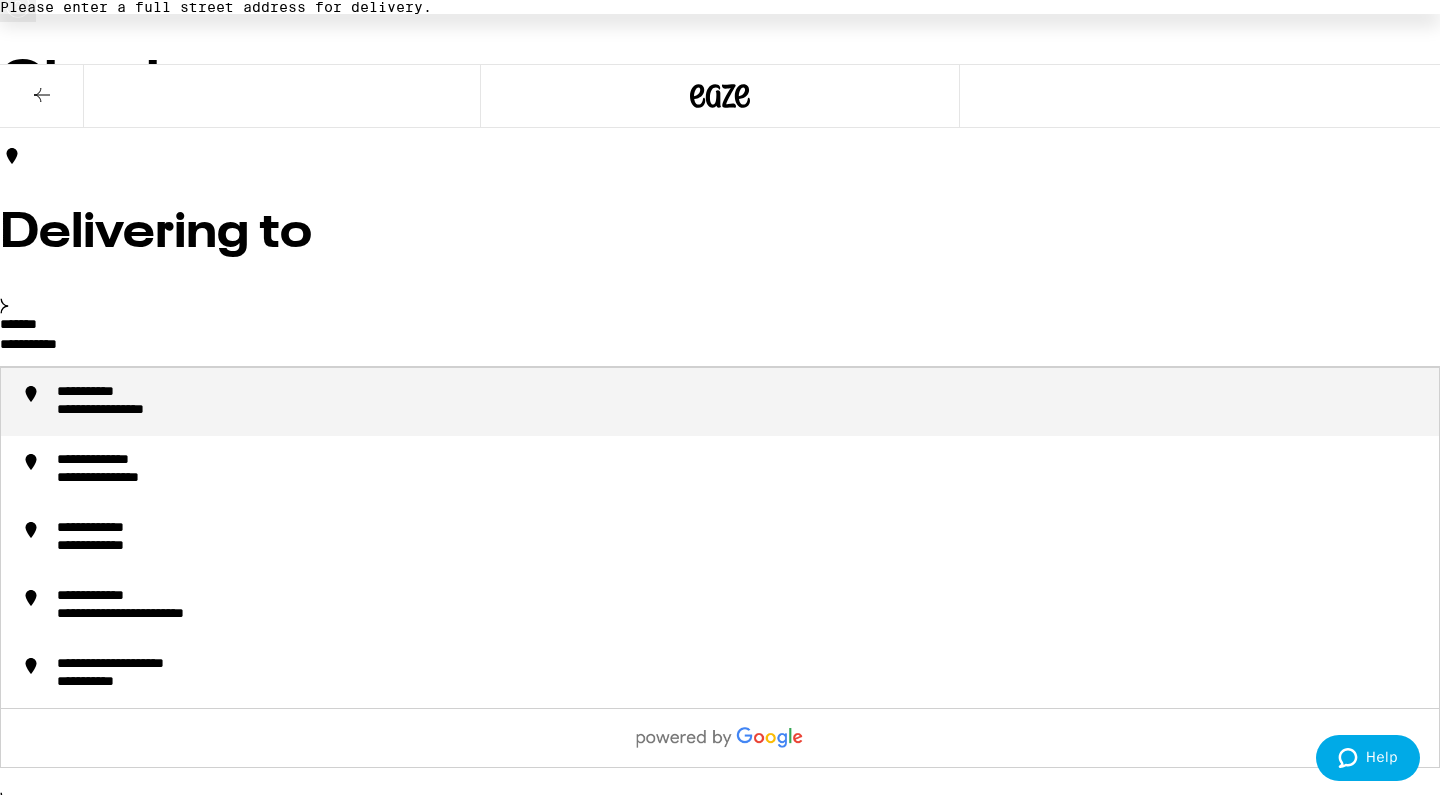 click on "**********" at bounding box center (740, 402) 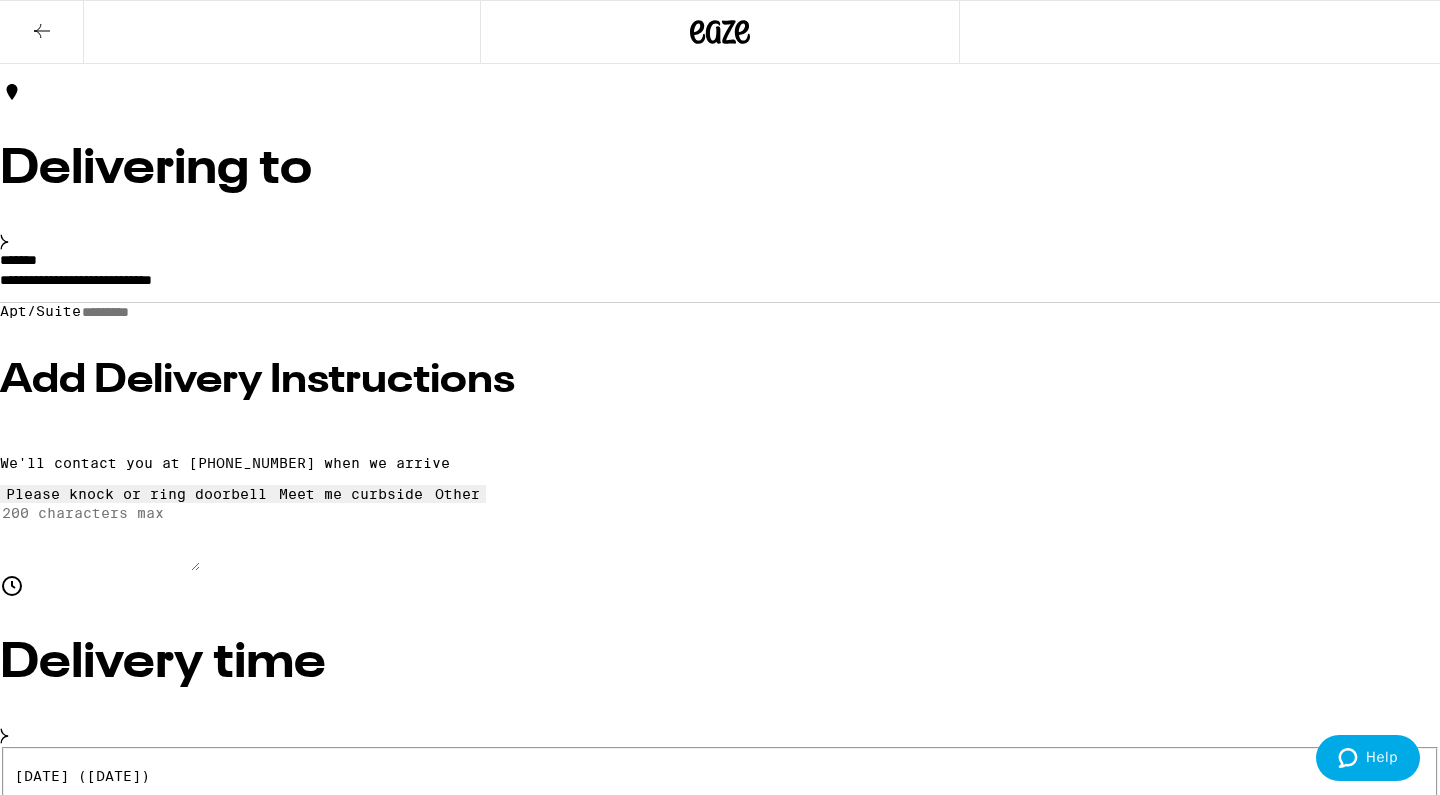 click on "**********" at bounding box center (720, 940) 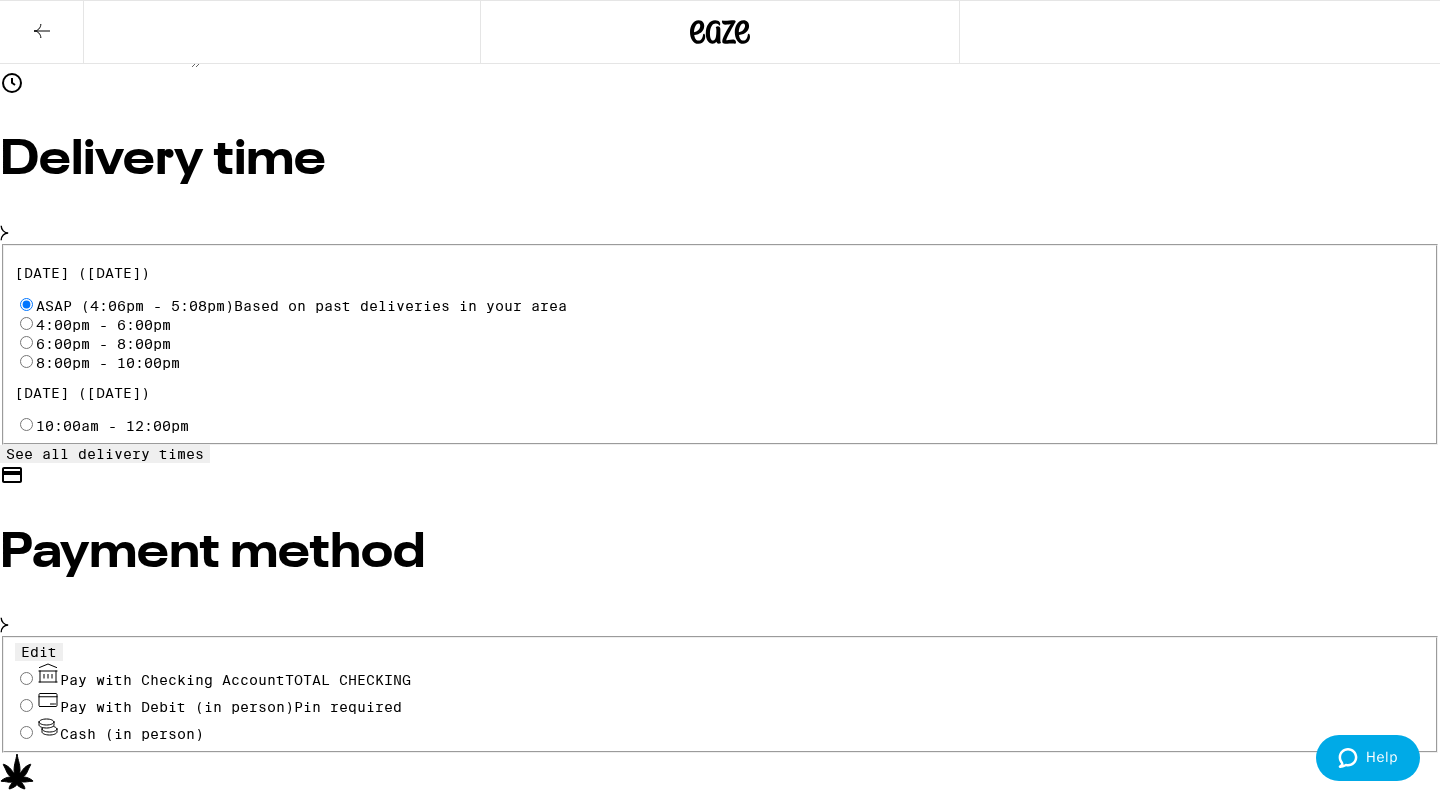 scroll, scrollTop: 573, scrollLeft: 0, axis: vertical 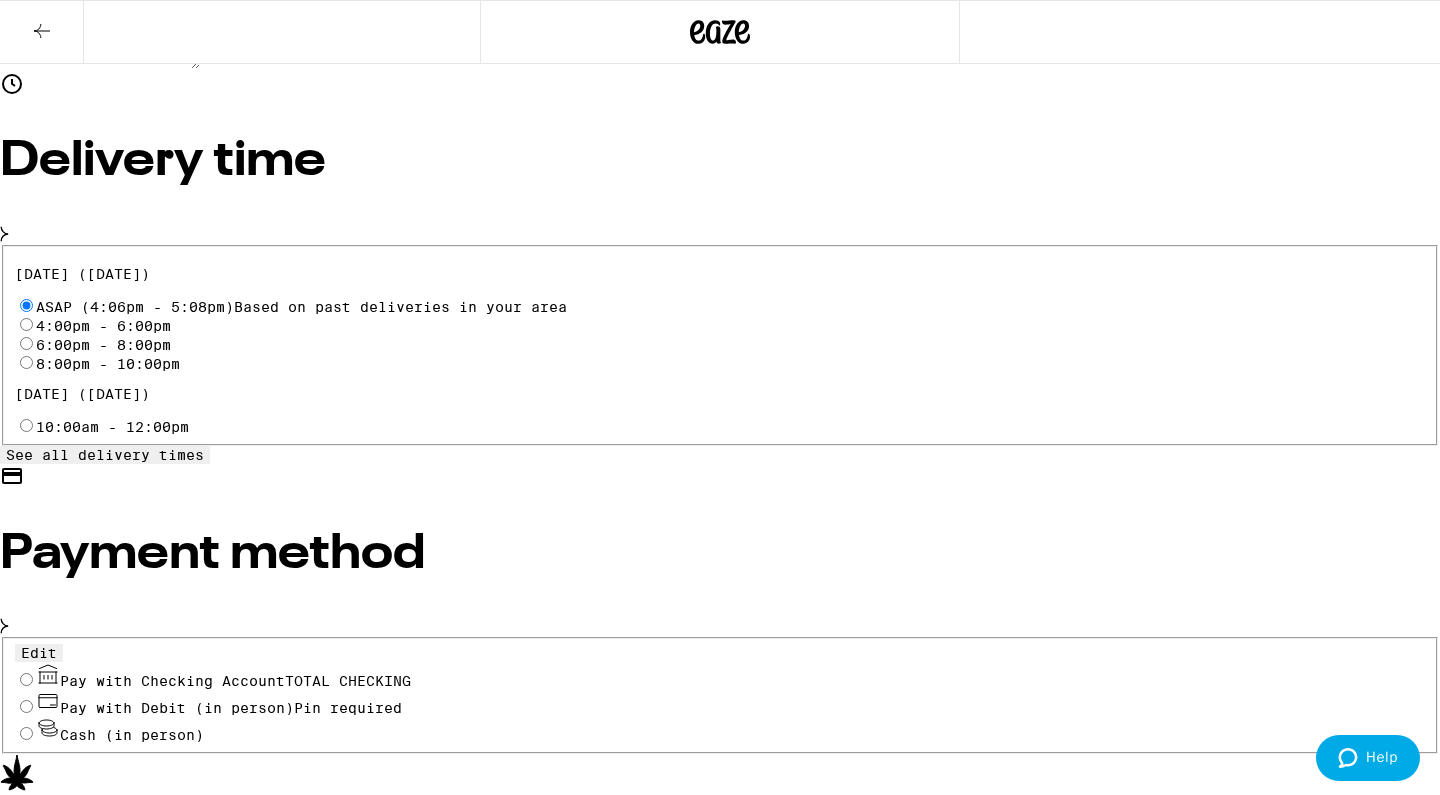 click on "Pay with Debit (in person) Pin required" at bounding box center (26, 706) 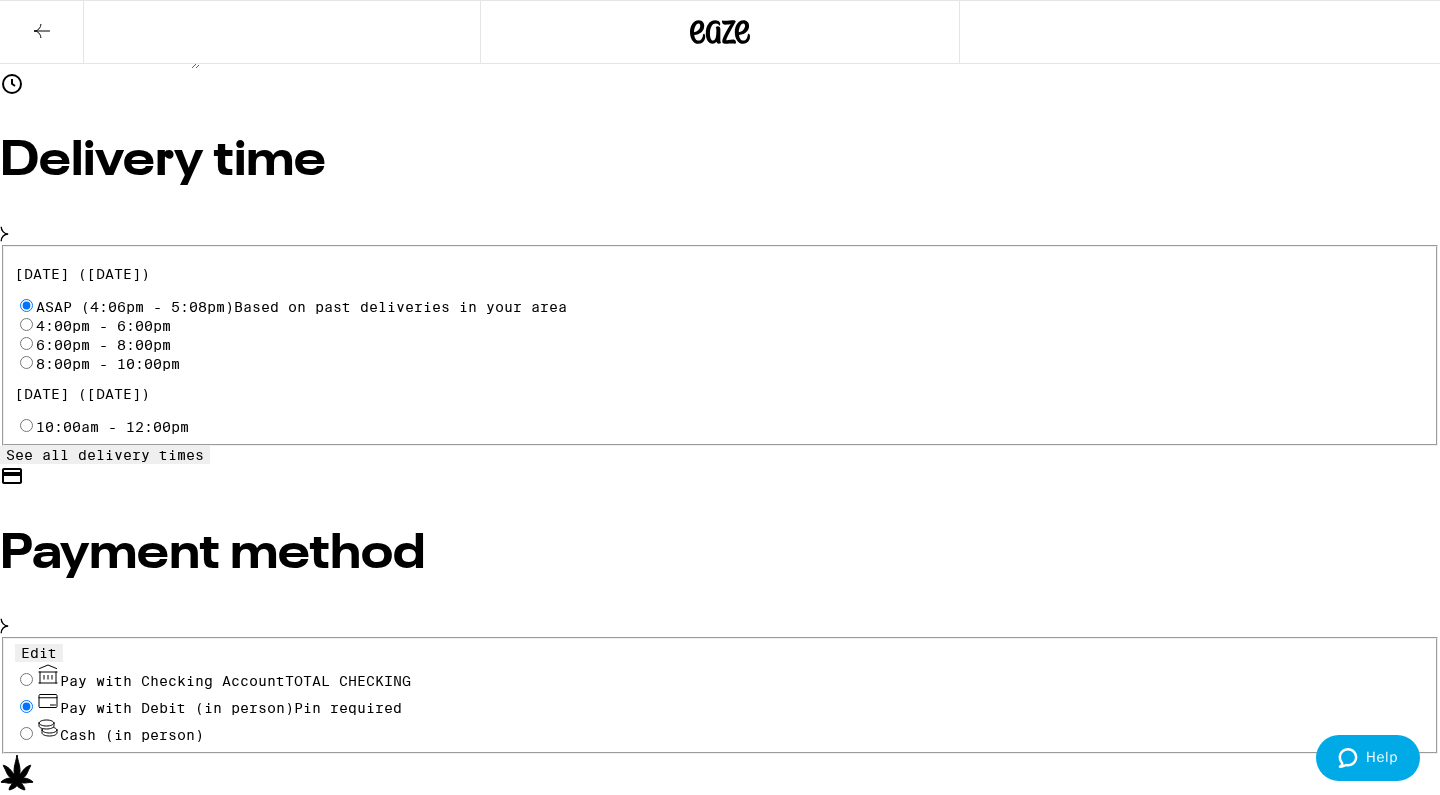 radio on "true" 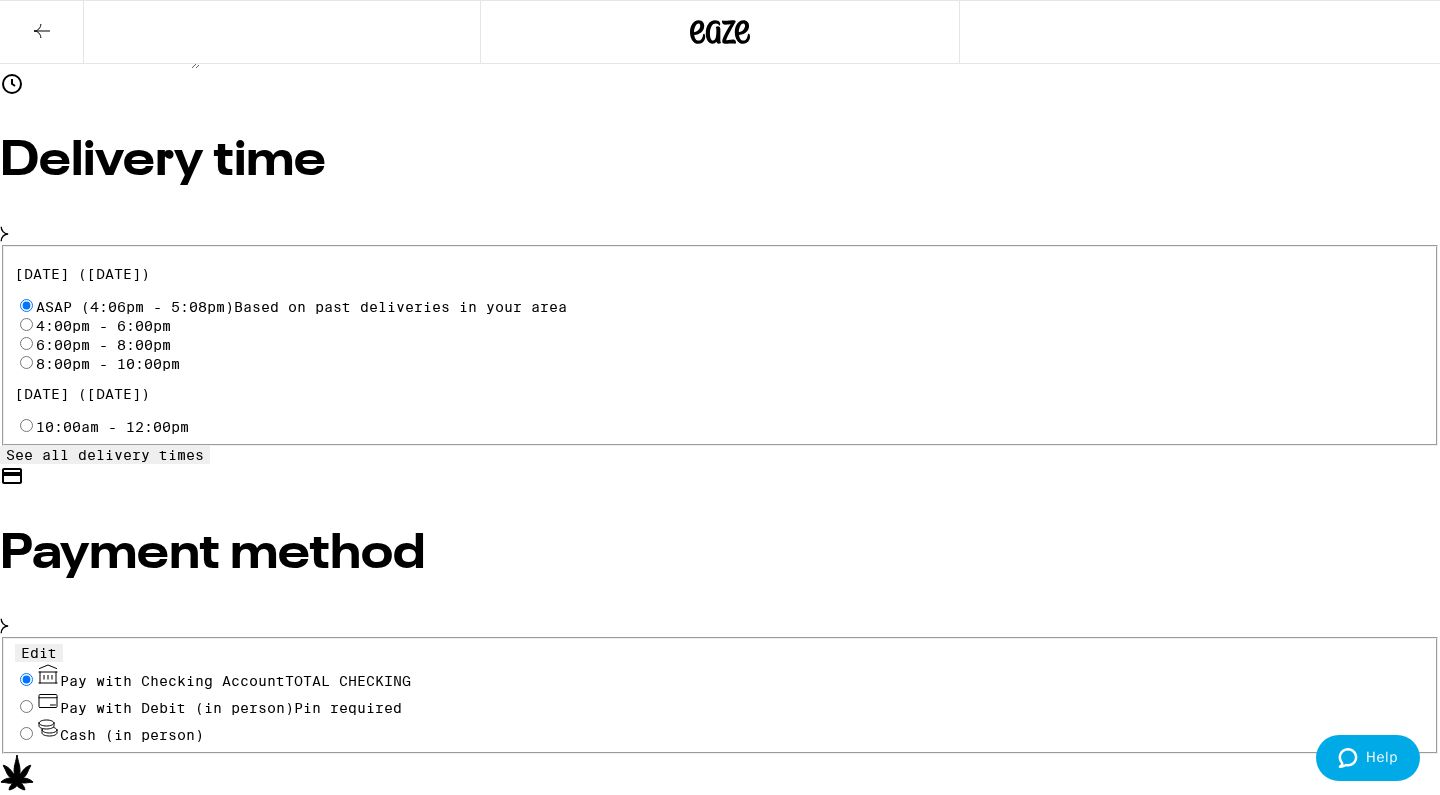 radio on "true" 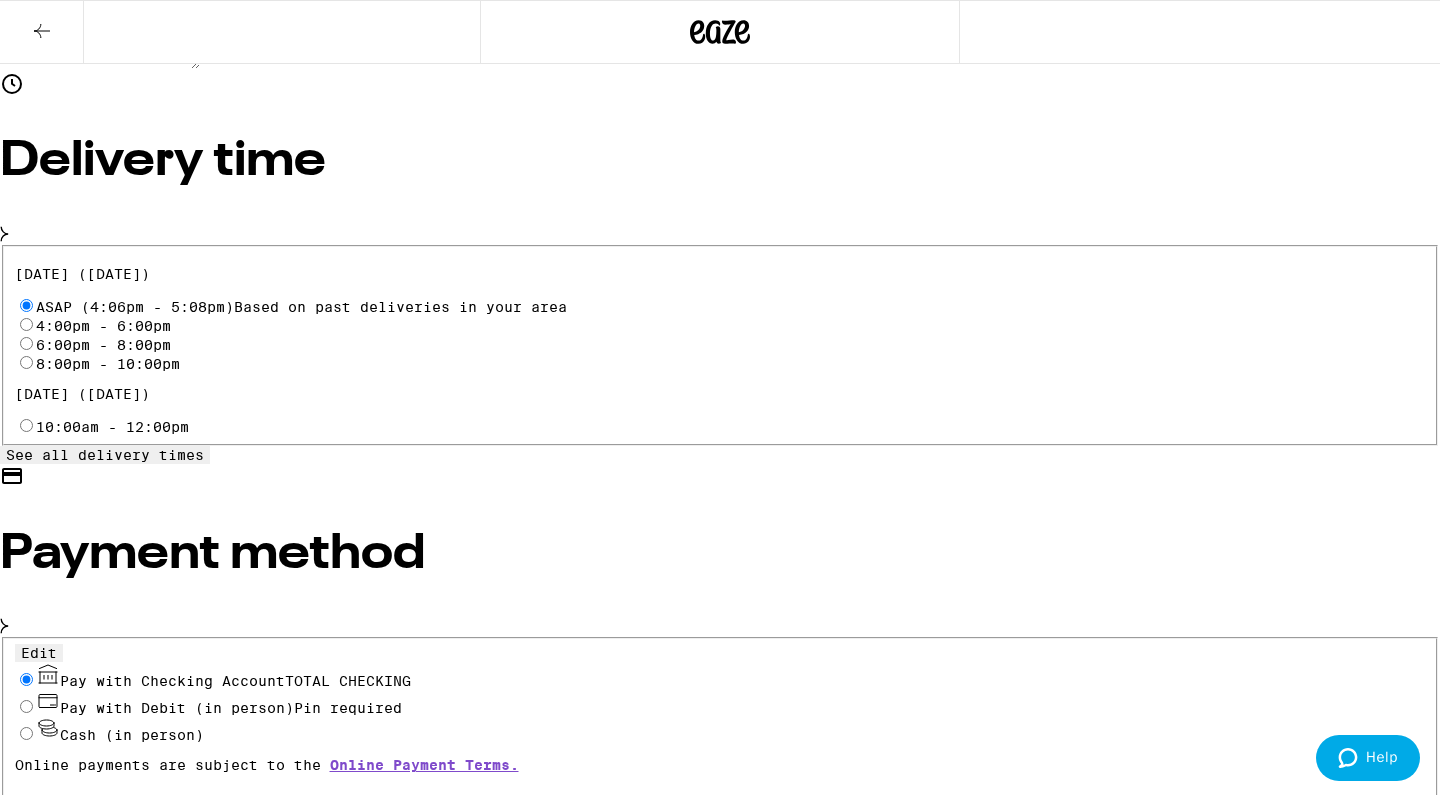 click on "Edit" at bounding box center [39, 653] 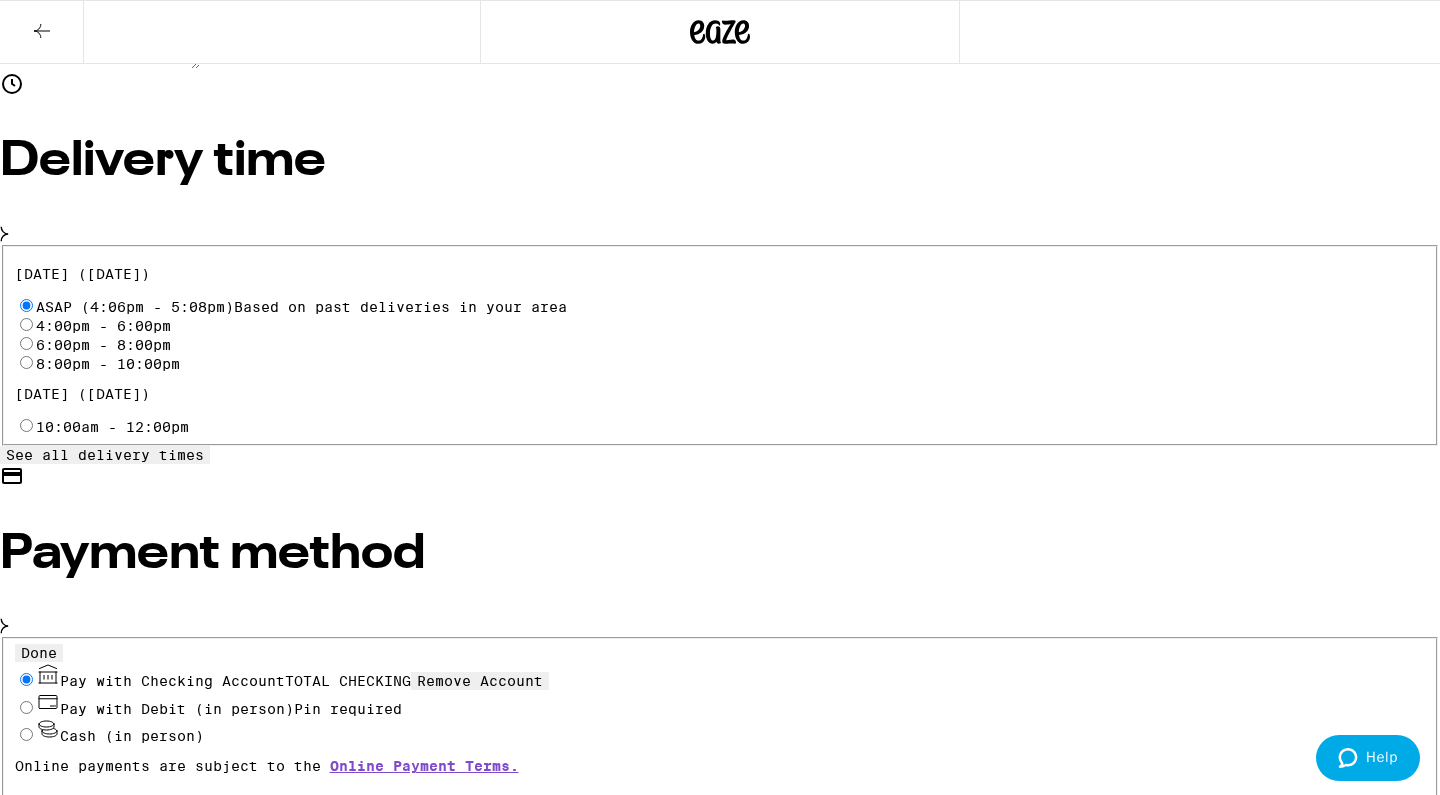 click on "Done" at bounding box center [39, 653] 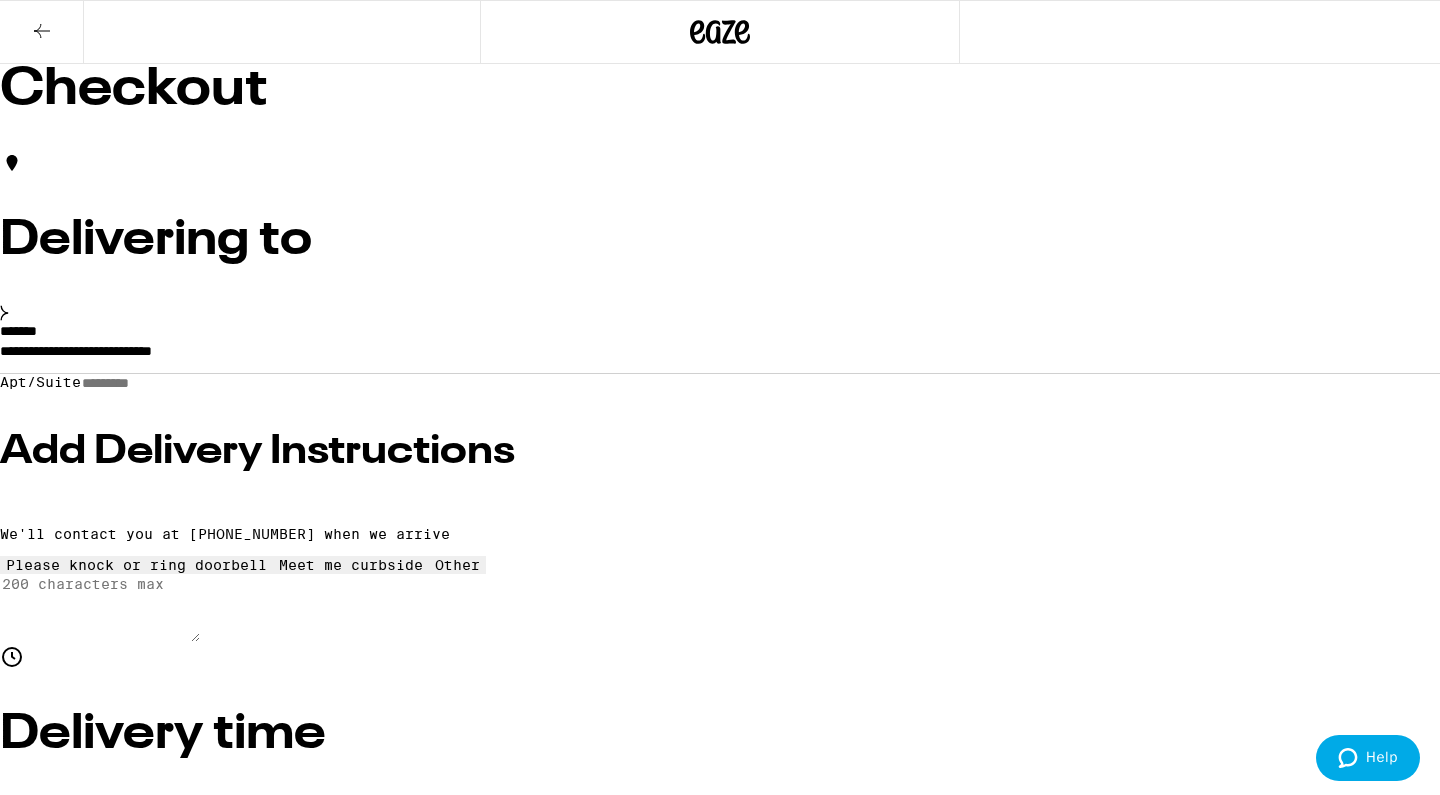 scroll, scrollTop: 0, scrollLeft: 0, axis: both 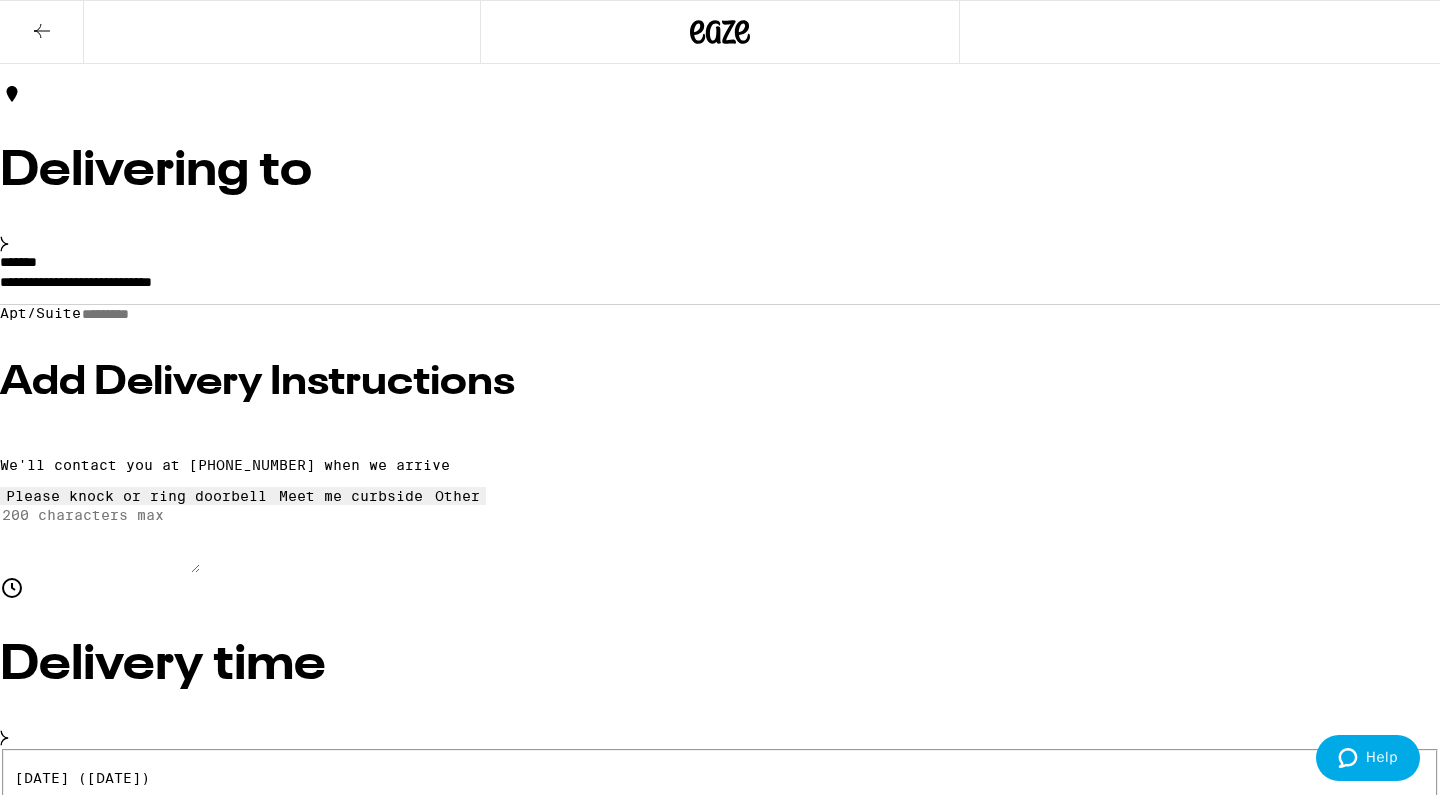 click on "Place Order" at bounding box center [55, 2125] 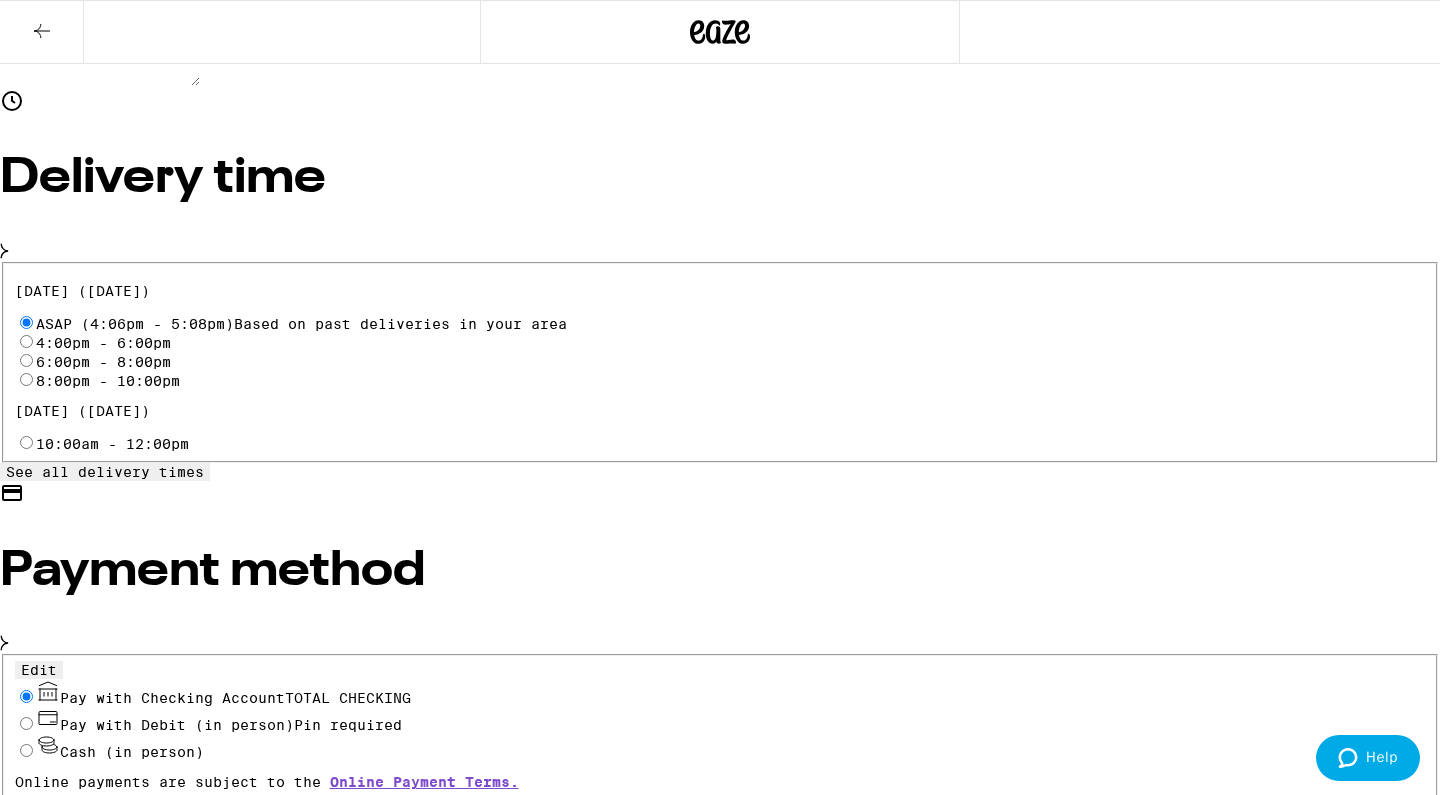 scroll, scrollTop: 557, scrollLeft: 0, axis: vertical 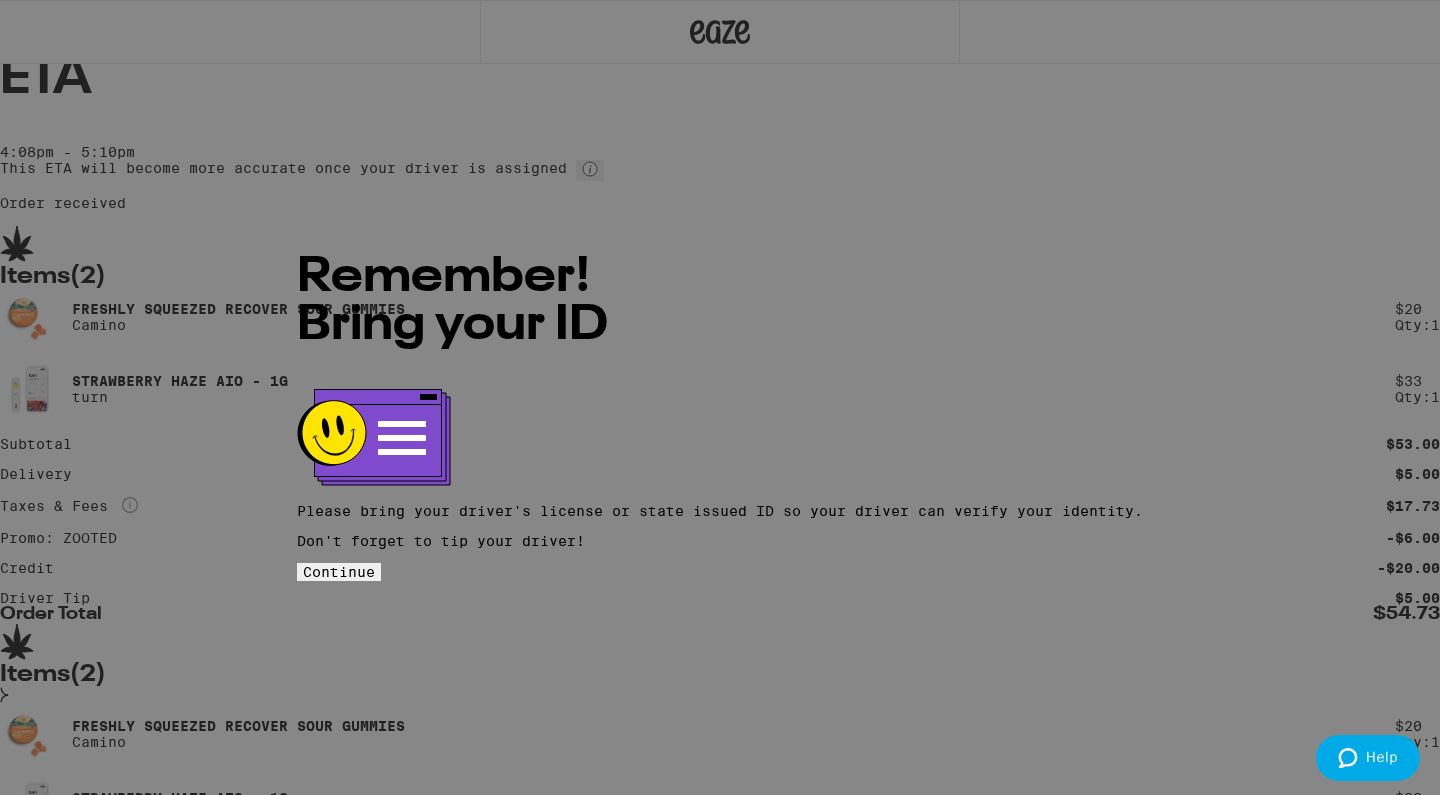 click on "Continue" at bounding box center [339, 572] 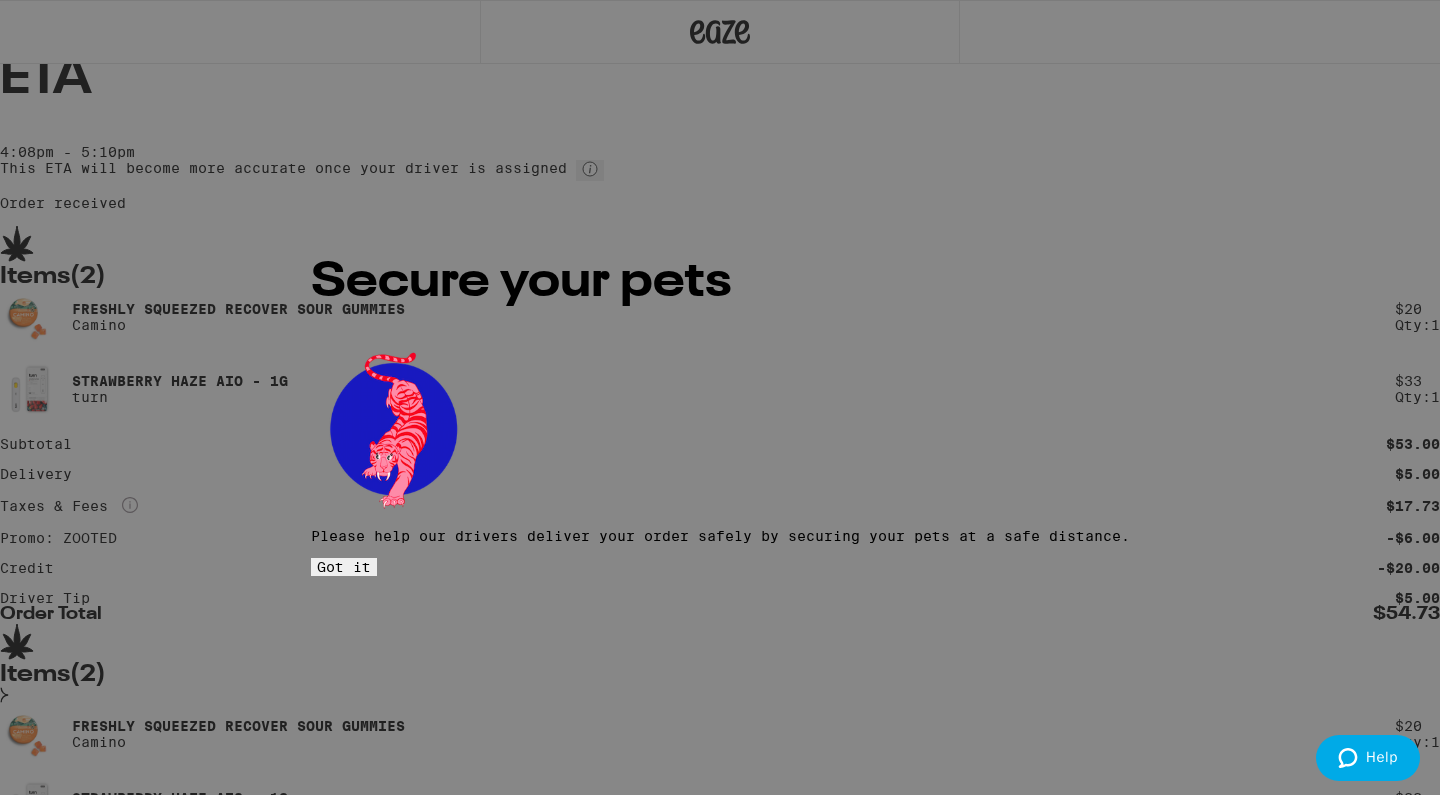 click on "Got it" at bounding box center (344, 567) 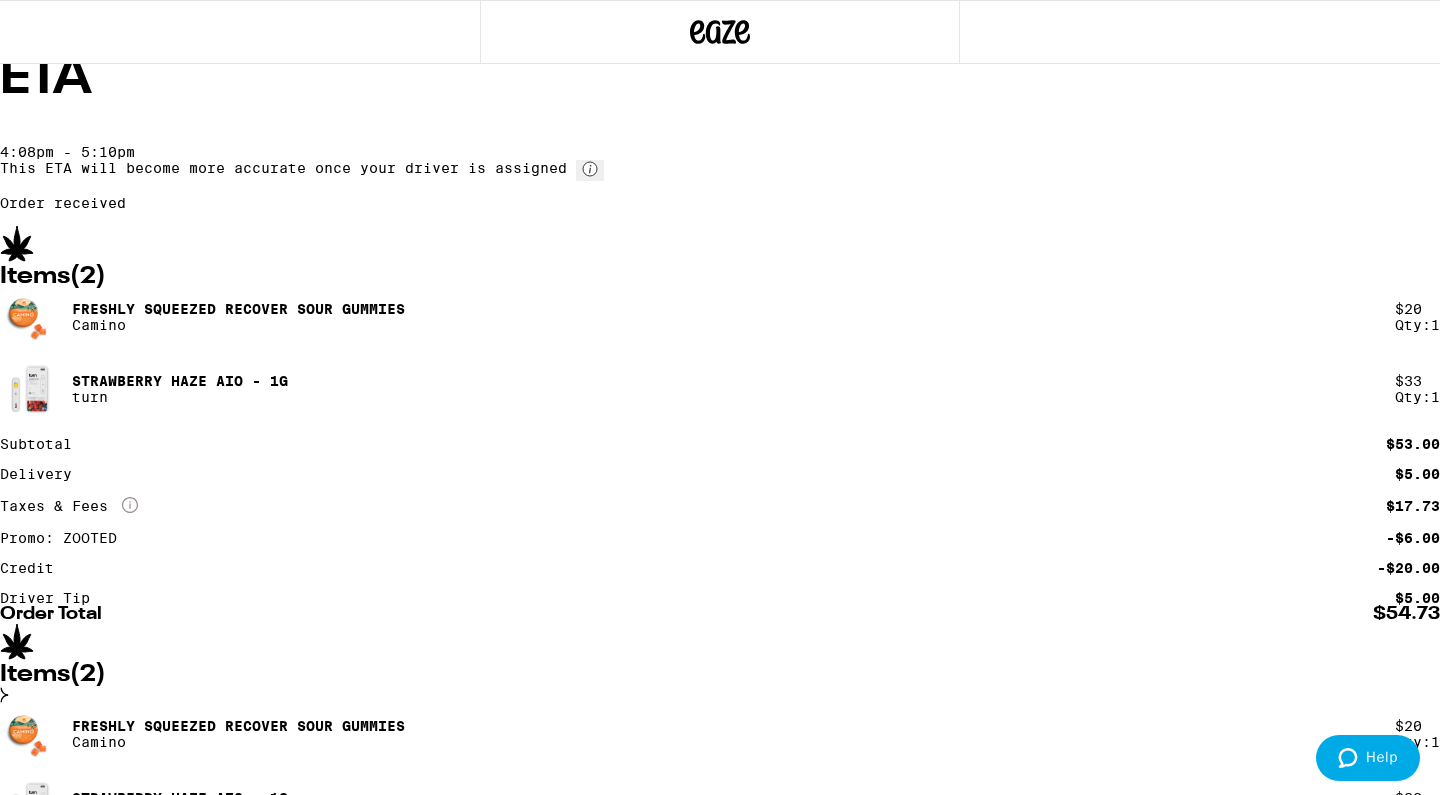 scroll, scrollTop: 0, scrollLeft: 0, axis: both 